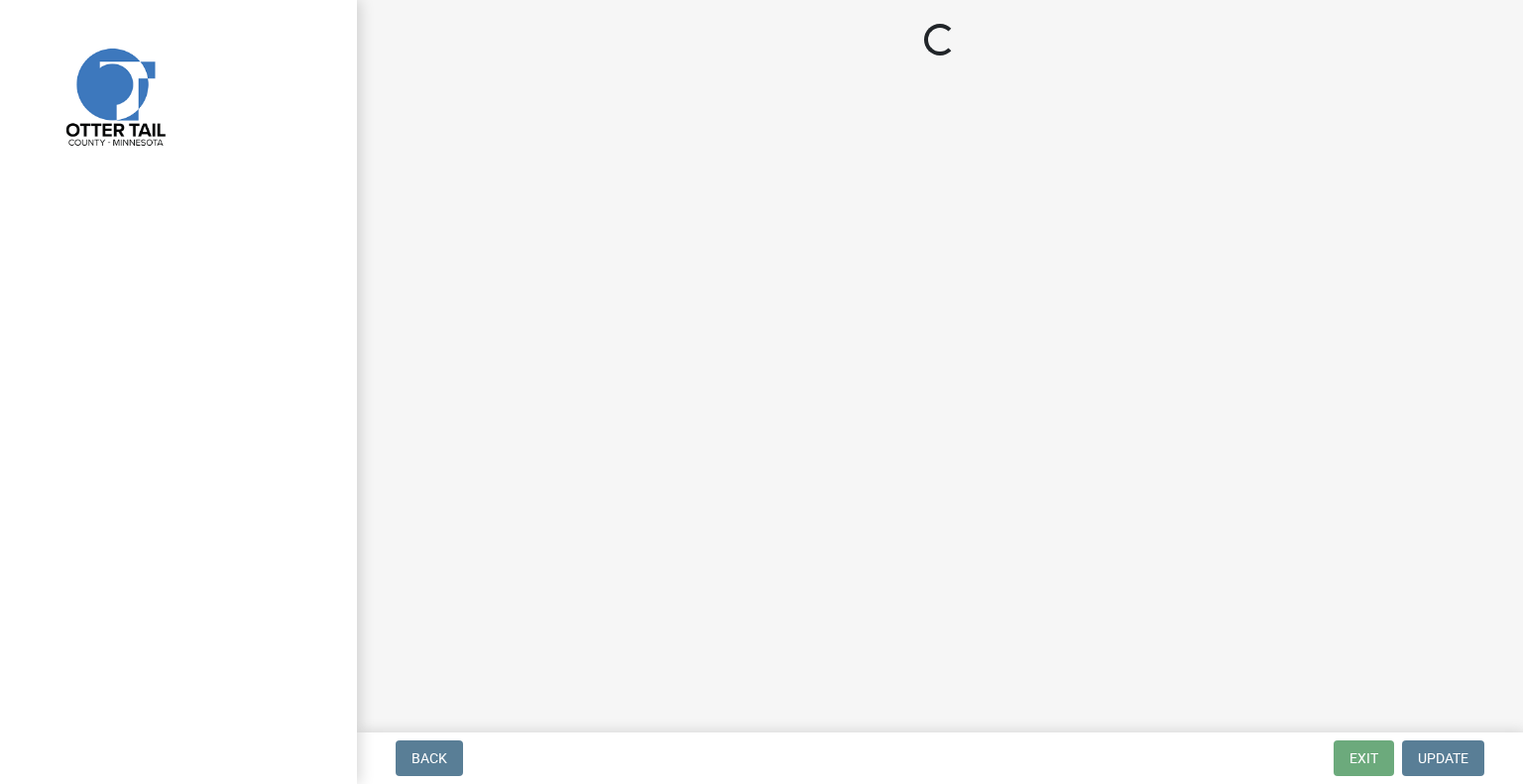 scroll, scrollTop: 0, scrollLeft: 0, axis: both 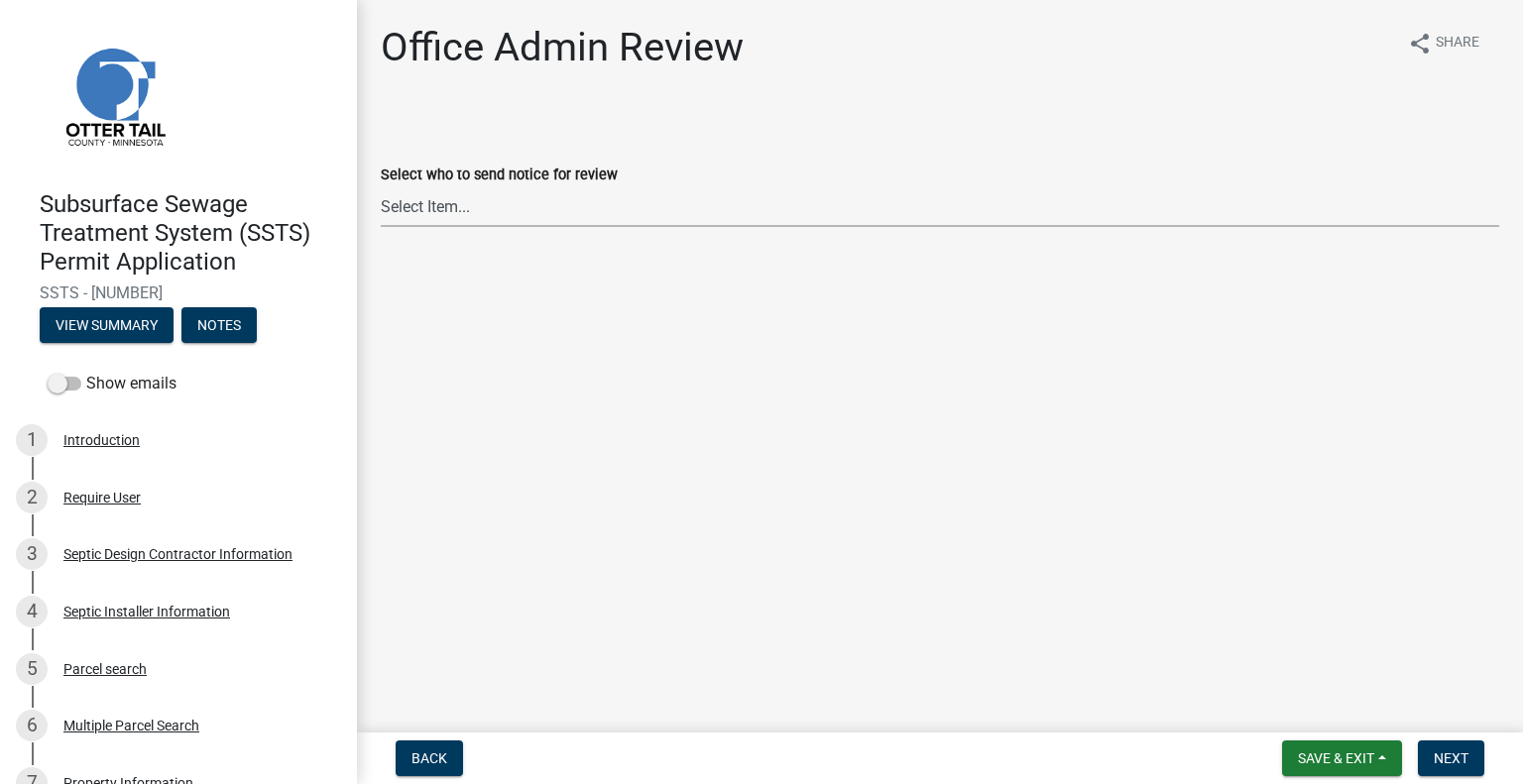 click on "Select Item...   [FIRST] [LAST] ([EMAIL])   [FIRST] [LAST] ([EMAIL])   [FIRST] [LAST] ([EMAIL])   [FIRST] [LAST] ([EMAIL])   [FIRST] [LAST] ([EMAIL])   [FIRST] [LAST] ([EMAIL])   [FIRST] [LAST] ([EMAIL])   [FIRST] [LAST] ([EMAIL])   [FIRST] [LAST] ([EMAIL])   [FIRST] [LAST] ([EMAIL])   [FIRST] [LAST] ([EMAIL])   [FIRST] [LAST] ([EMAIL])   [FIRST] [LAST] ([EMAIL])   [FIRST] [LAST] ([EMAIL])" at bounding box center (940, 206) 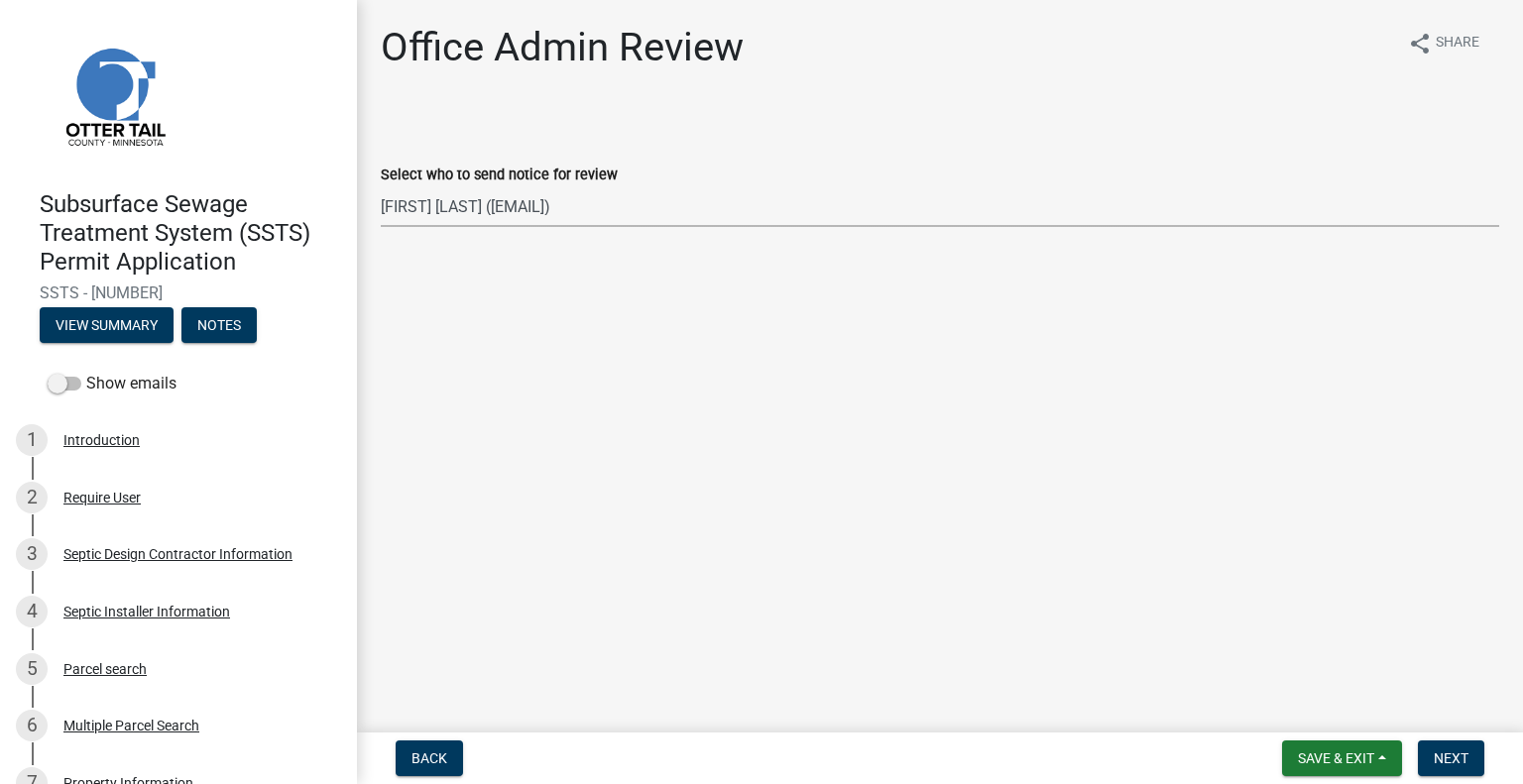 click on "Select Item...   [FIRST] [LAST] ([EMAIL])   [FIRST] [LAST] ([EMAIL])   [FIRST] [LAST] ([EMAIL])   [FIRST] [LAST] ([EMAIL])   [FIRST] [LAST] ([EMAIL])   [FIRST] [LAST] ([EMAIL])   [FIRST] [LAST] ([EMAIL])   [FIRST] [LAST] ([EMAIL])   [FIRST] [LAST] ([EMAIL])   [FIRST] [LAST] ([EMAIL])   [FIRST] [LAST] ([EMAIL])   [FIRST] [LAST] ([EMAIL])   [FIRST] [LAST] ([EMAIL])   [FIRST] [LAST] ([EMAIL])" at bounding box center (940, 206) 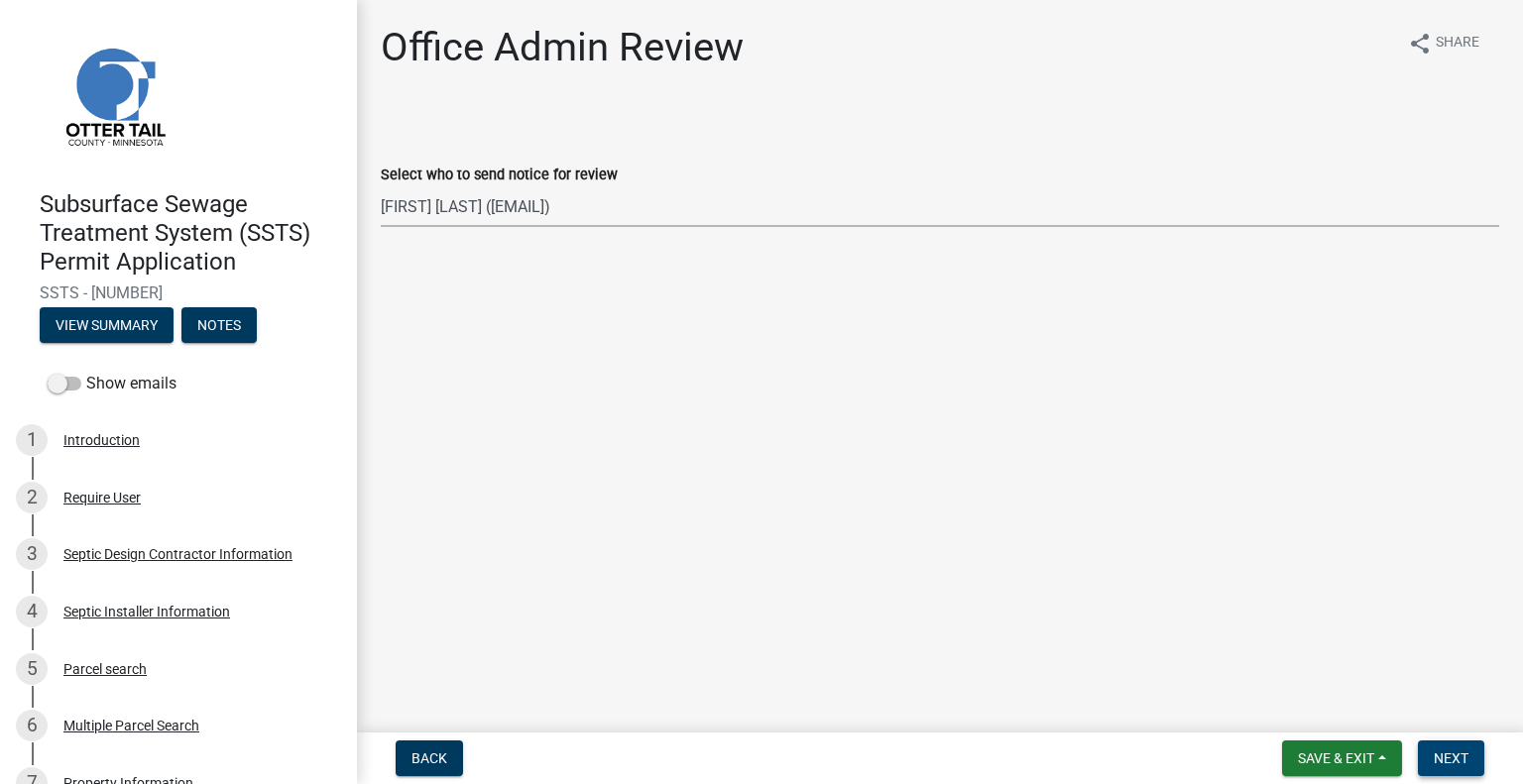 click on "Next" at bounding box center [1451, 758] 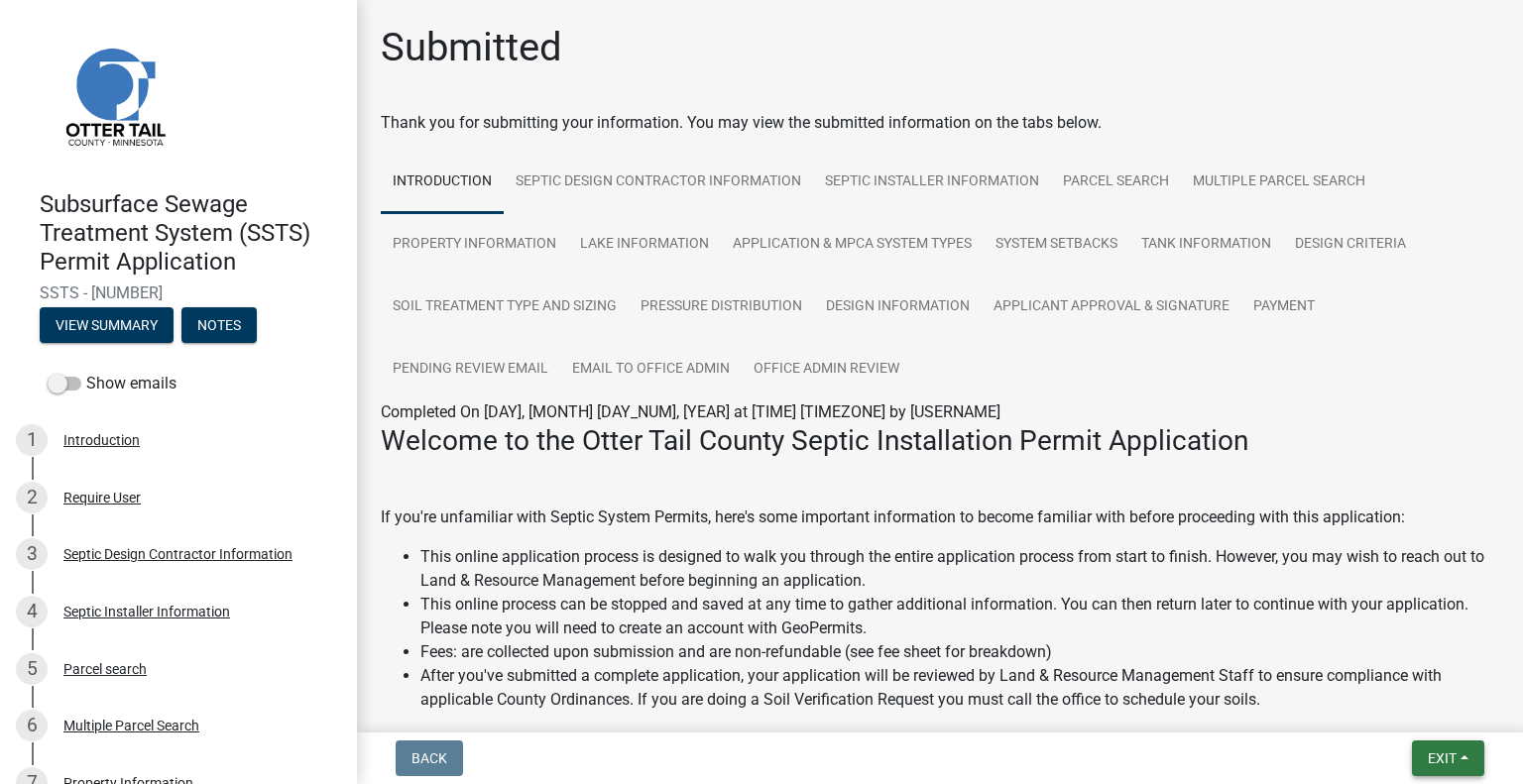 click on "Exit" at bounding box center [1442, 758] 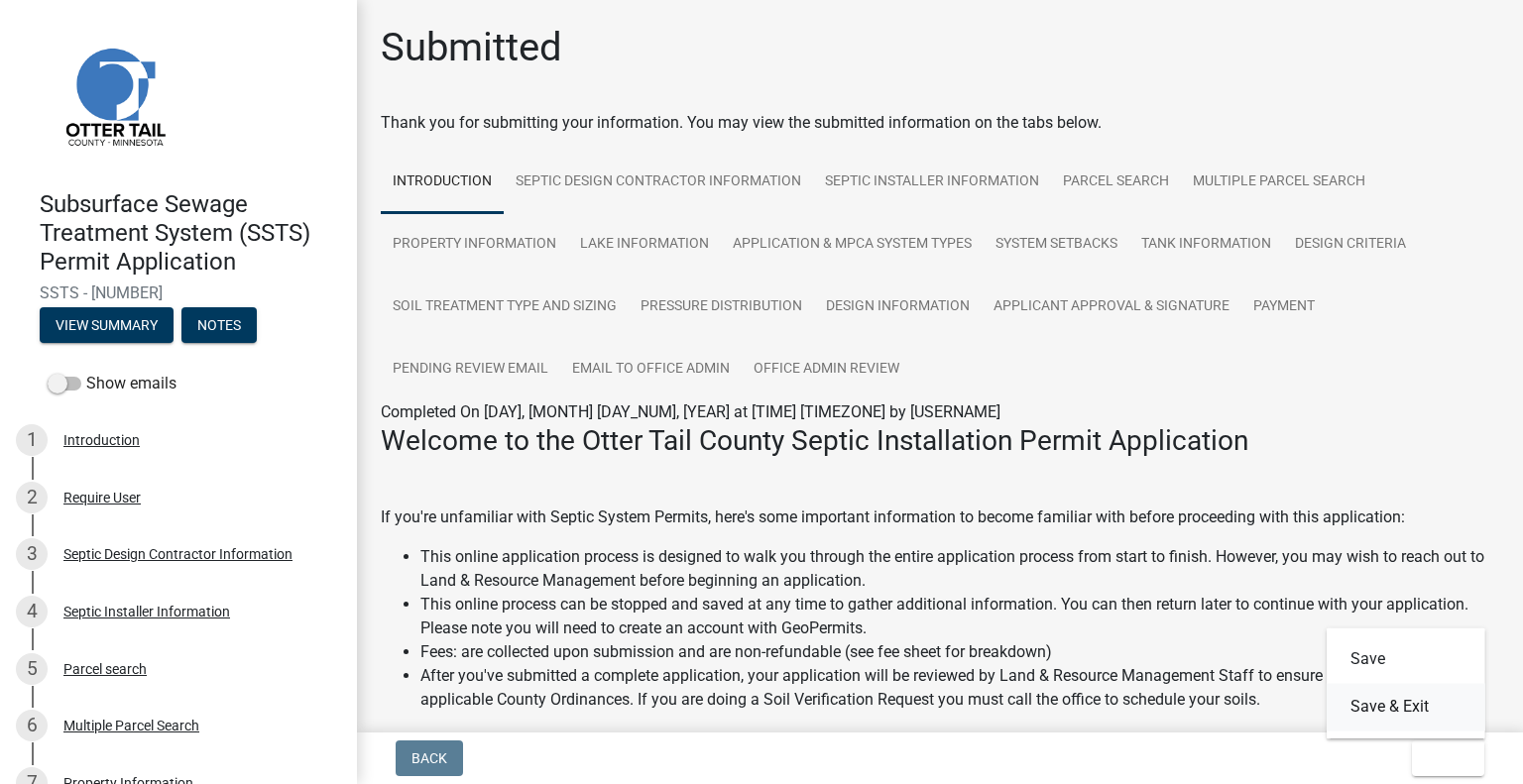 click on "Save & Exit" at bounding box center (1406, 707) 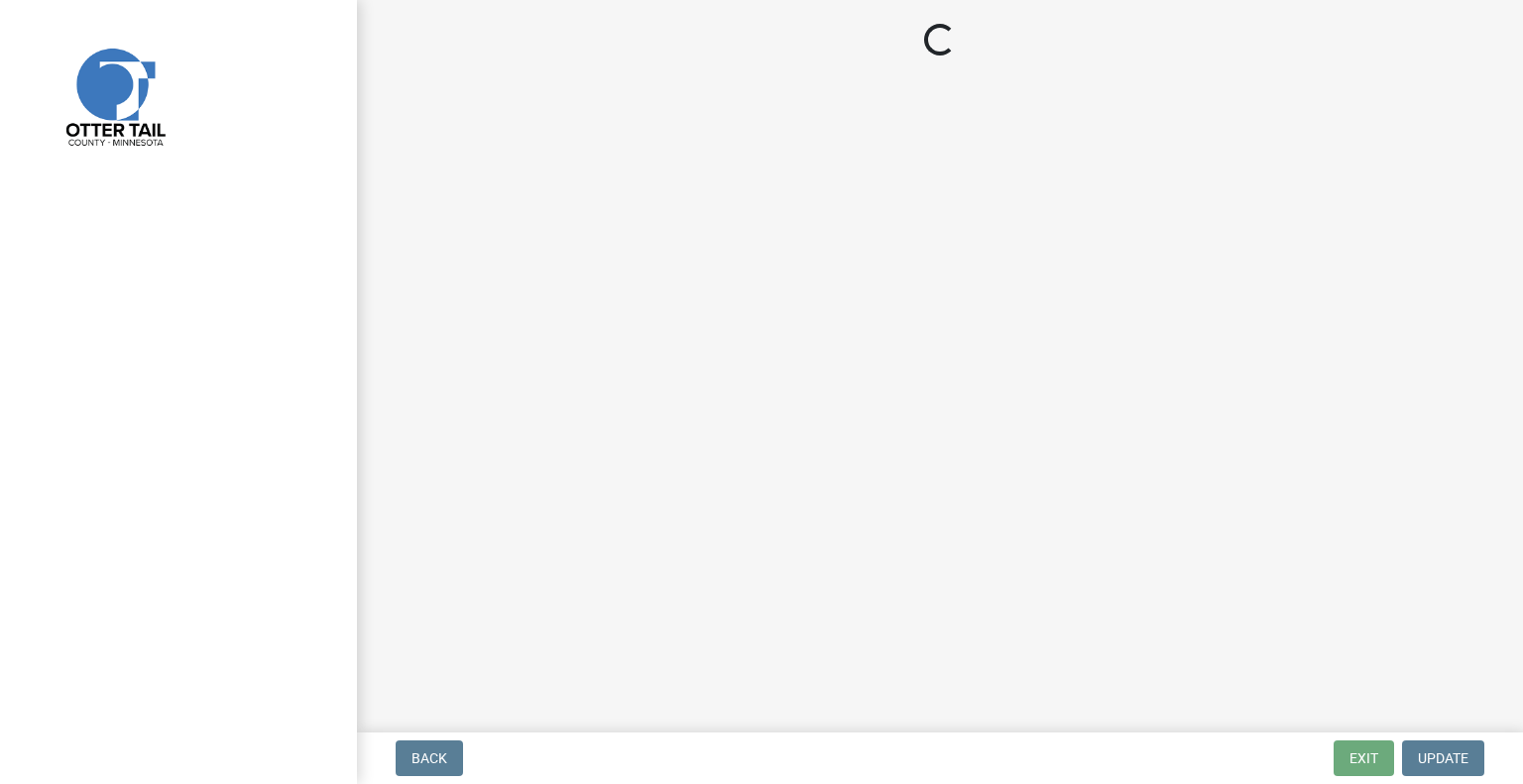 scroll, scrollTop: 0, scrollLeft: 0, axis: both 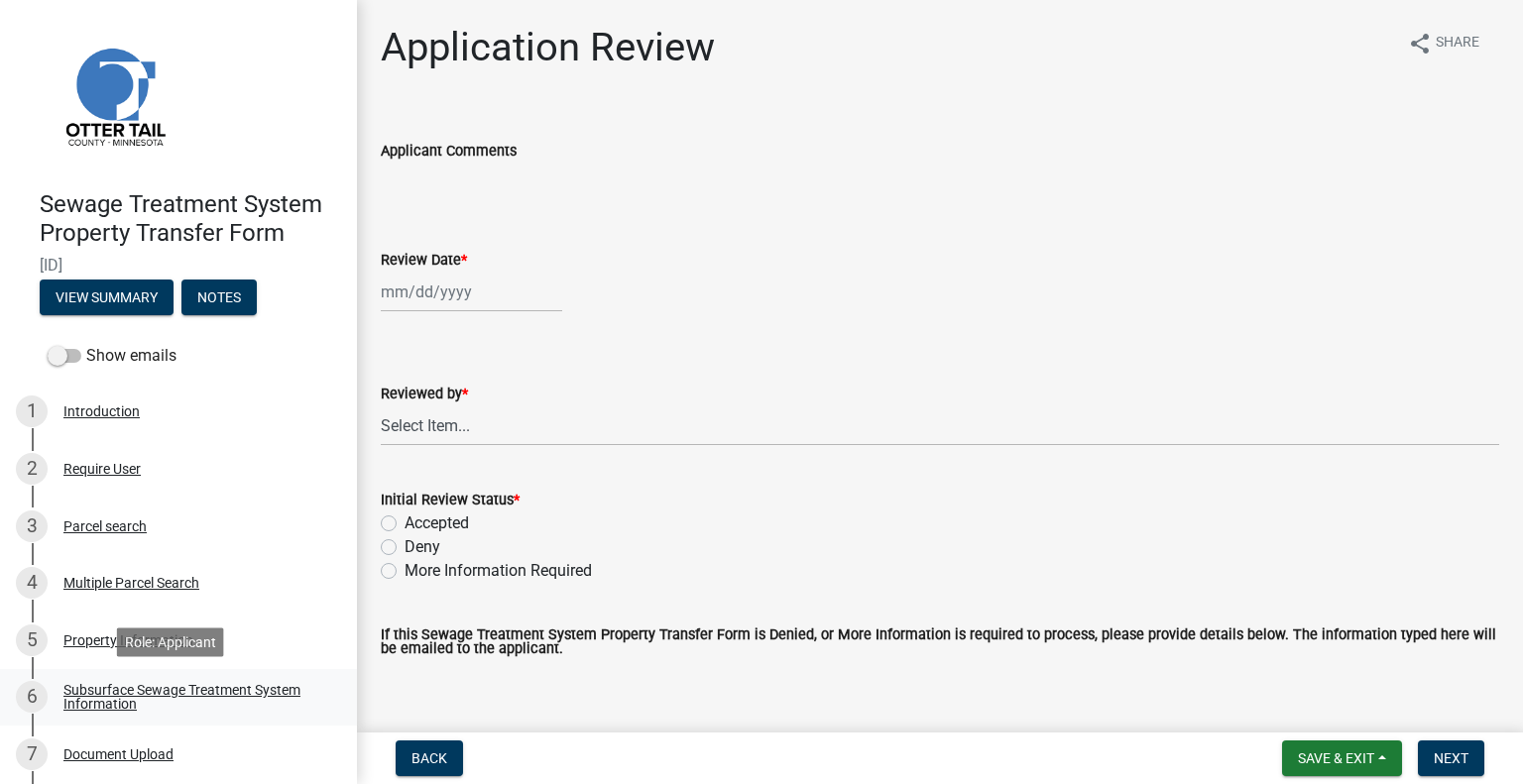 click on "Subsurface Sewage Treatment System Information" at bounding box center (194, 697) 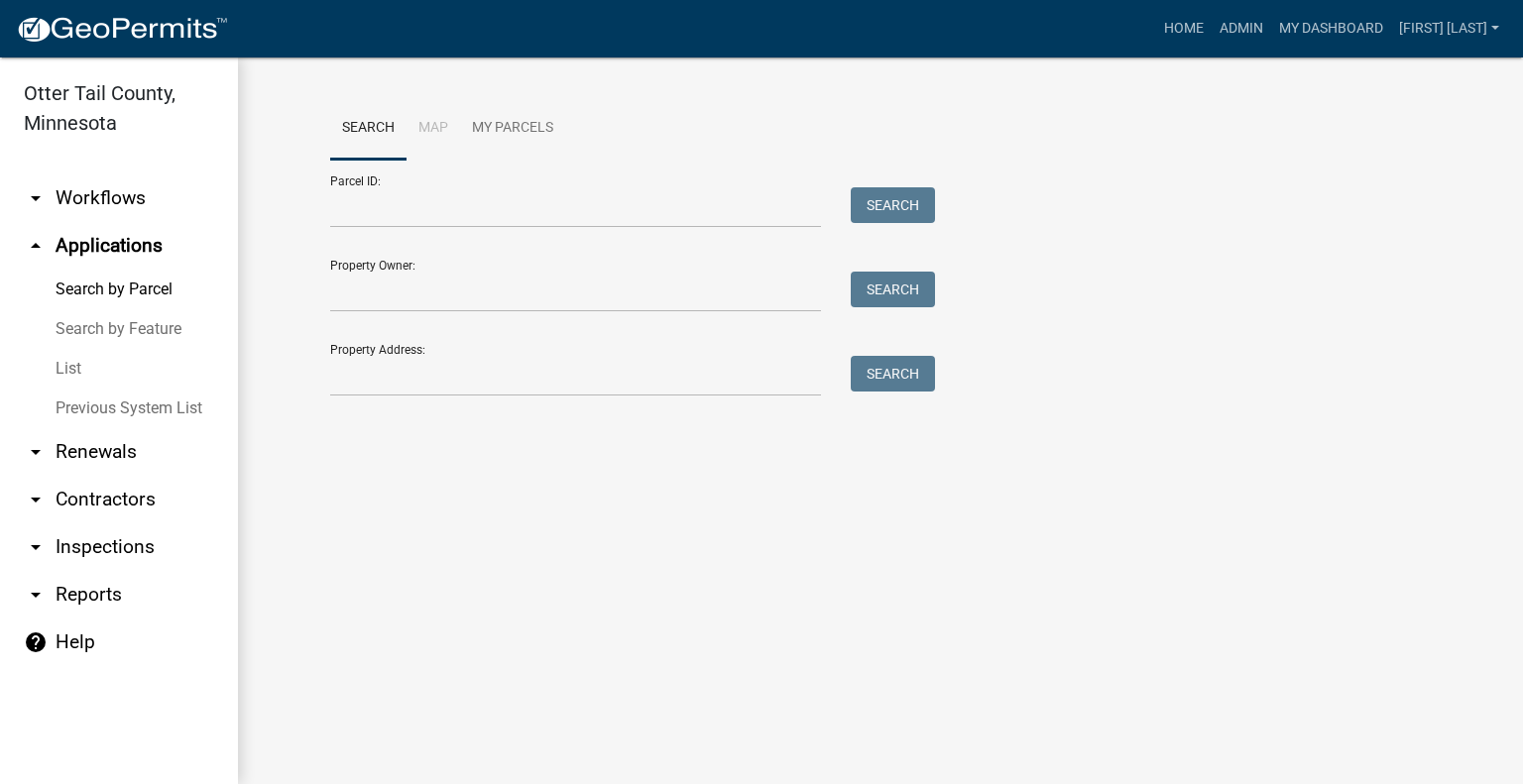 scroll, scrollTop: 0, scrollLeft: 0, axis: both 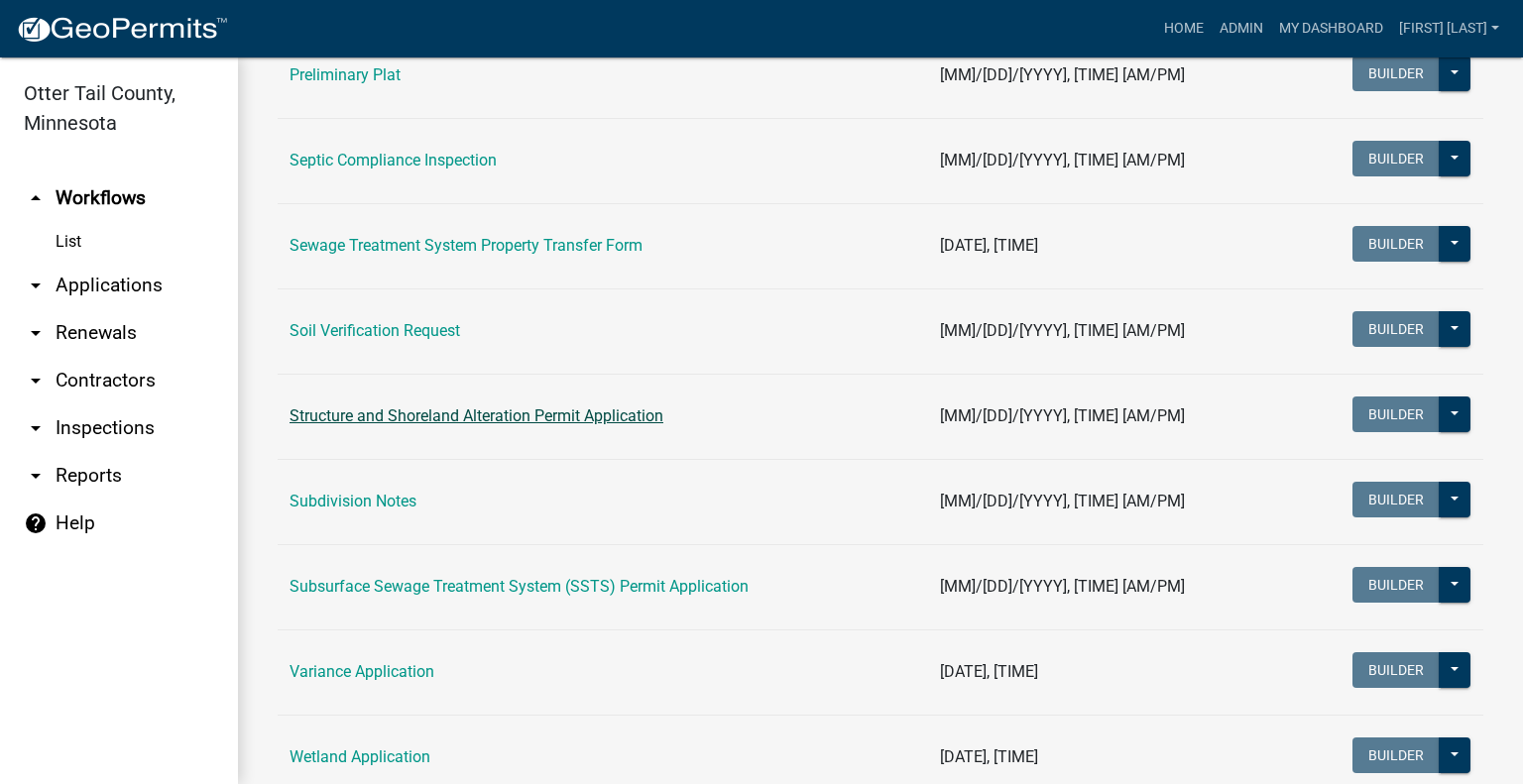 click on "Structure and Shoreland Alteration Permit Application" at bounding box center (476, 415) 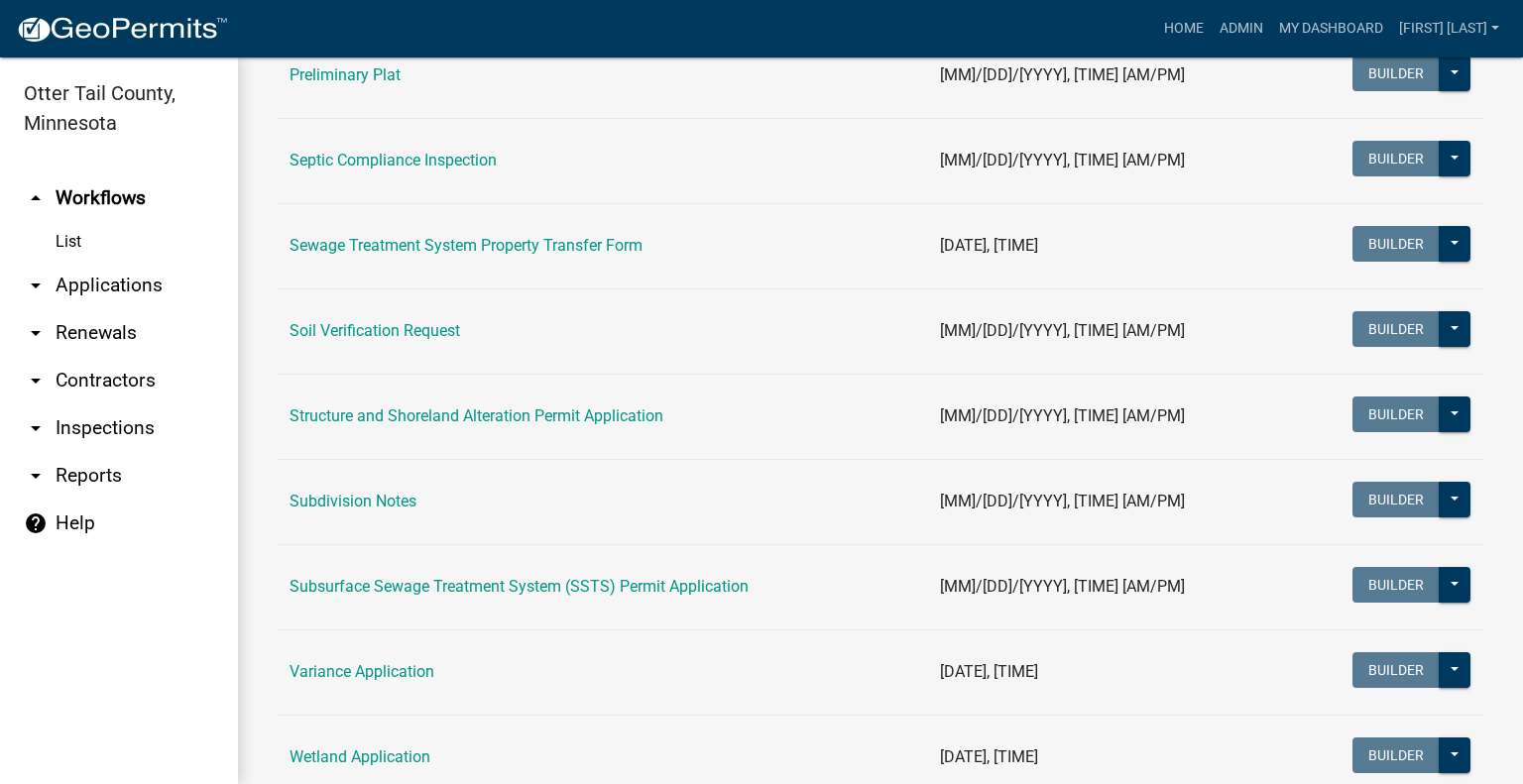 scroll, scrollTop: 0, scrollLeft: 0, axis: both 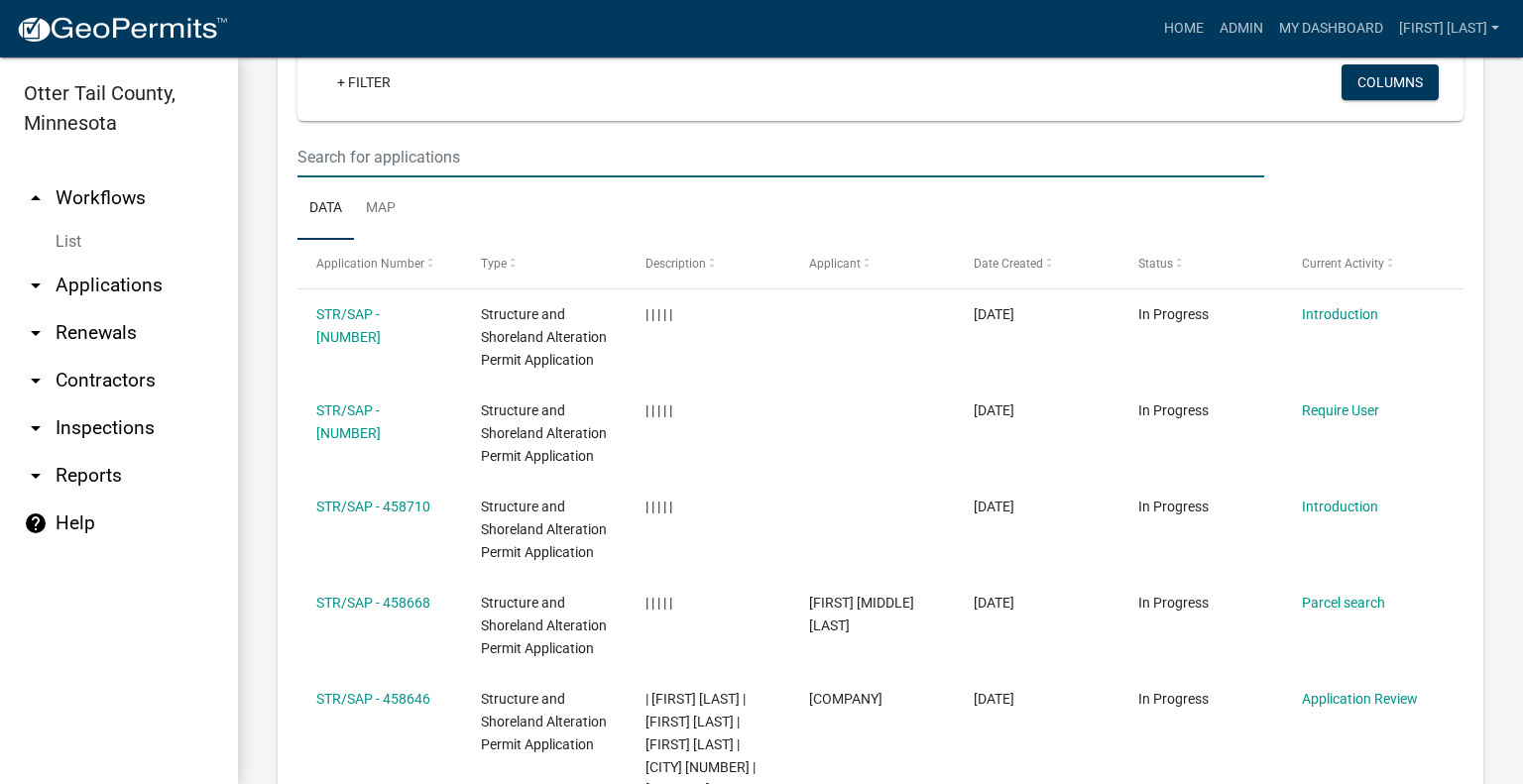 click at bounding box center (780, -1611) 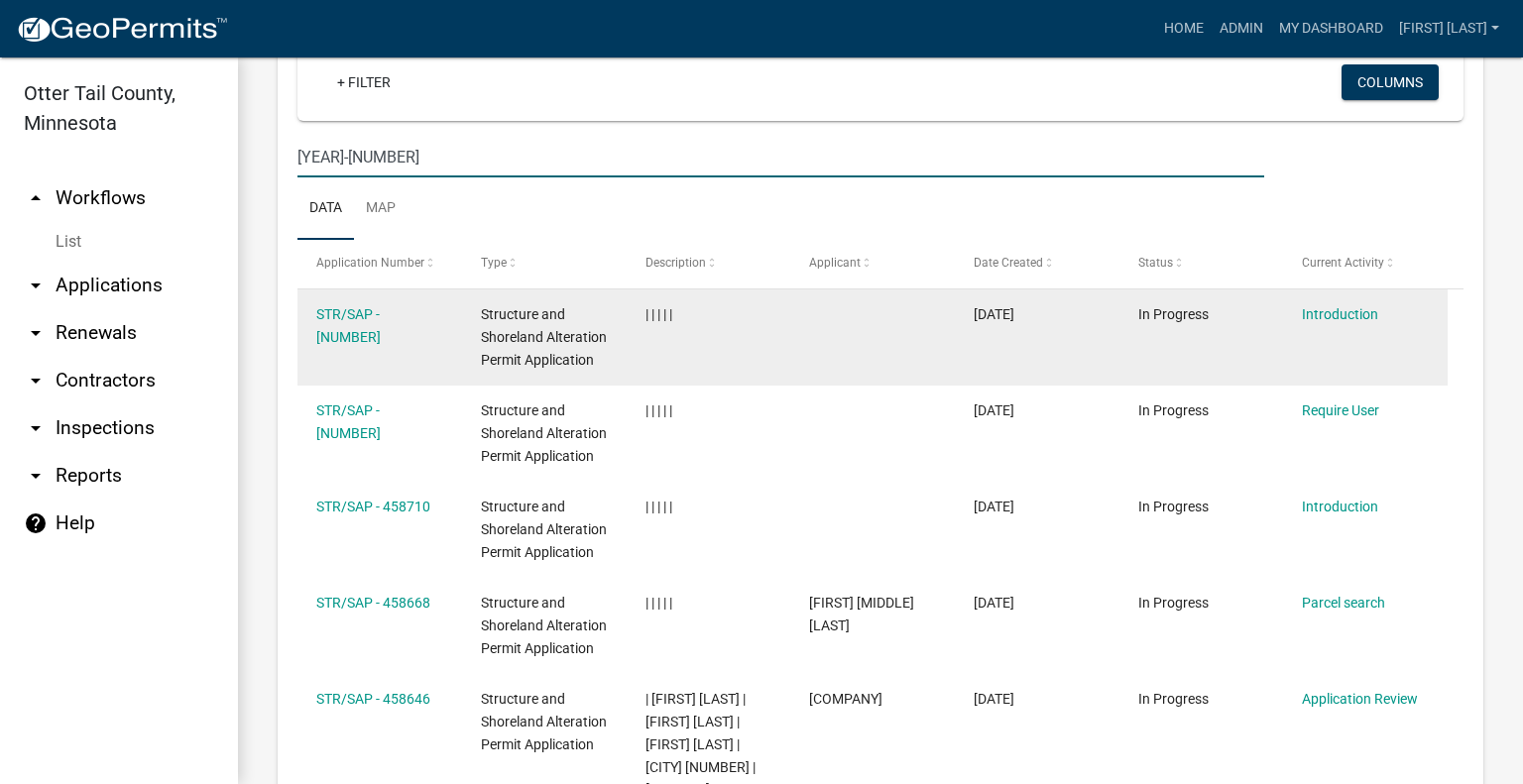 scroll, scrollTop: 2140, scrollLeft: 0, axis: vertical 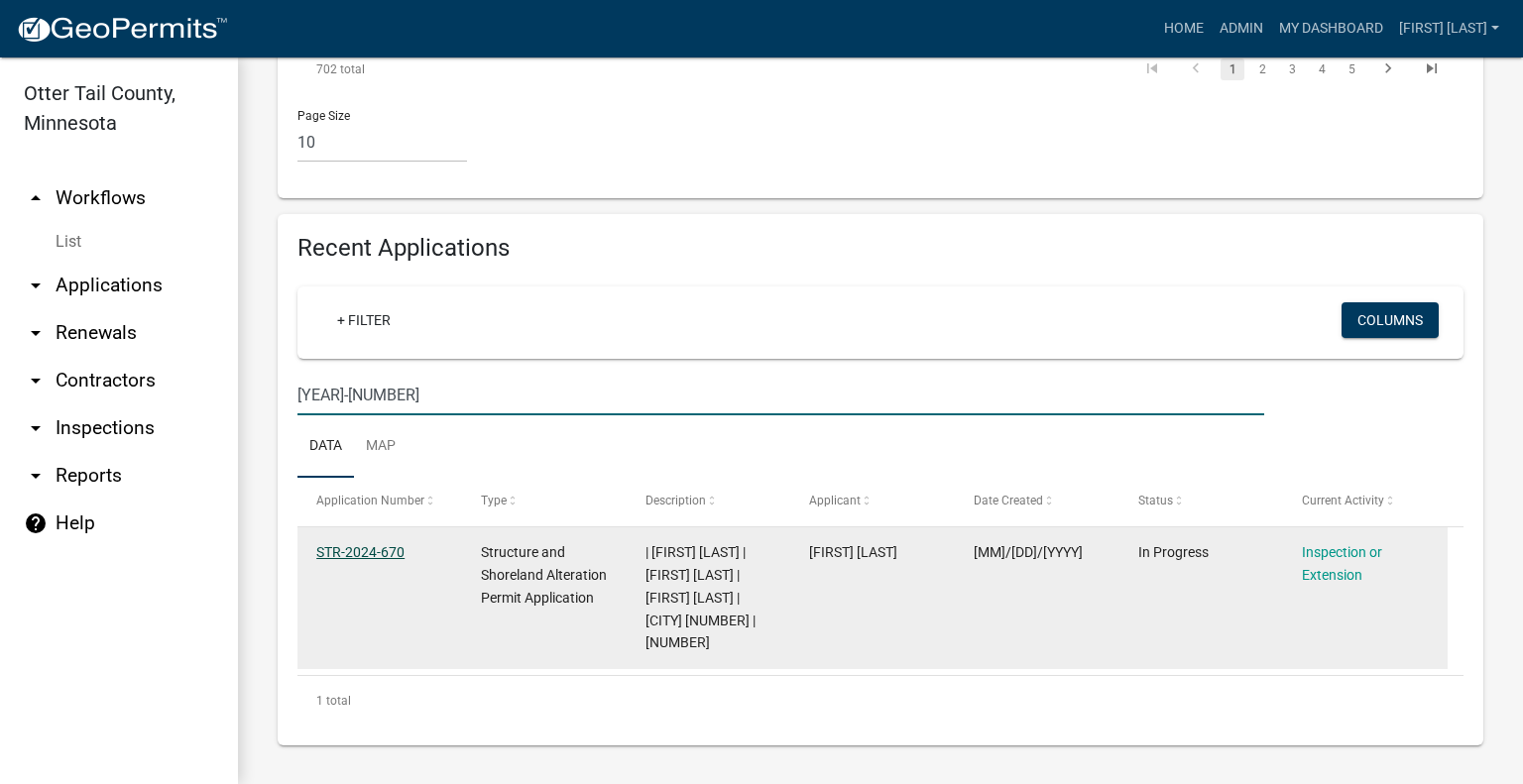 type on "[YEAR]-[NUMBER]" 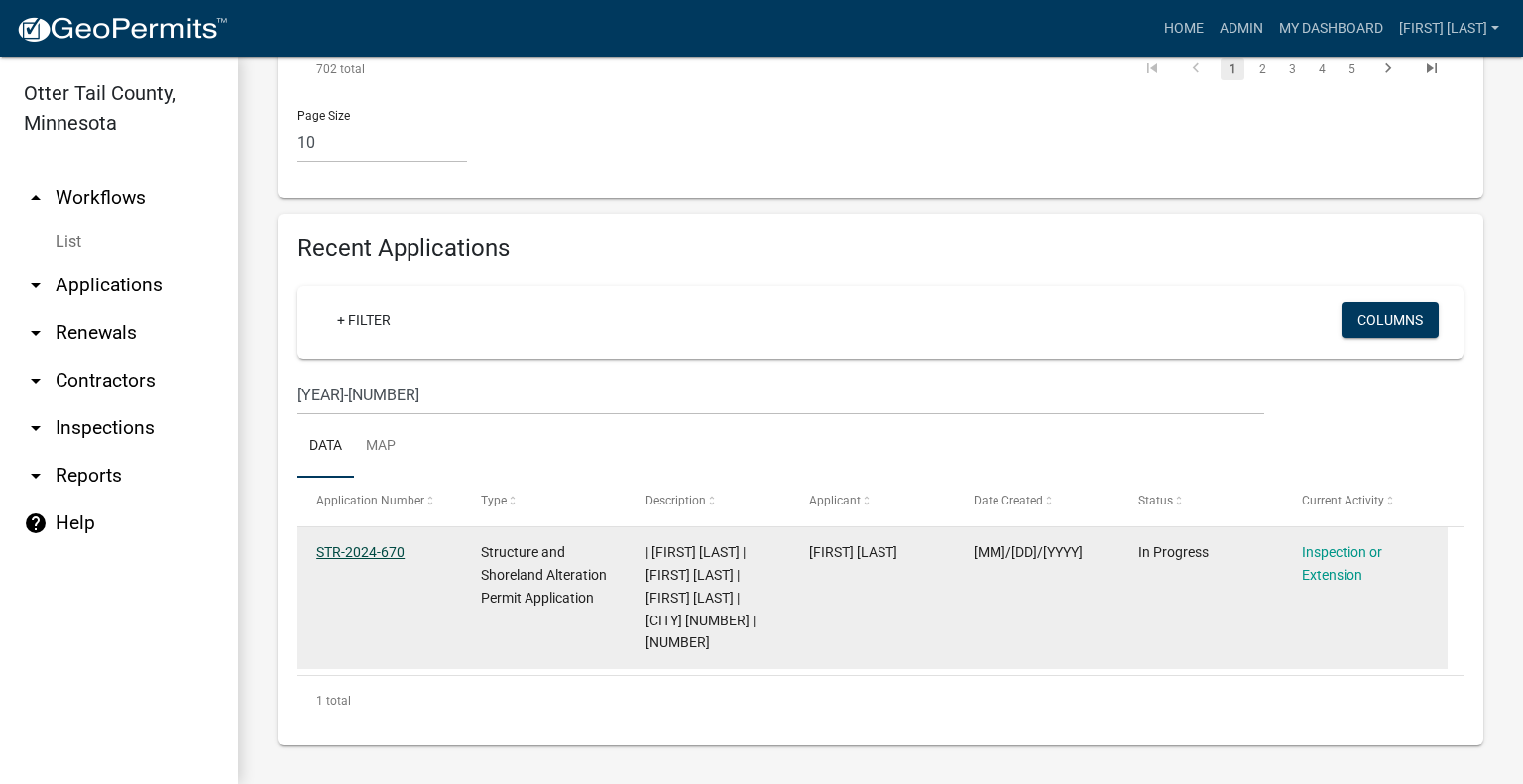 click on "STR-2024-670" 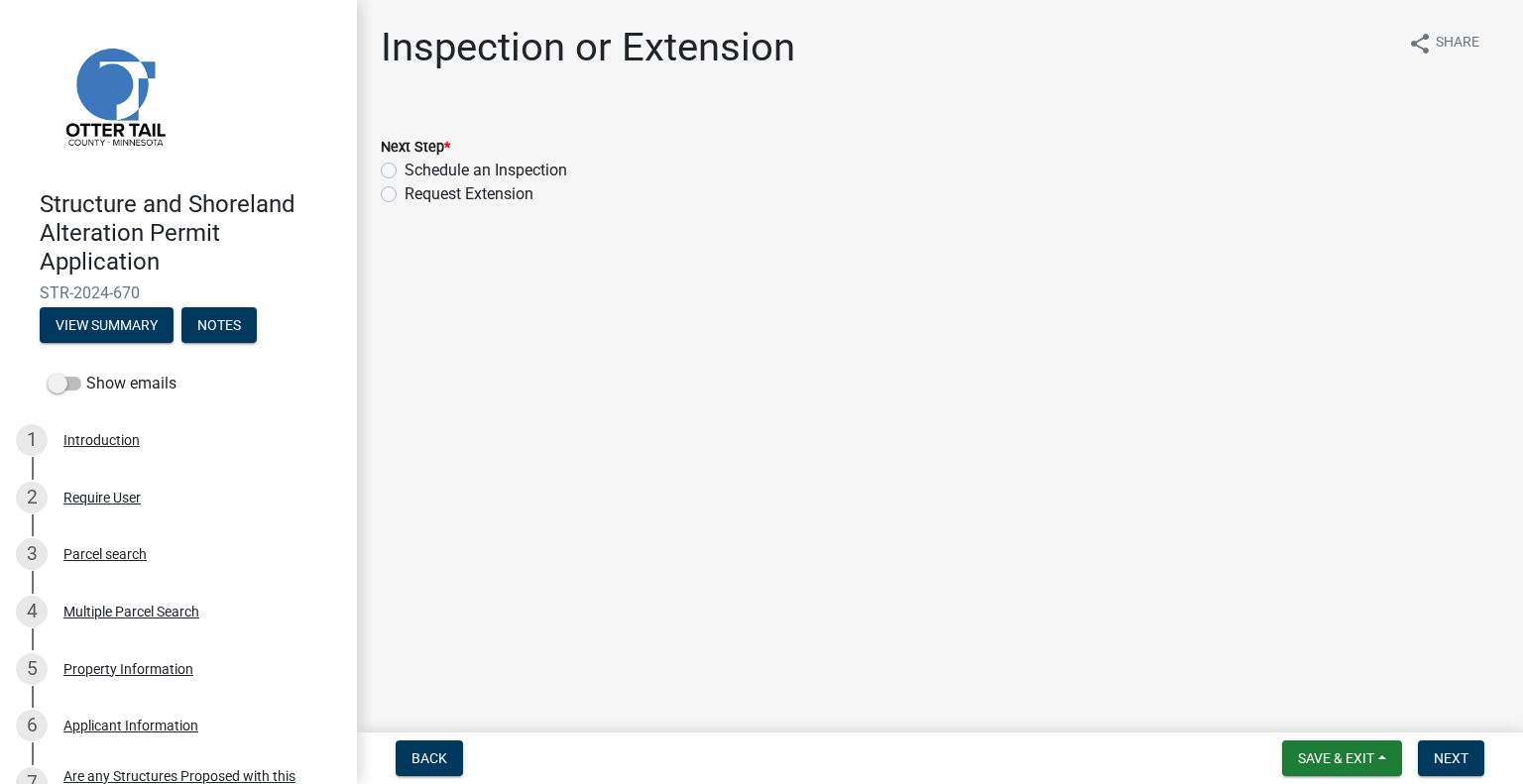 click on "Schedule an Inspection" 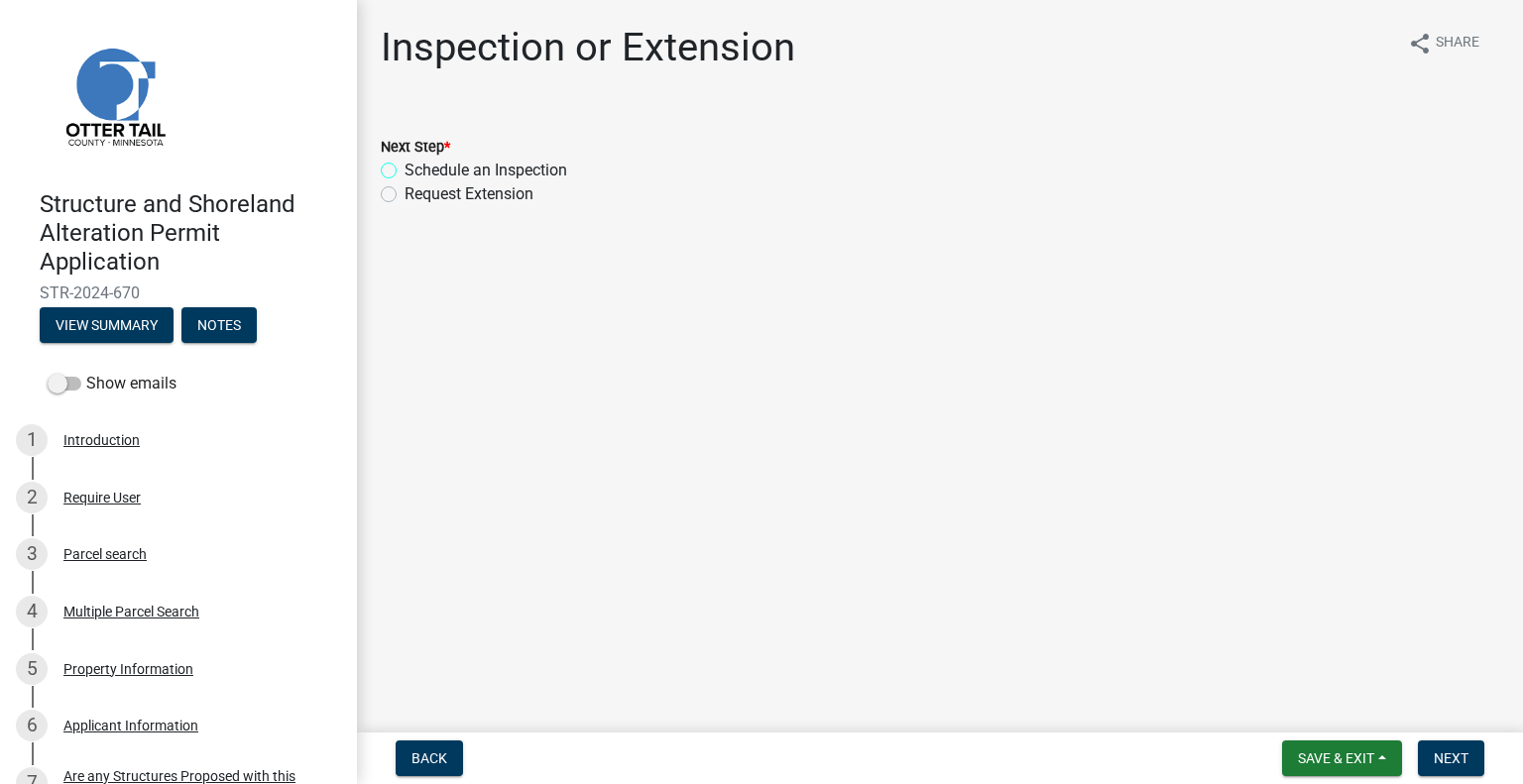 click on "Schedule an Inspection" at bounding box center (410, 165) 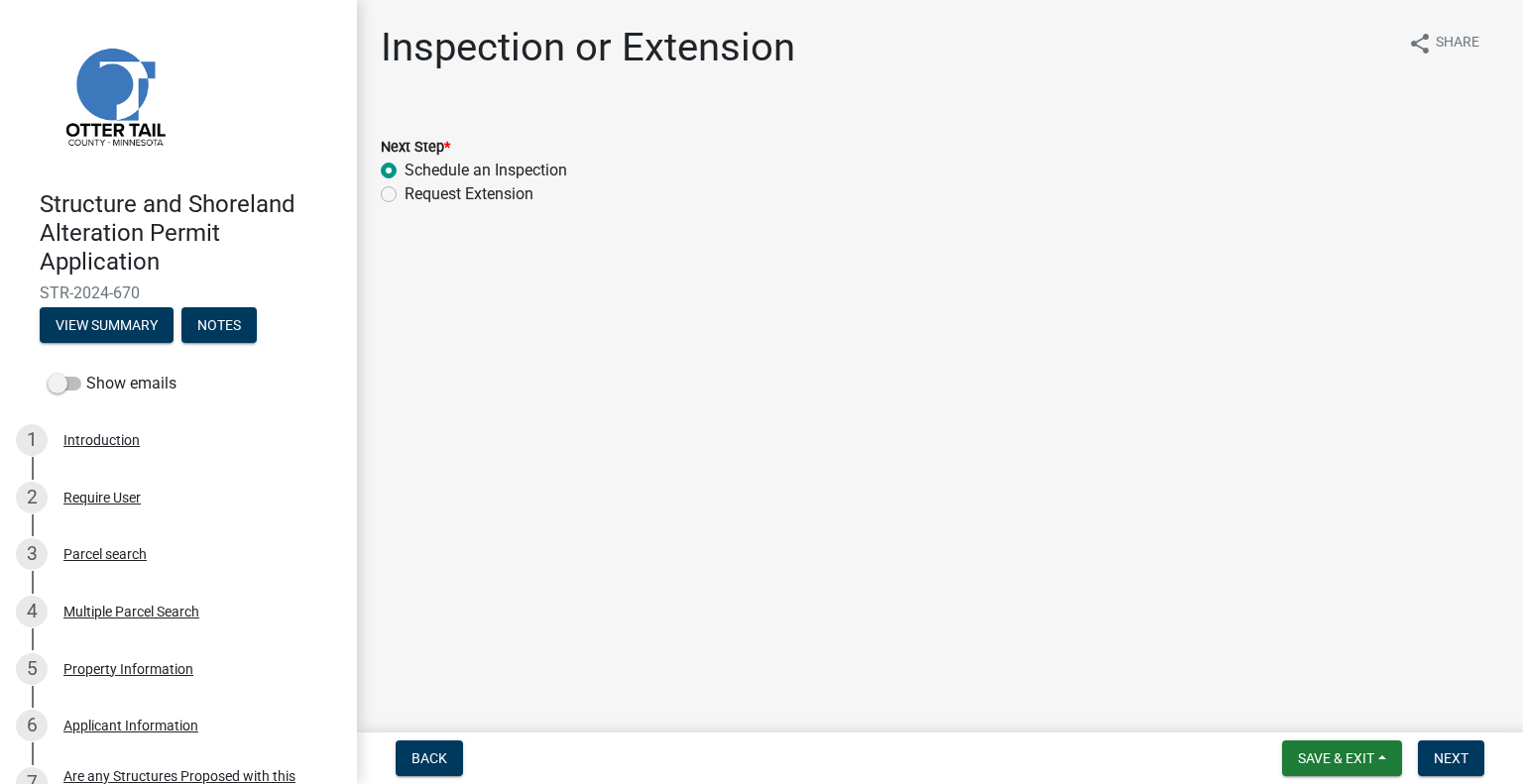 radio on "true" 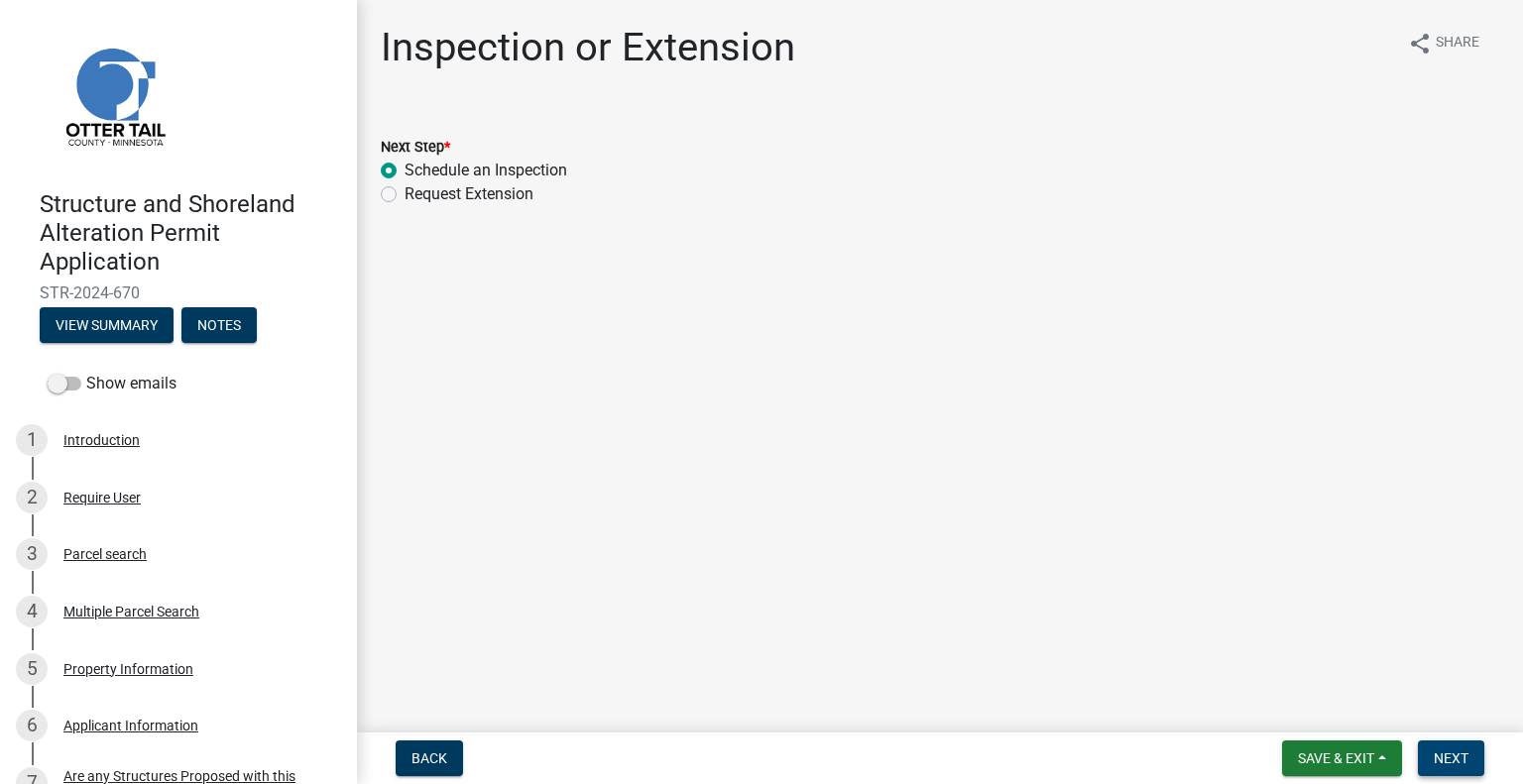 click on "Next" at bounding box center (1451, 758) 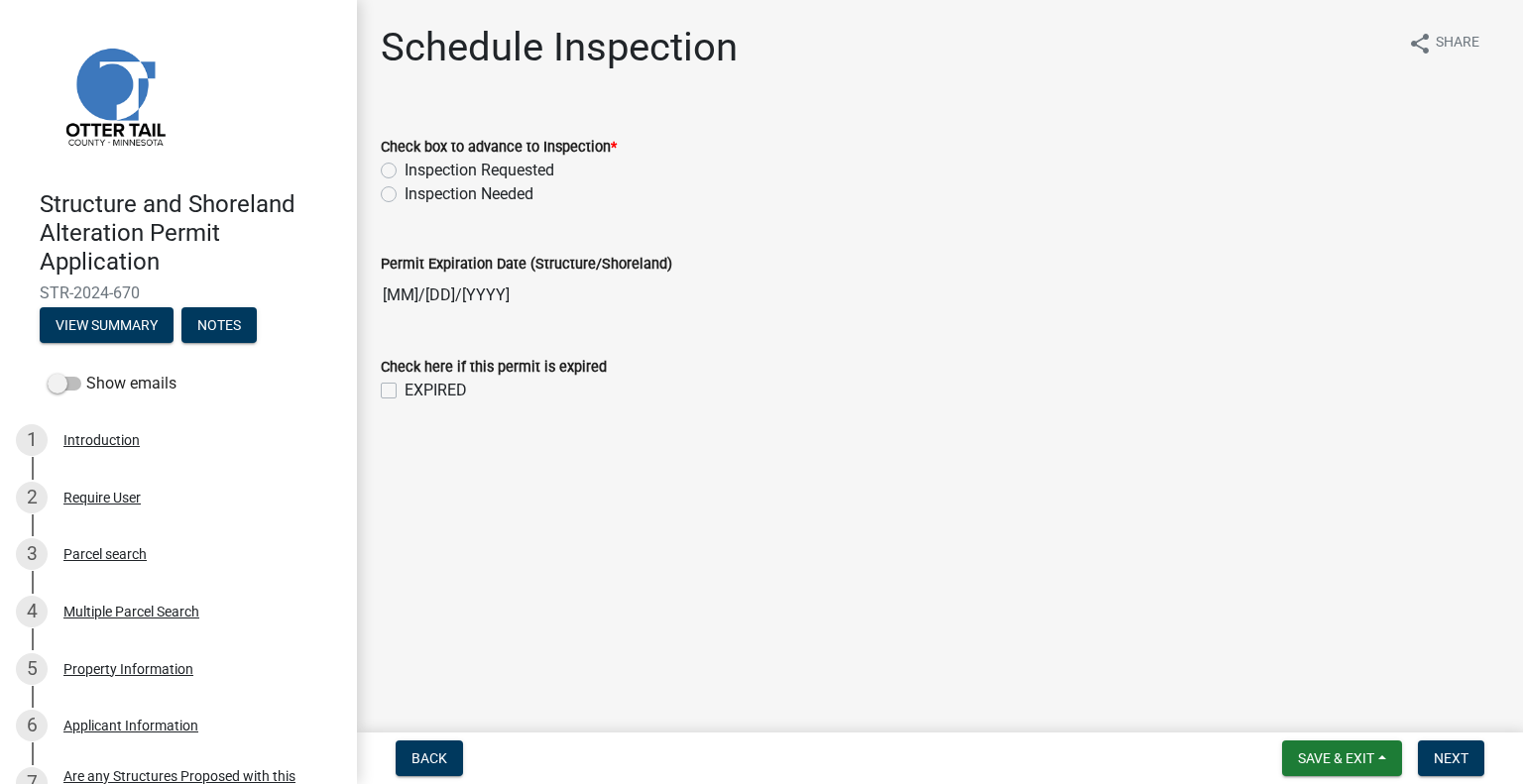 click on "Inspection Requested" 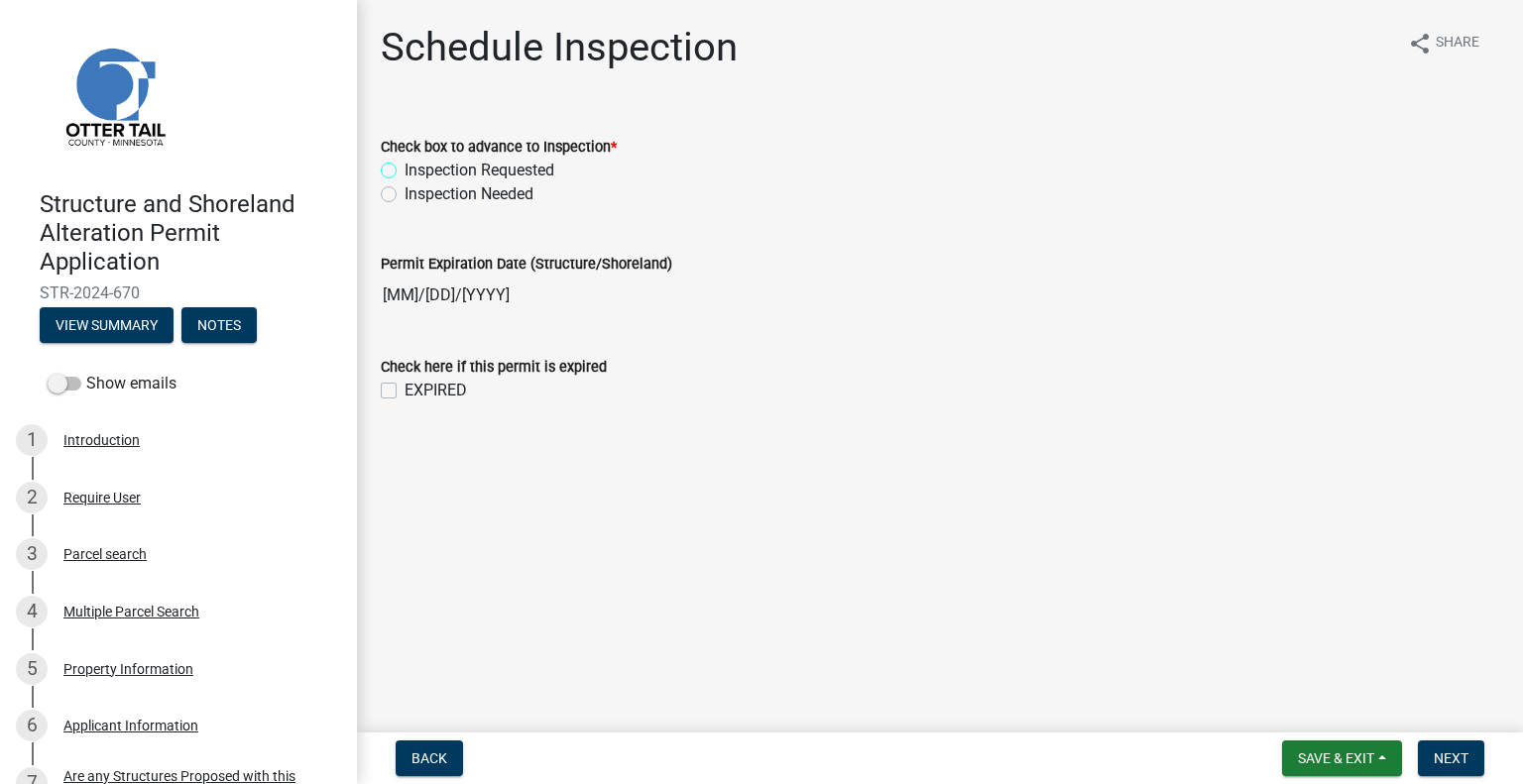 click on "Inspection Requested" at bounding box center [410, 165] 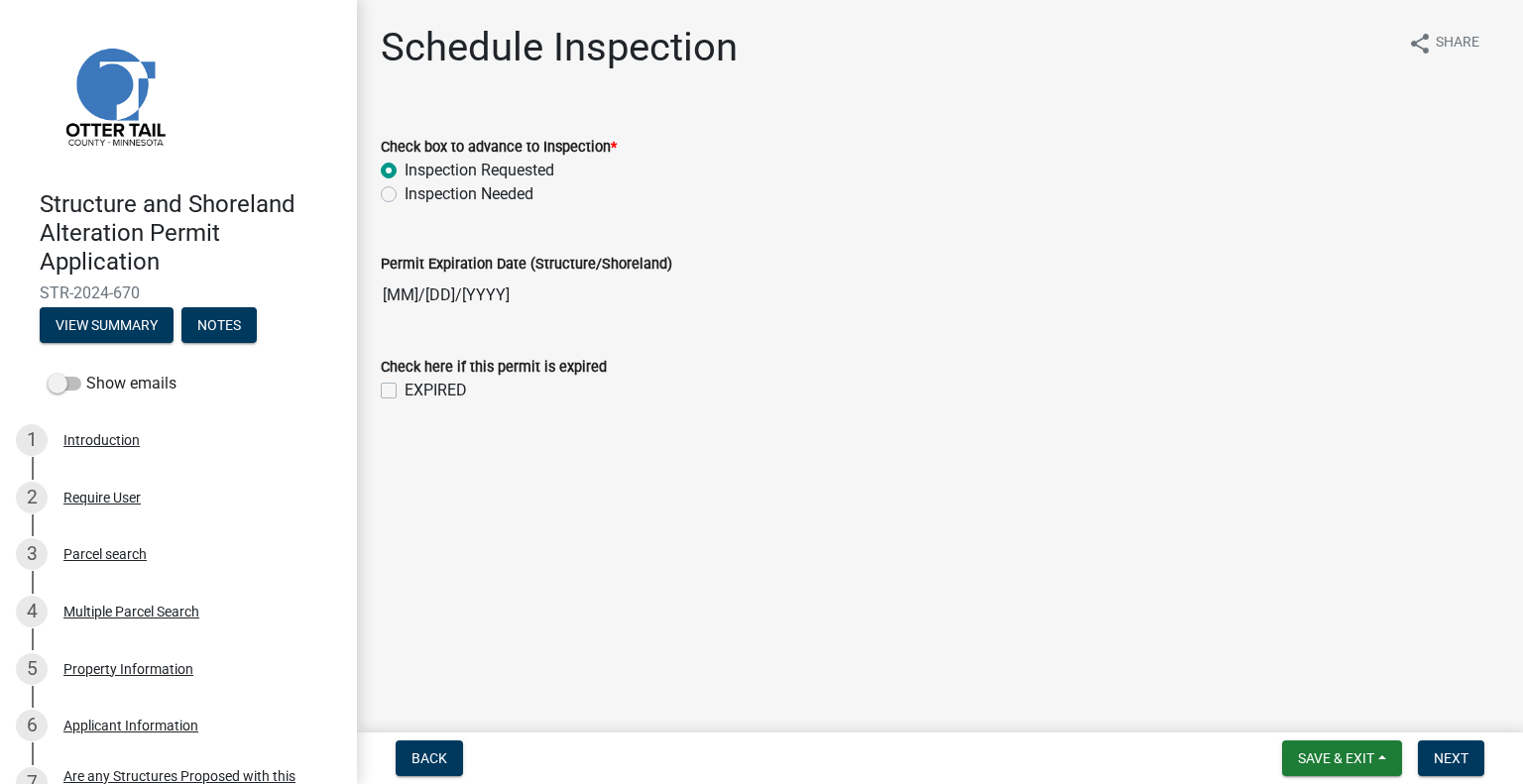 radio on "true" 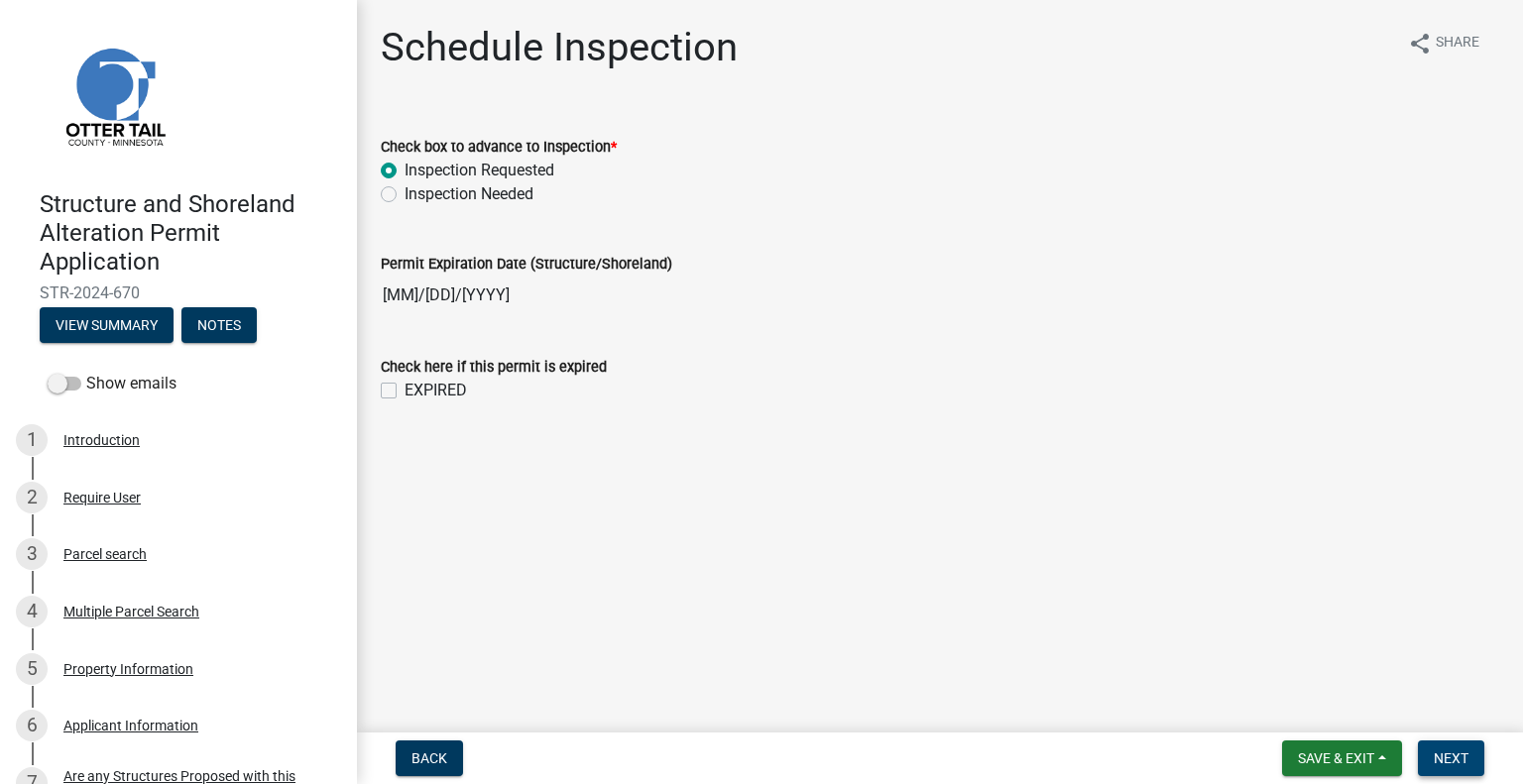 click on "Next" at bounding box center (1451, 758) 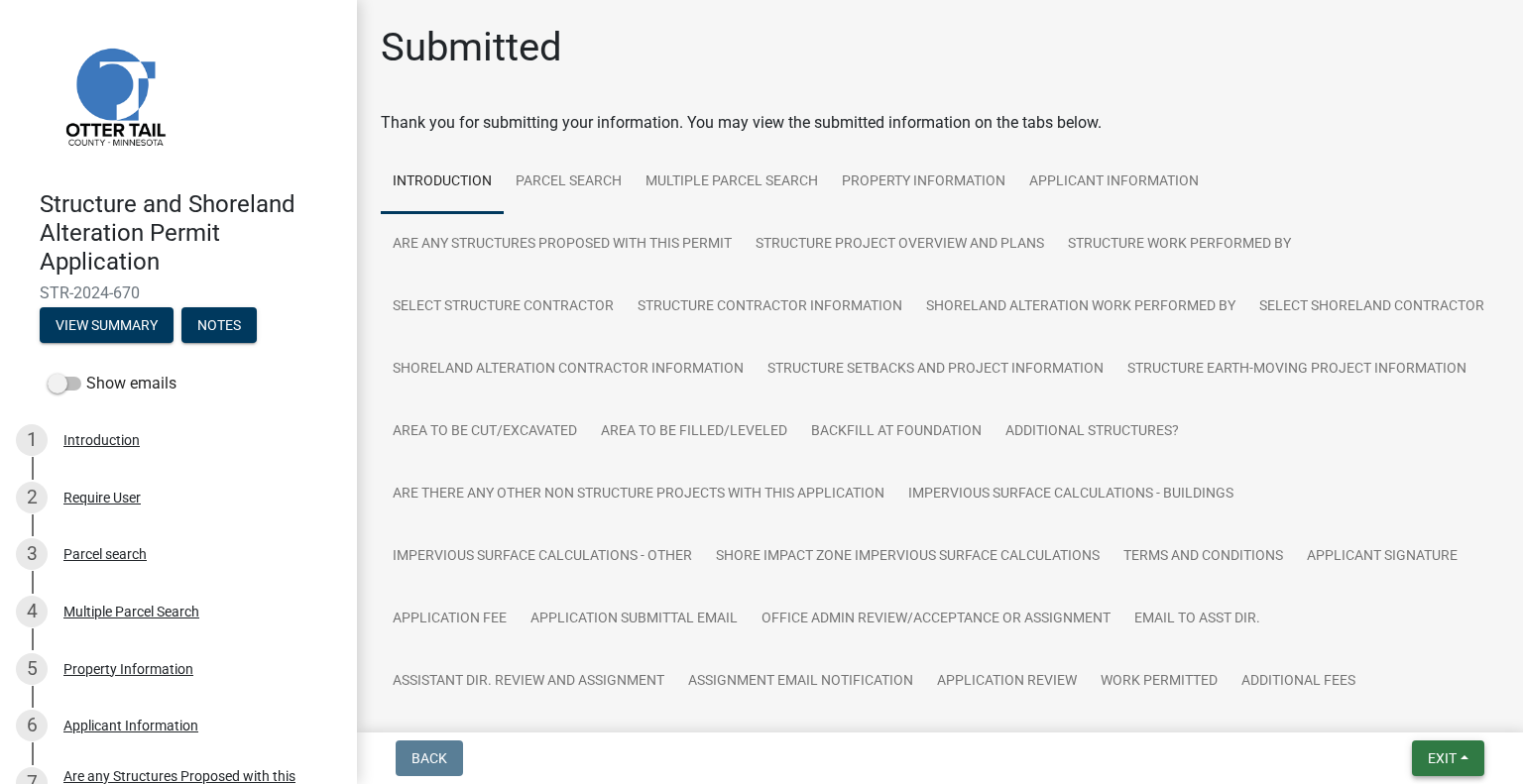 click on "Exit" at bounding box center [1442, 758] 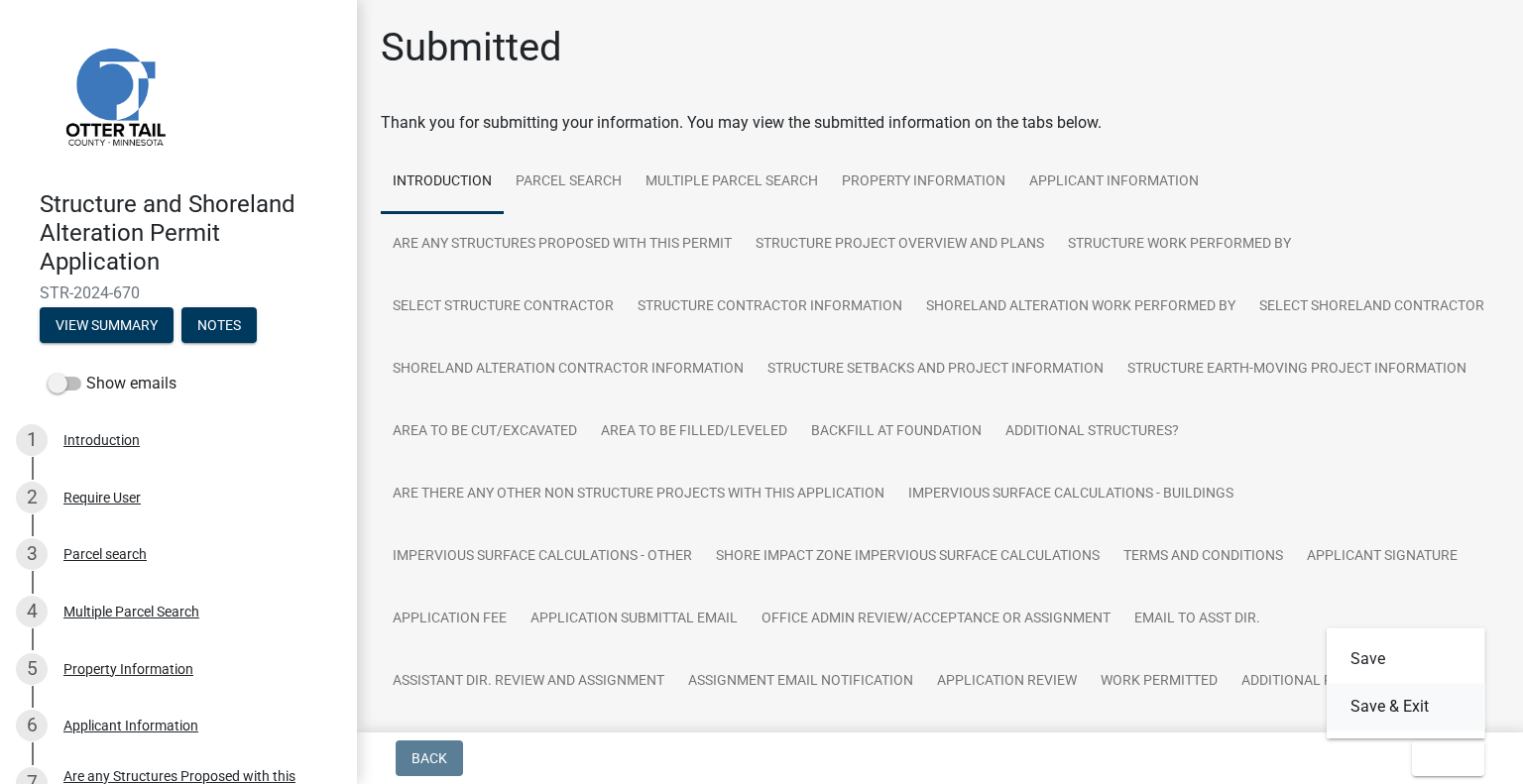 click on "Save & Exit" at bounding box center [1406, 707] 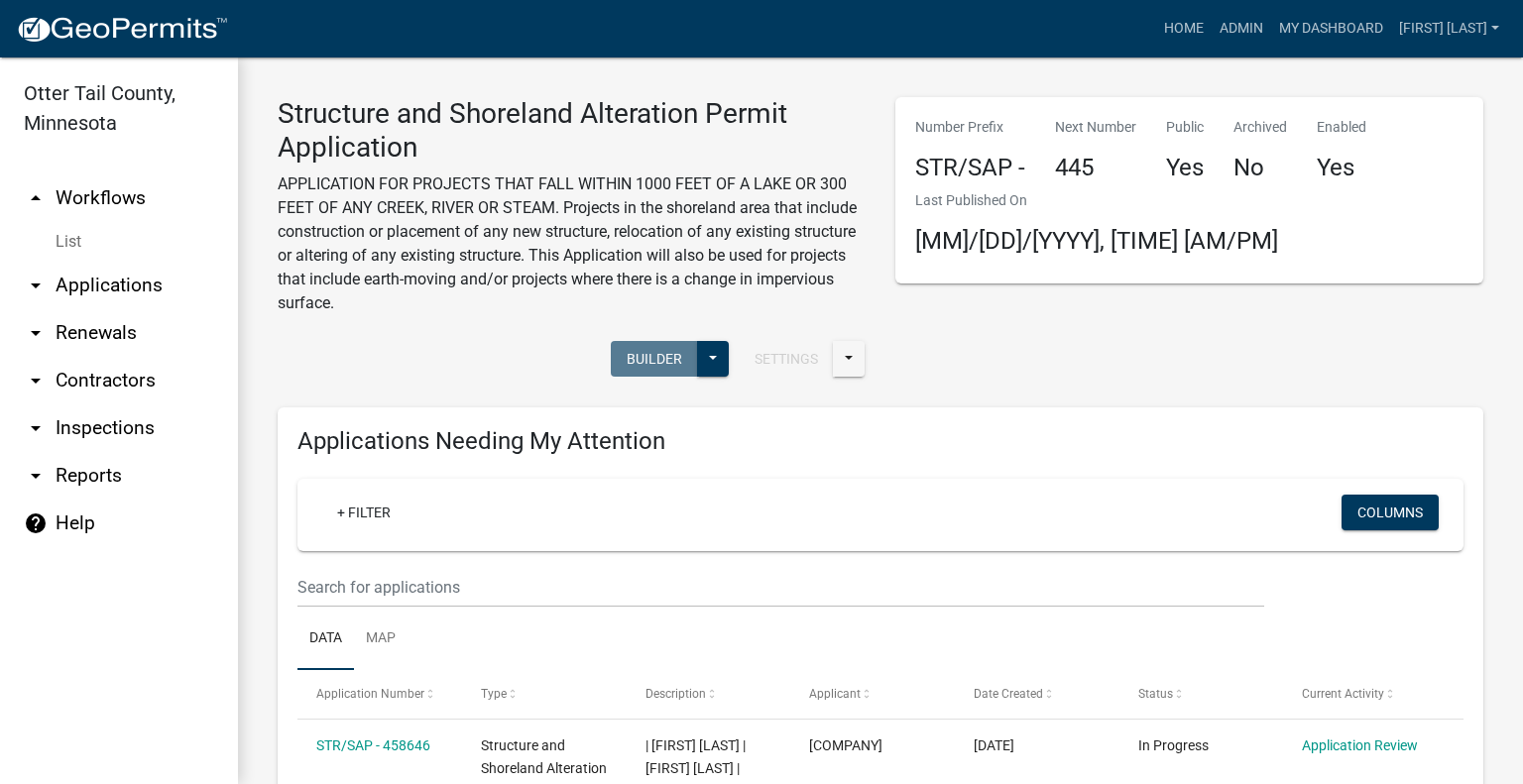 click on "arrow_drop_down   Applications" at bounding box center (119, 285) 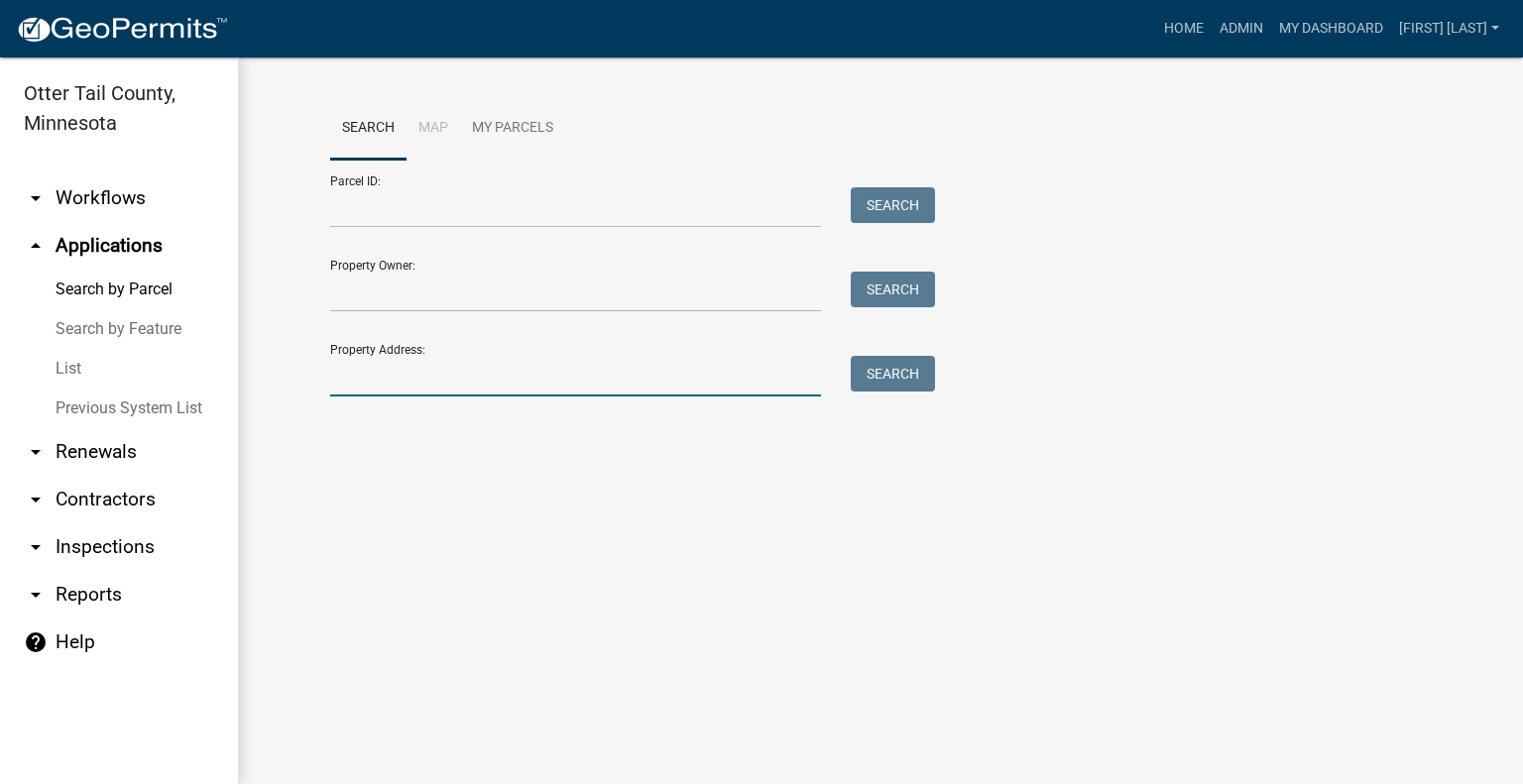 click on "Property Address:" at bounding box center [575, 376] 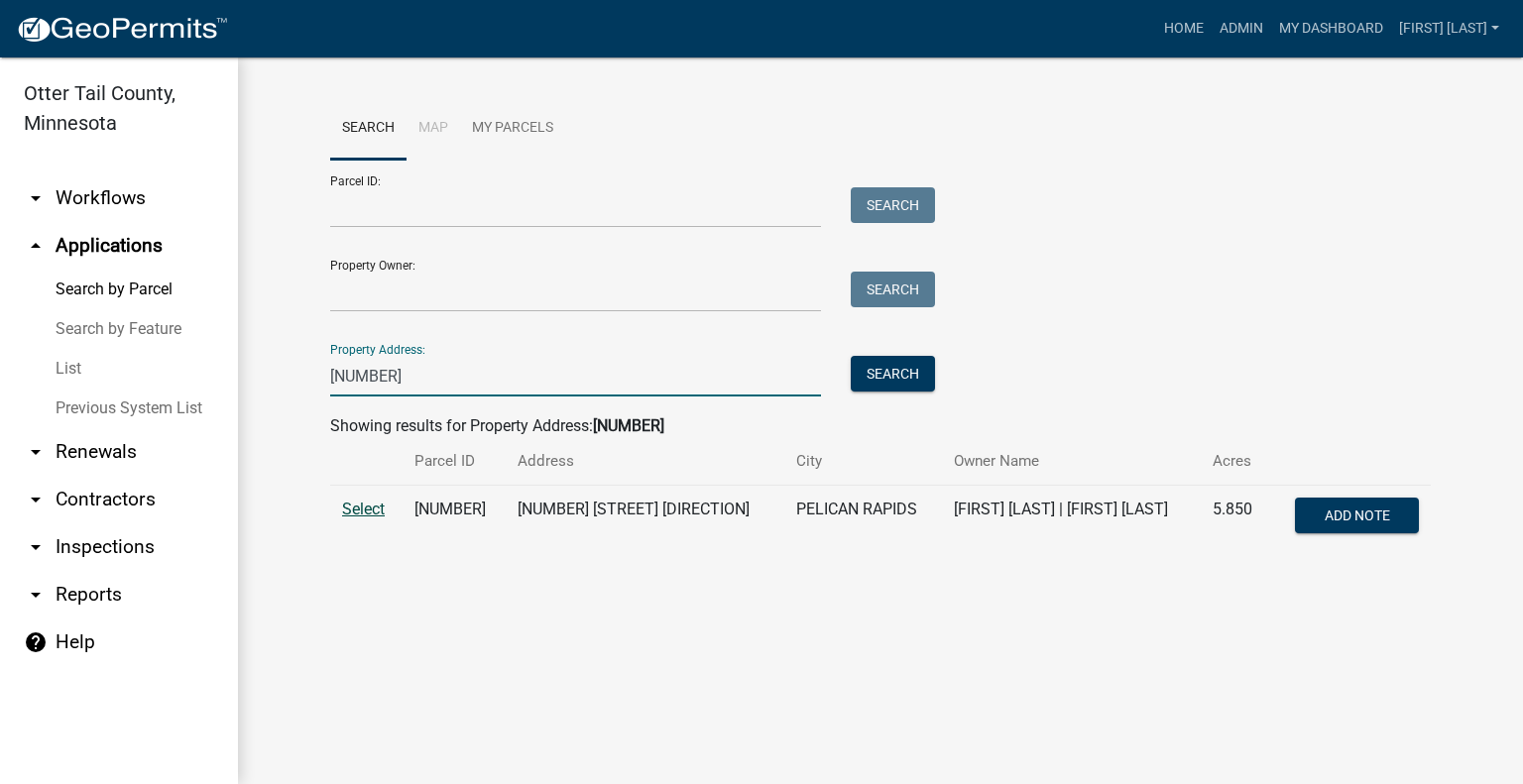 type on "[NUMBER]" 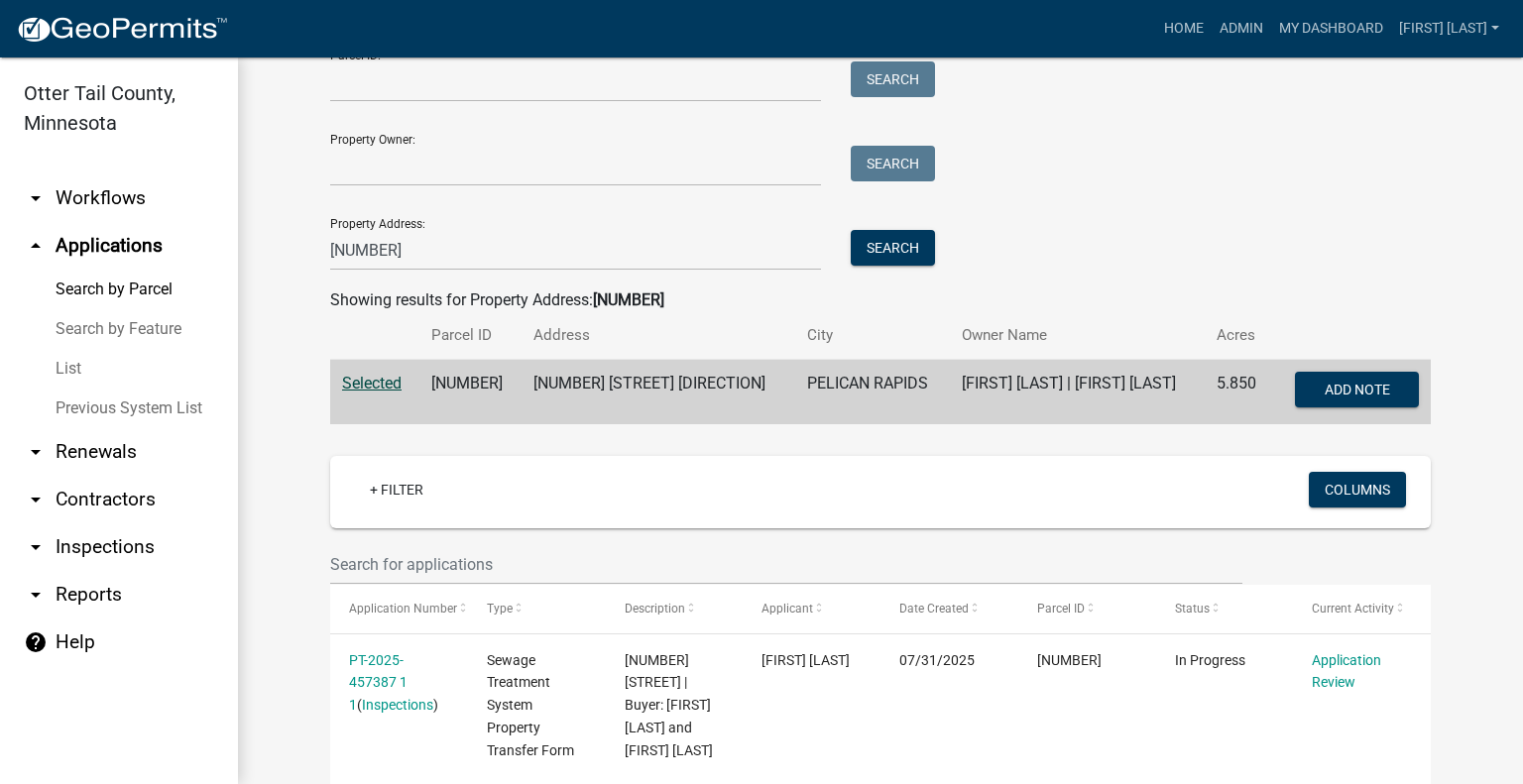 scroll, scrollTop: 99, scrollLeft: 0, axis: vertical 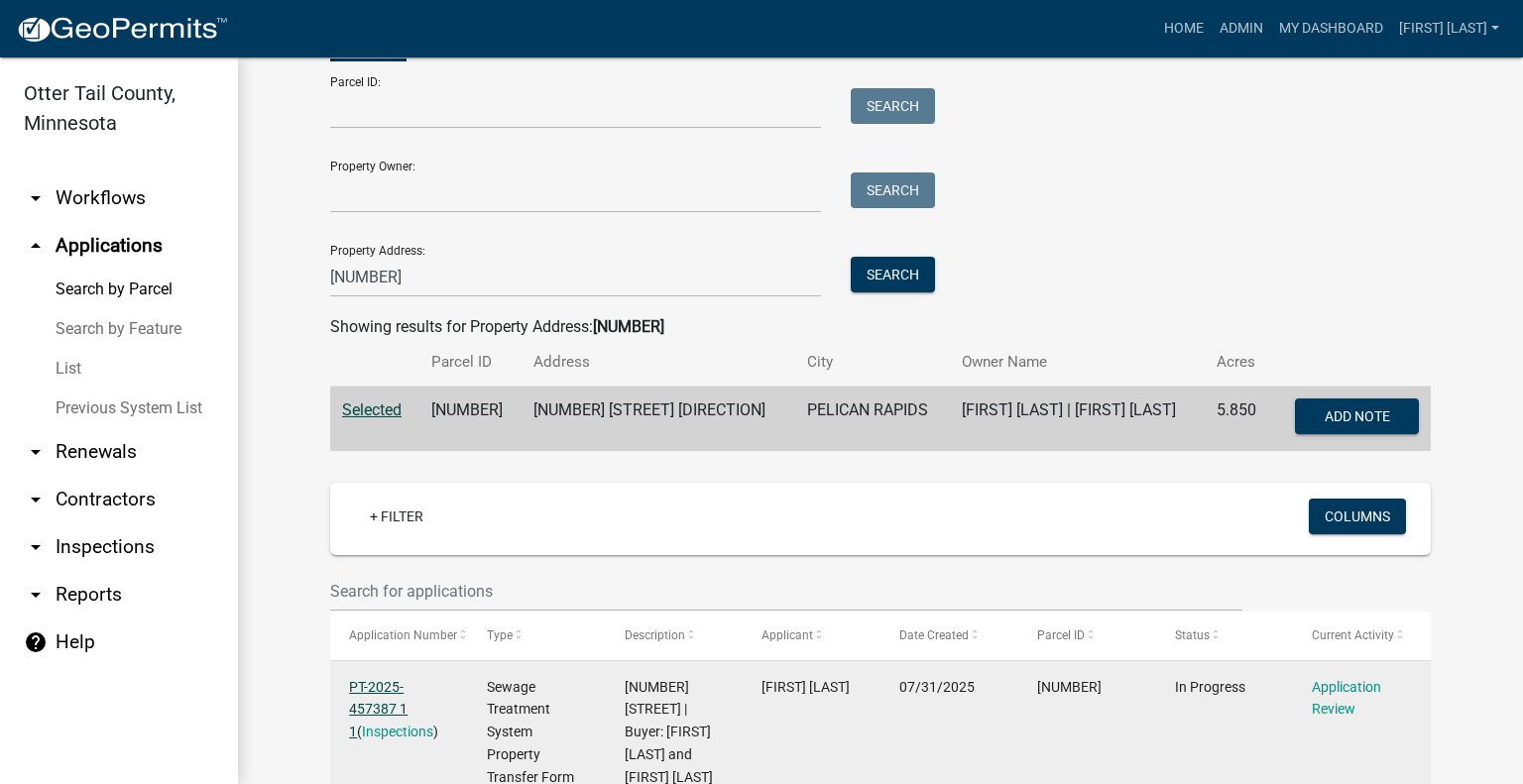 click on "PT-2025-457387 1 1" 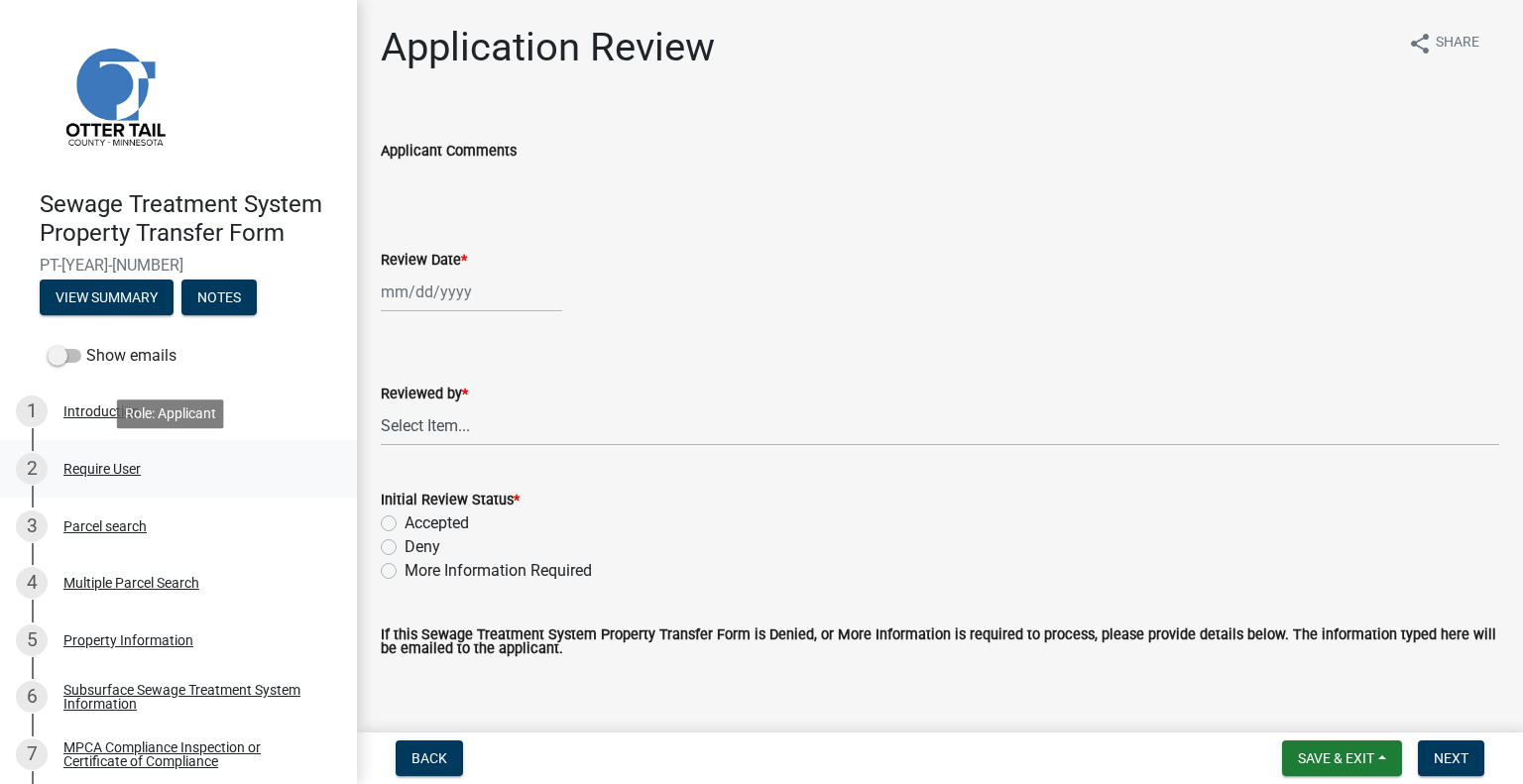 drag, startPoint x: 338, startPoint y: 432, endPoint x: 333, endPoint y: 488, distance: 56.22277 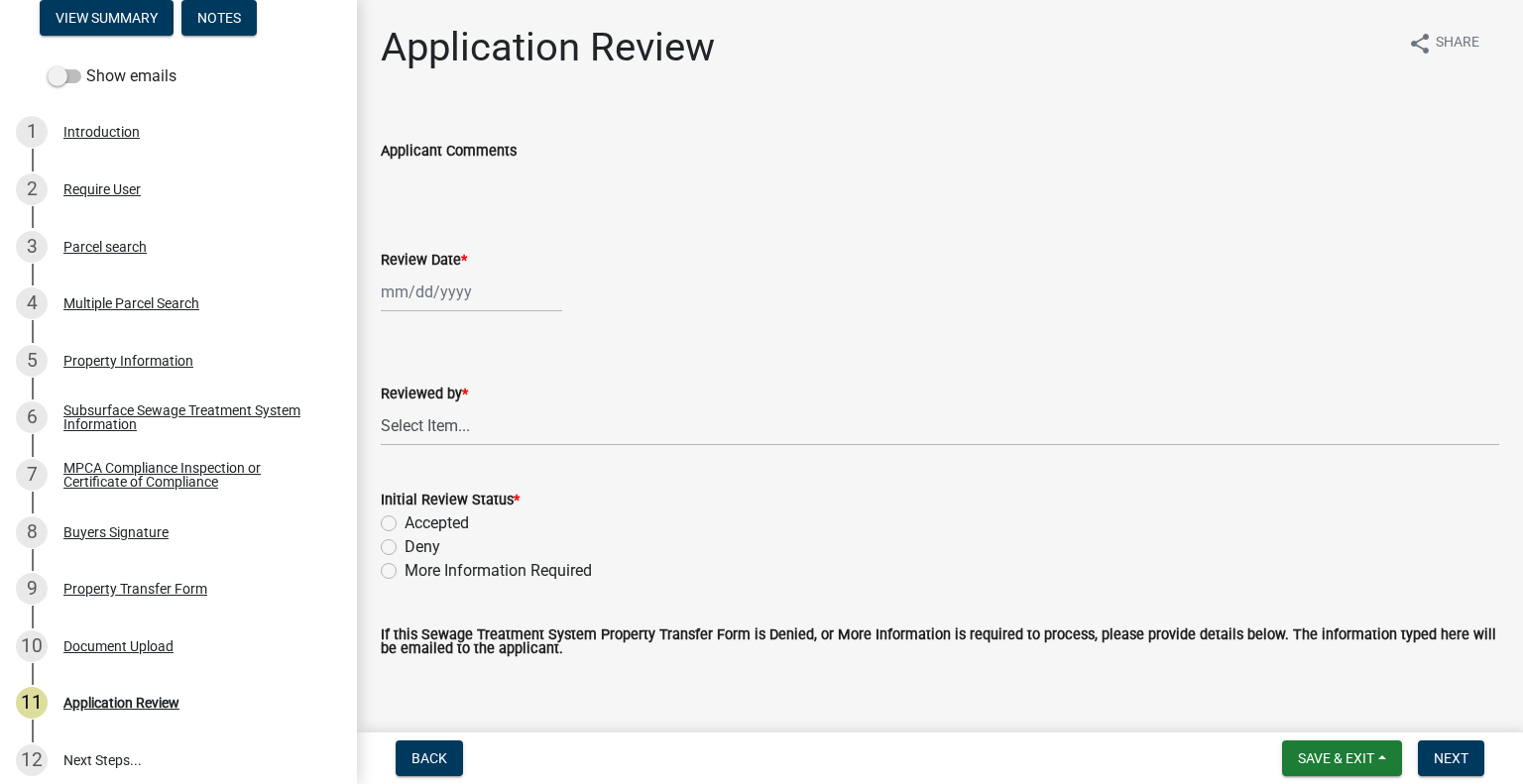 scroll, scrollTop: 291, scrollLeft: 0, axis: vertical 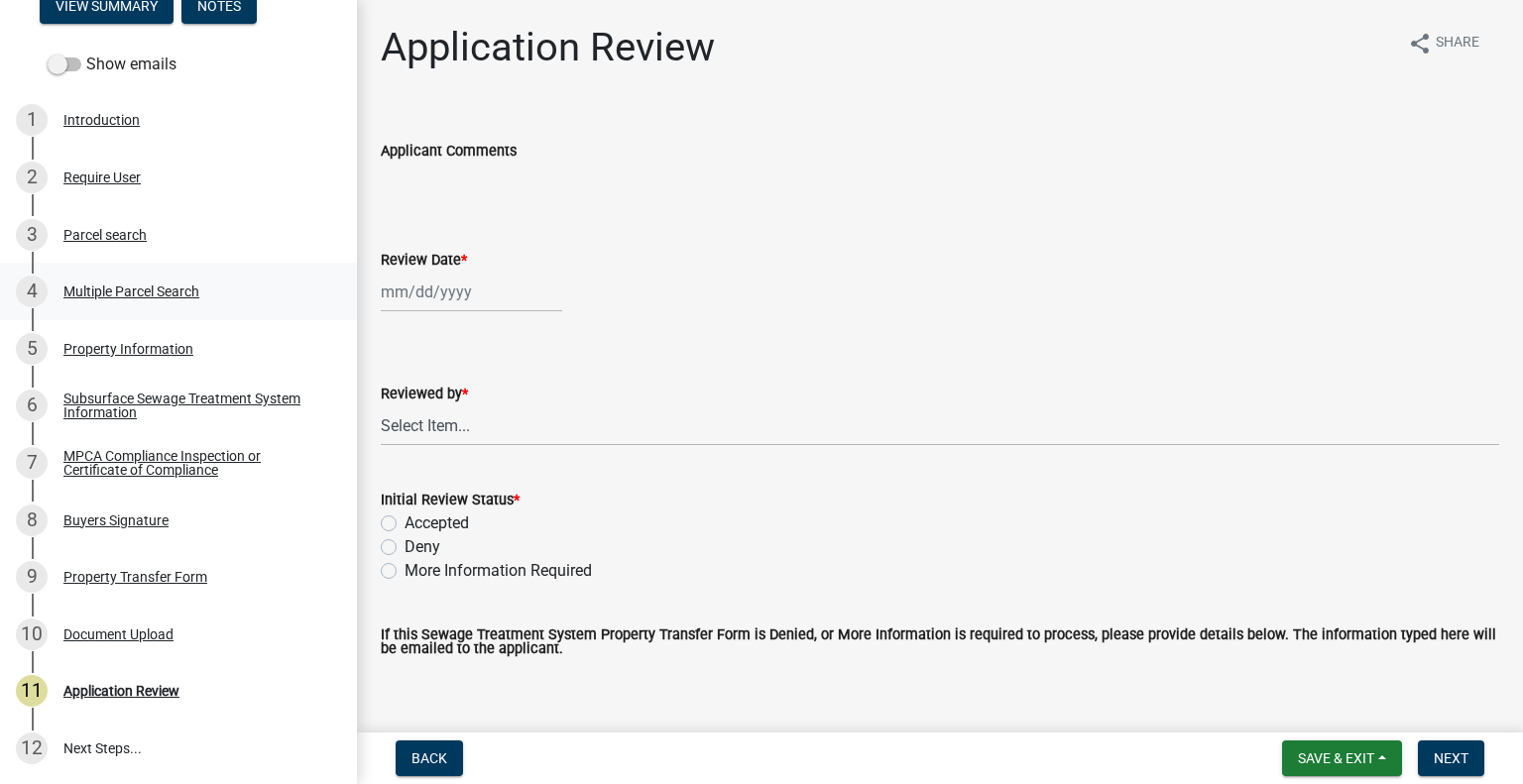 click on "Multiple Parcel Search" at bounding box center (131, 291) 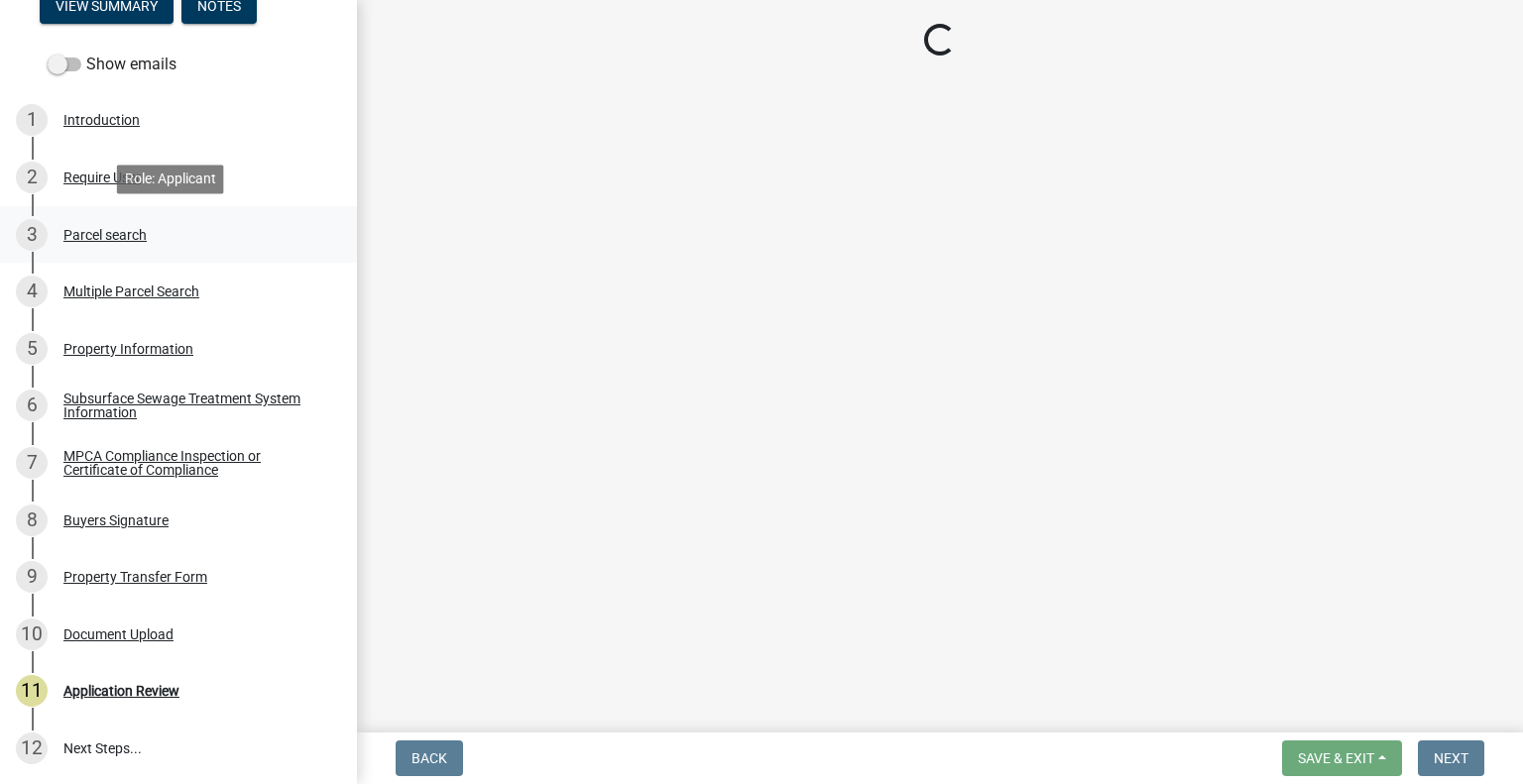 click on "3     Parcel search" at bounding box center [171, 235] 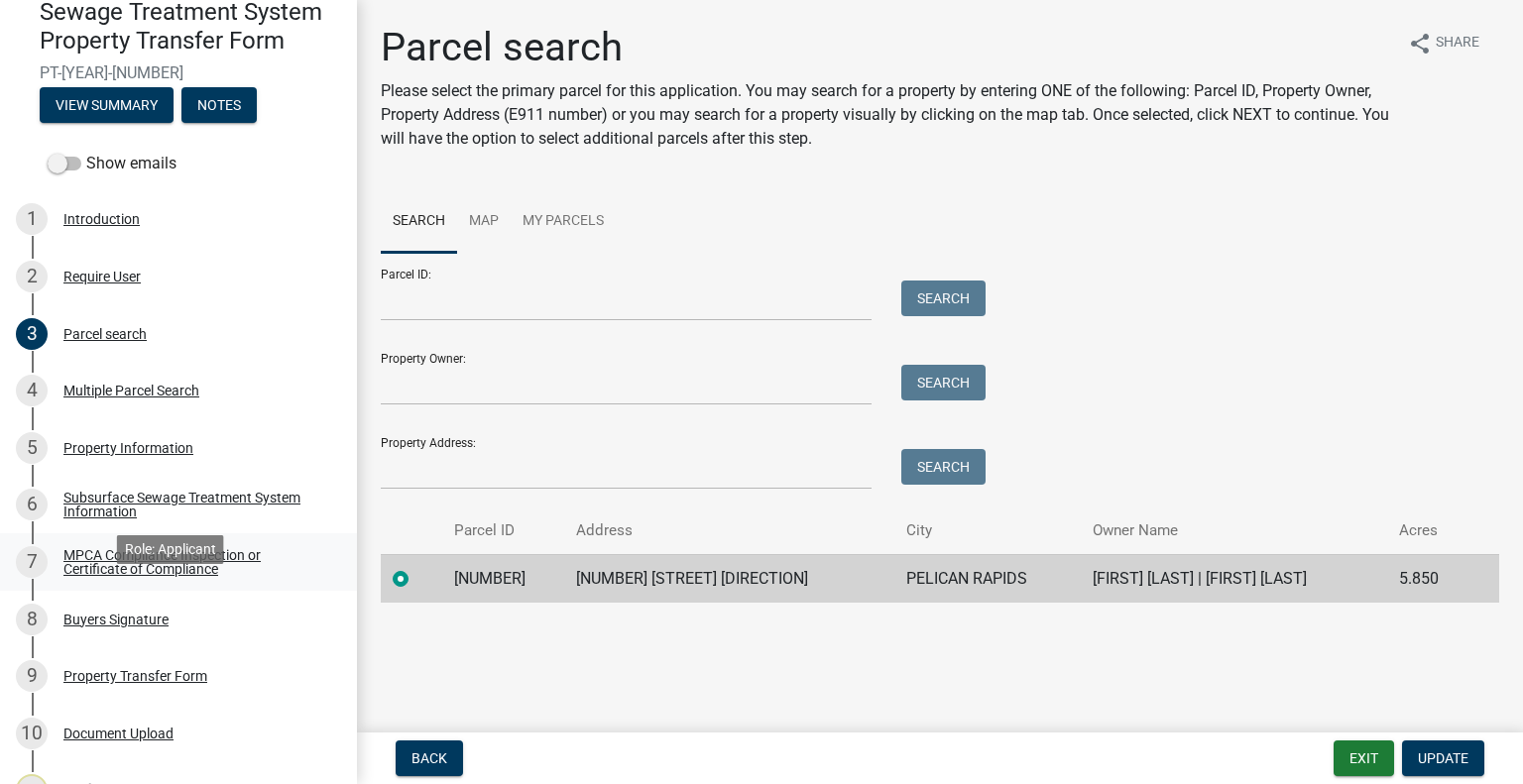 scroll, scrollTop: 93, scrollLeft: 0, axis: vertical 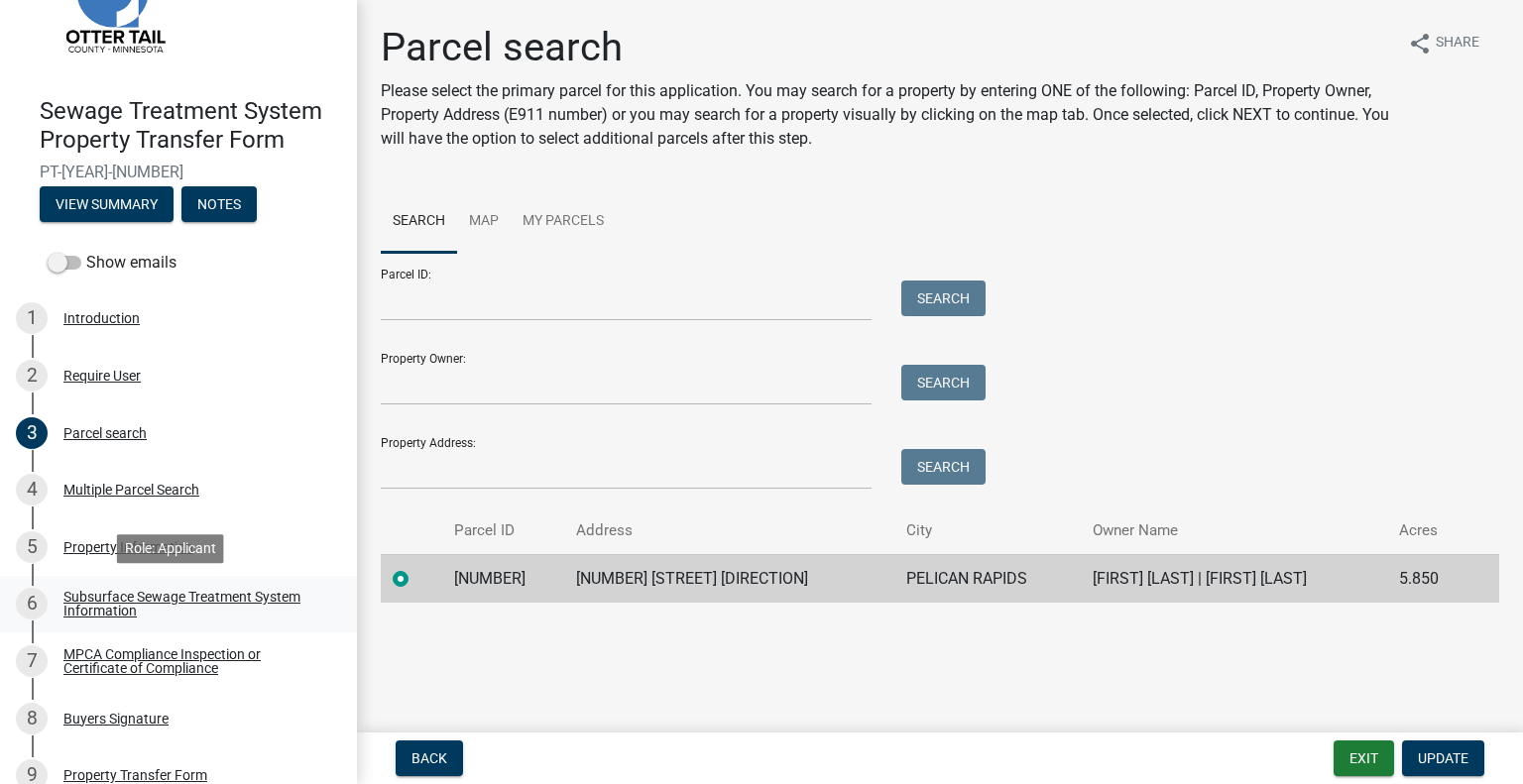 click on "Subsurface Sewage Treatment System Information" at bounding box center (194, 604) 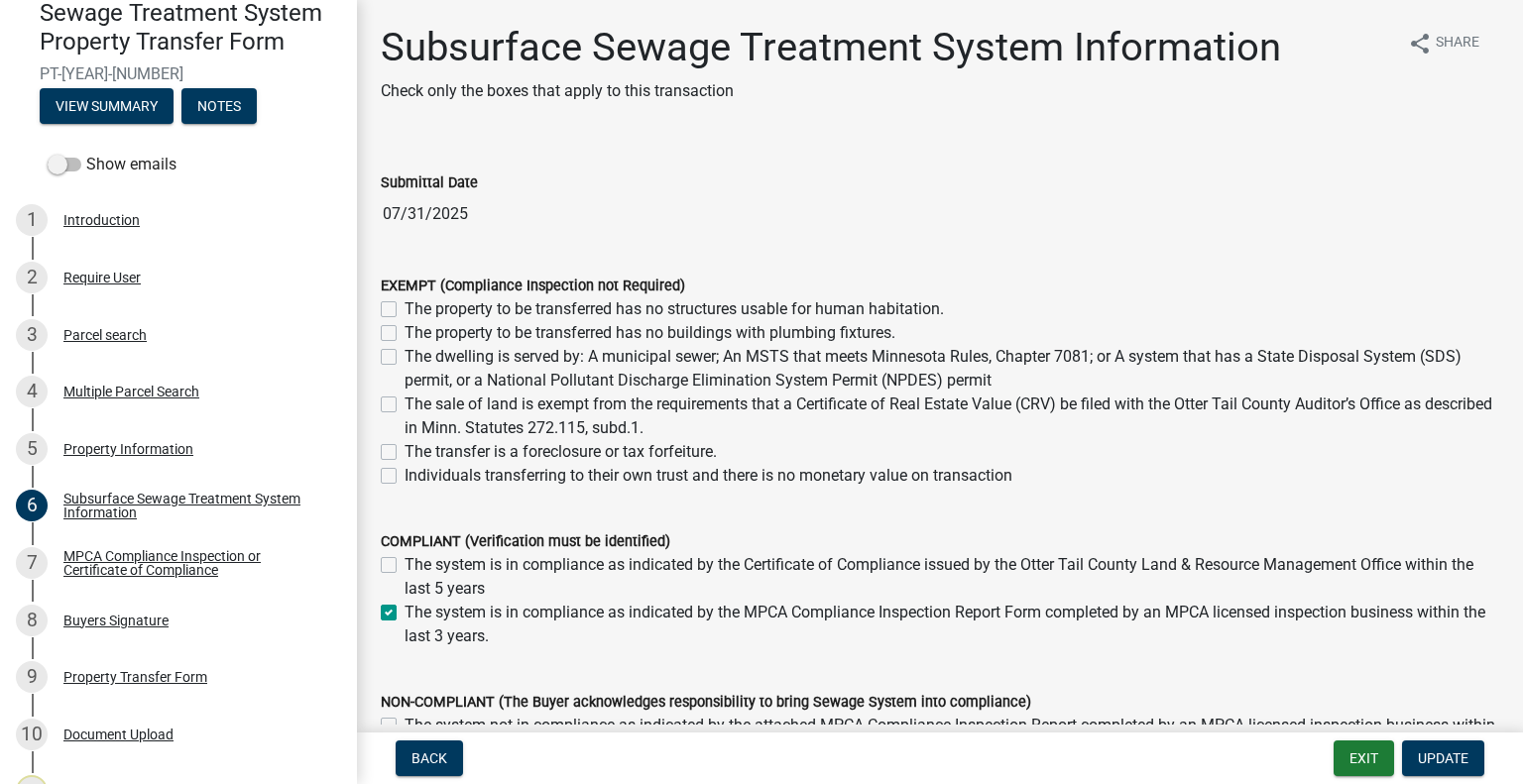 scroll, scrollTop: 291, scrollLeft: 0, axis: vertical 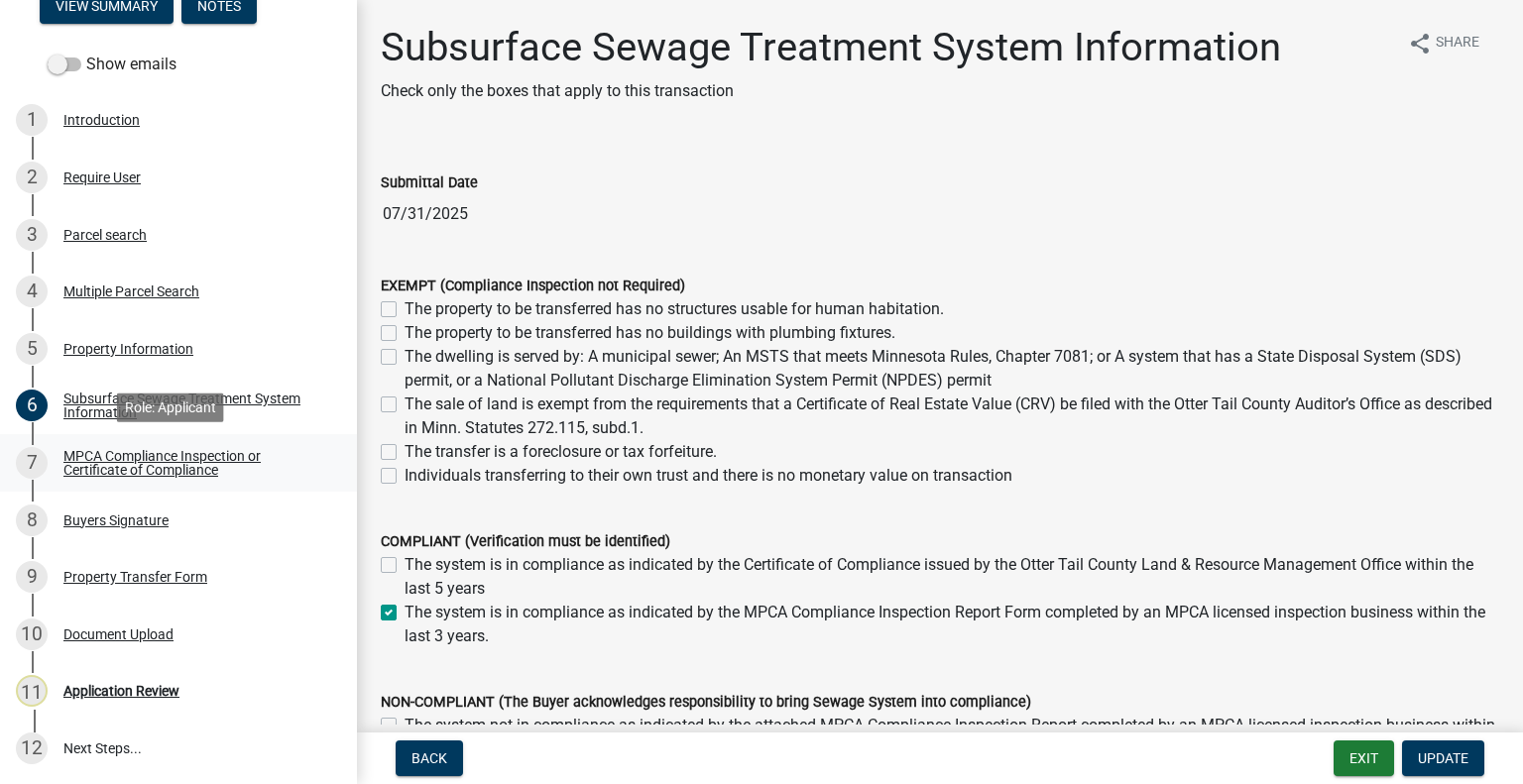 click on "MPCA Compliance Inspection  or Certificate of Compliance" at bounding box center [194, 463] 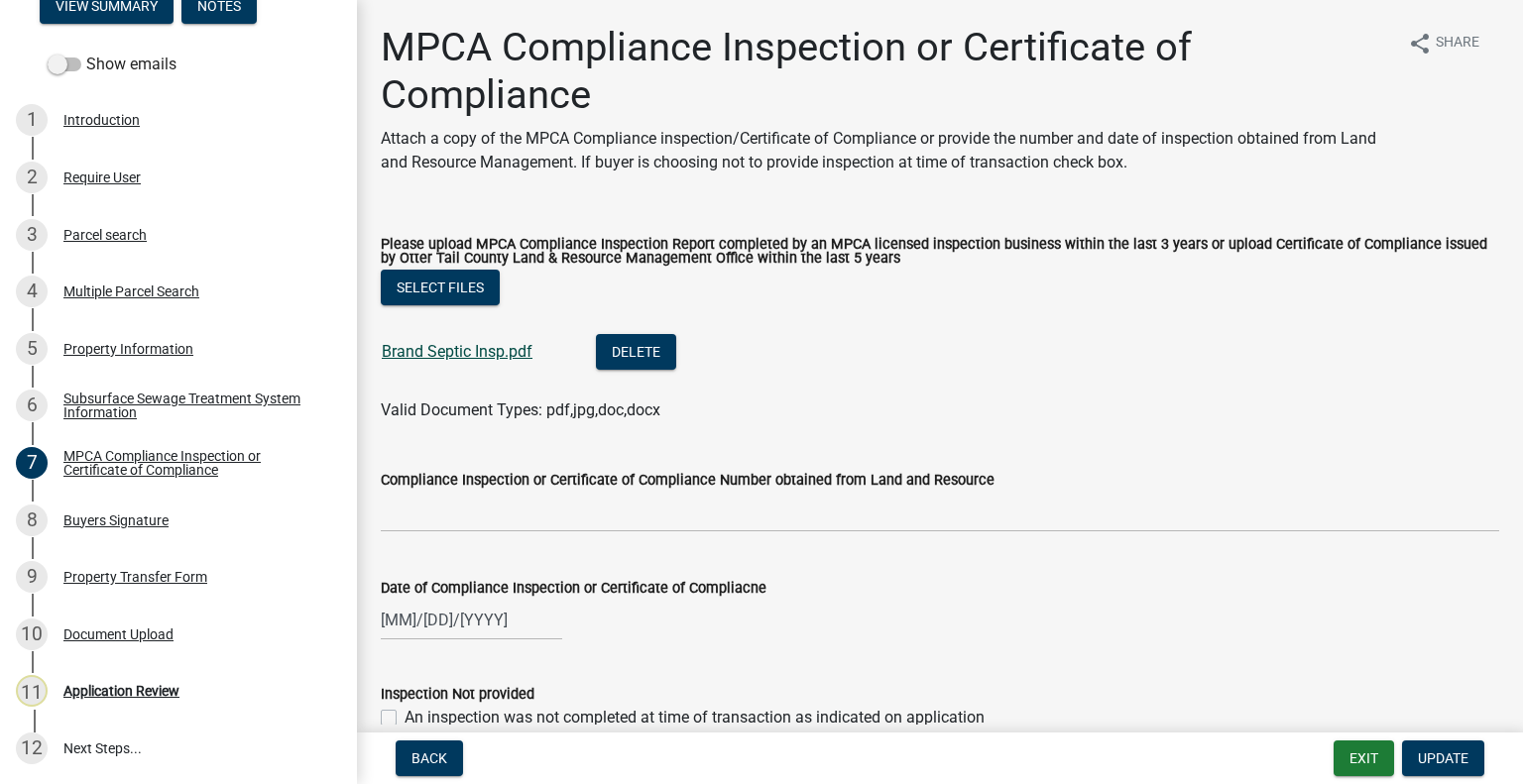 click on "Brand Septic Insp.pdf" 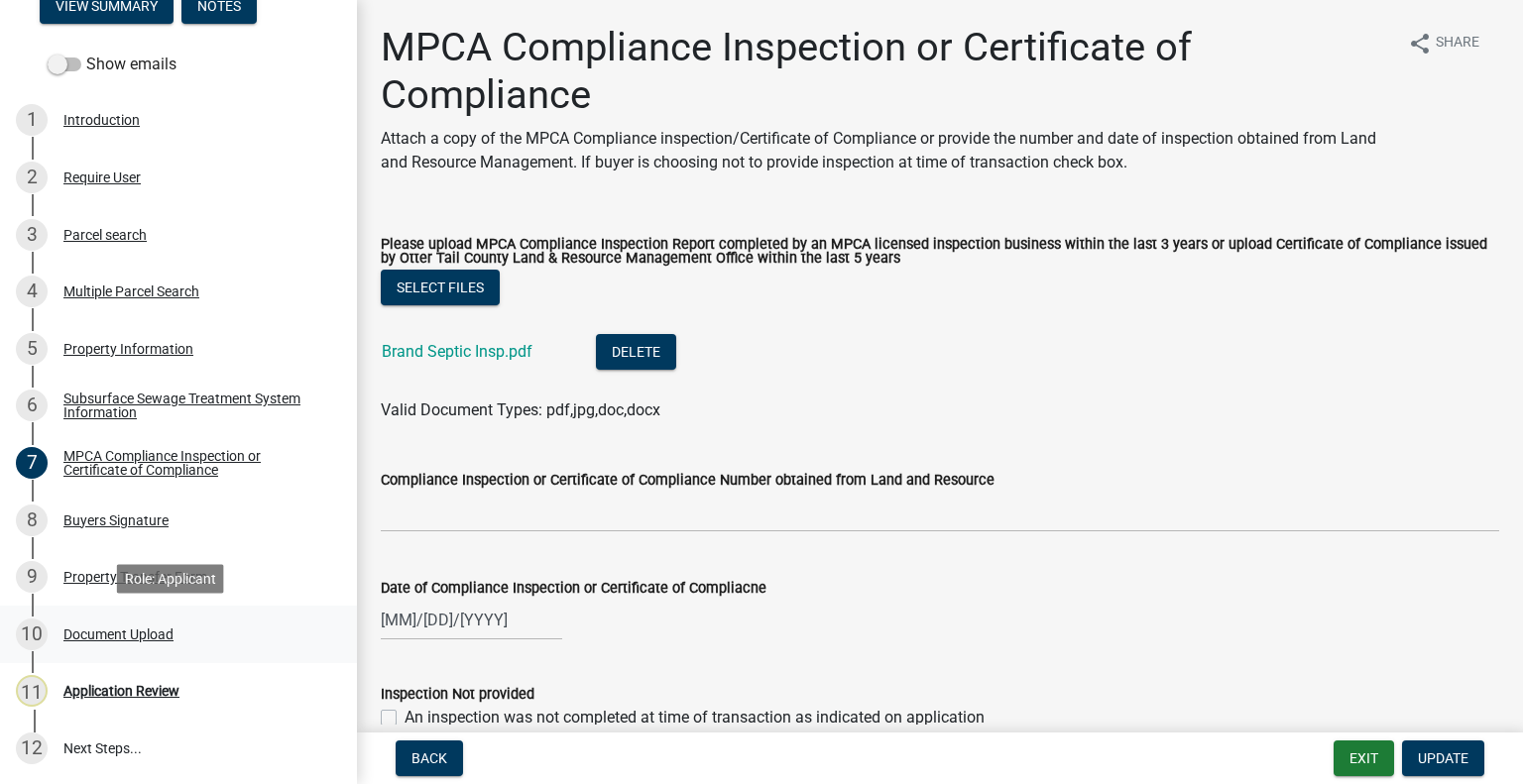 click on "Document Upload" at bounding box center (118, 634) 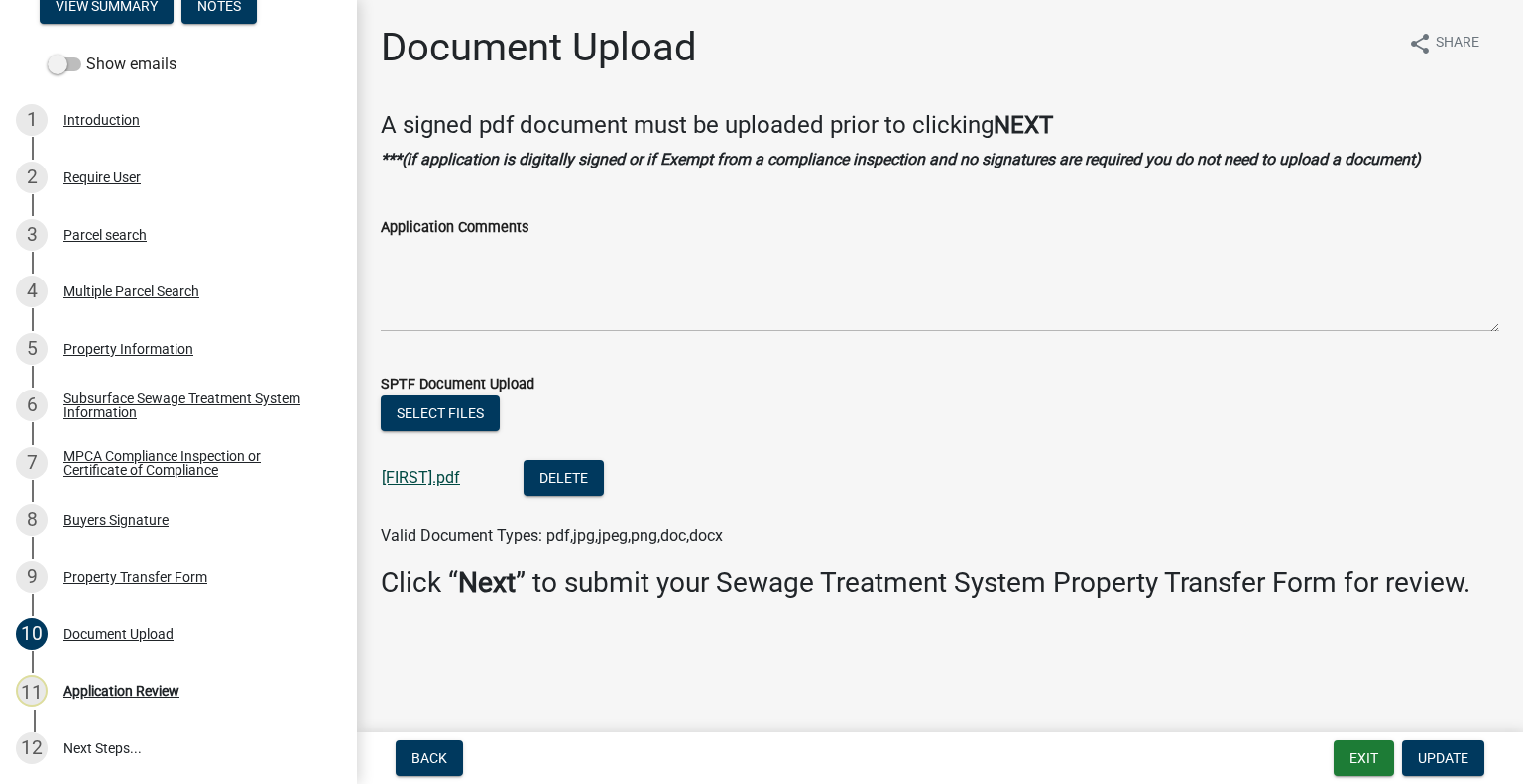 click on "[FIRST].pdf" 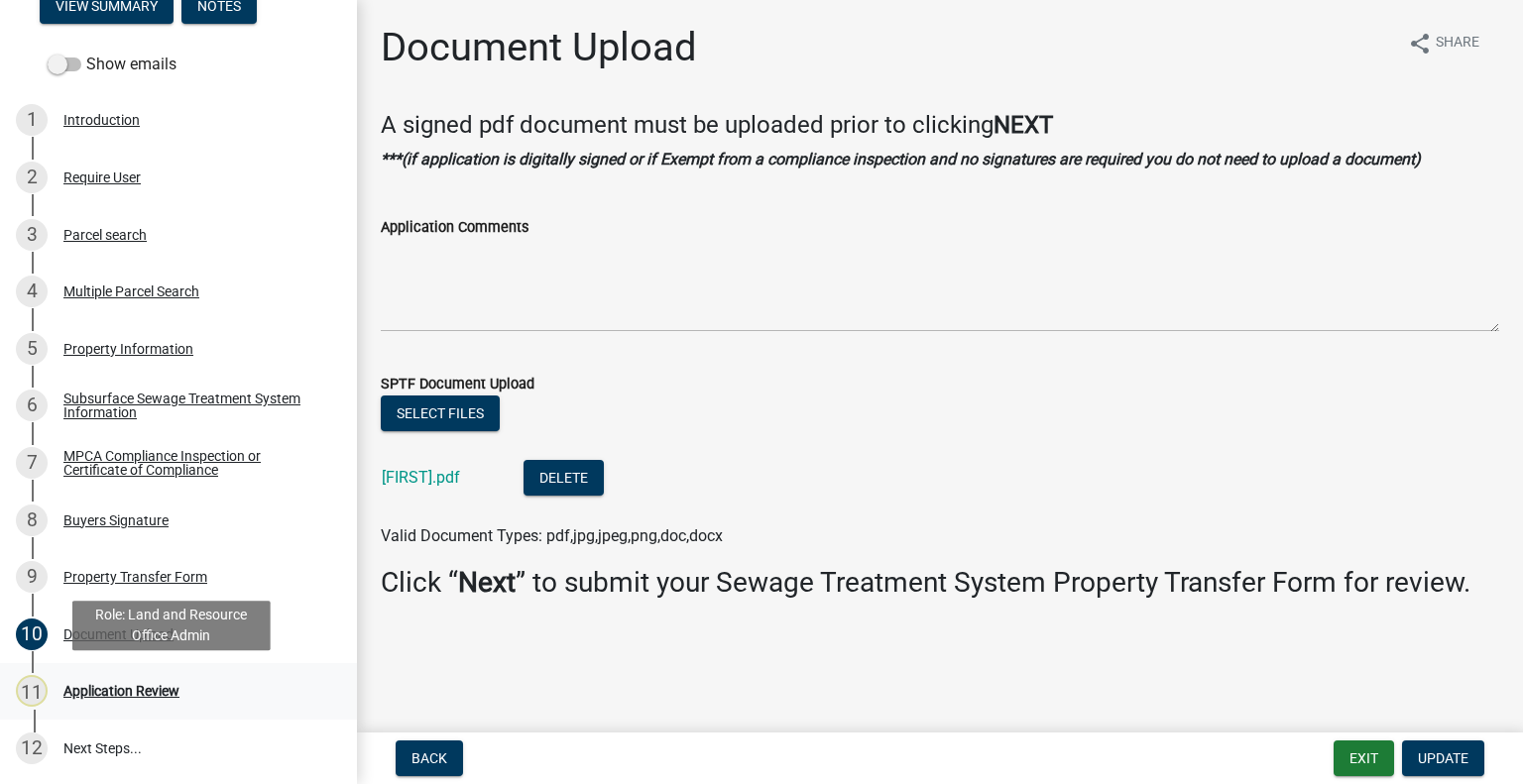 click on "11     Application Review" at bounding box center [171, 691] 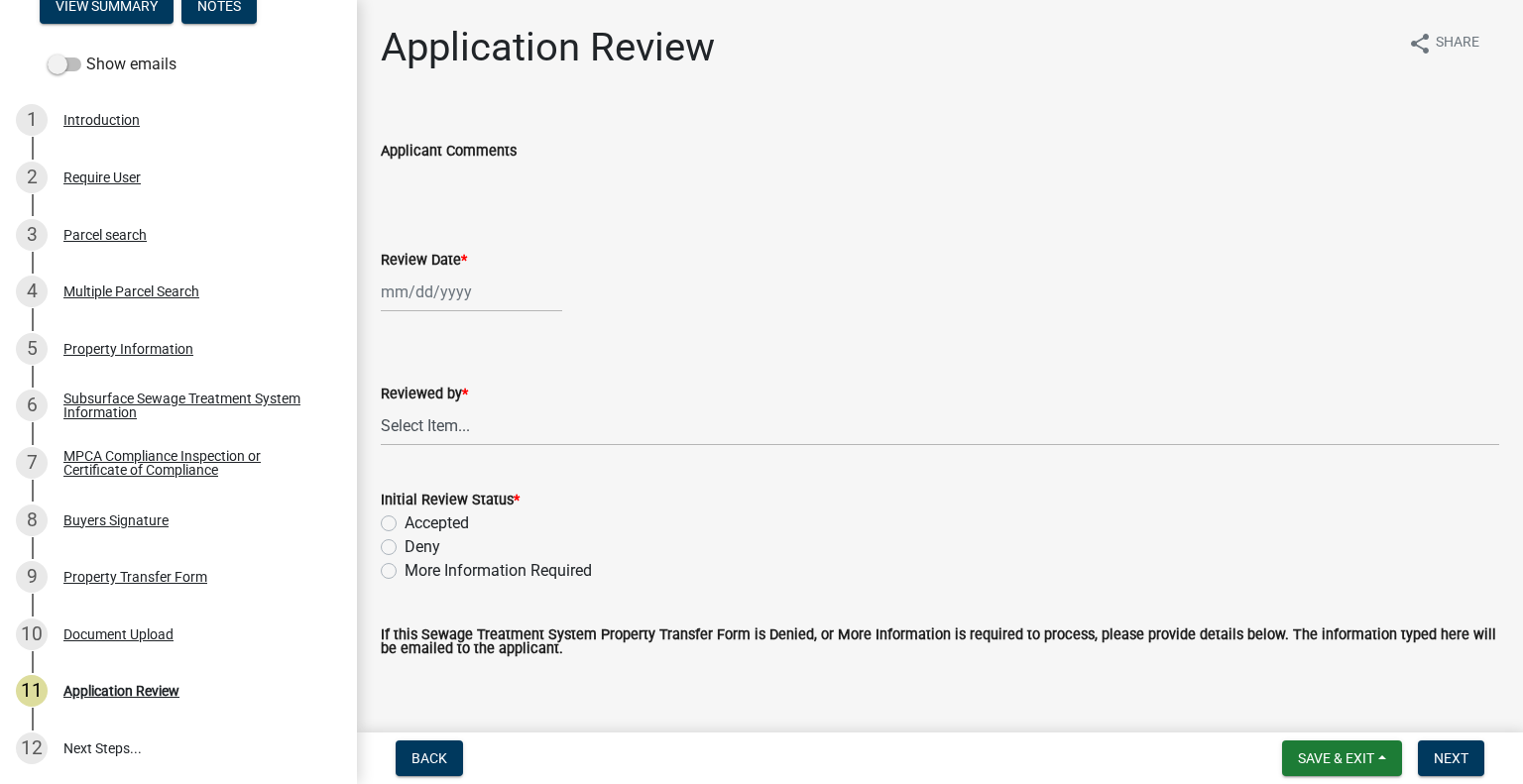 click 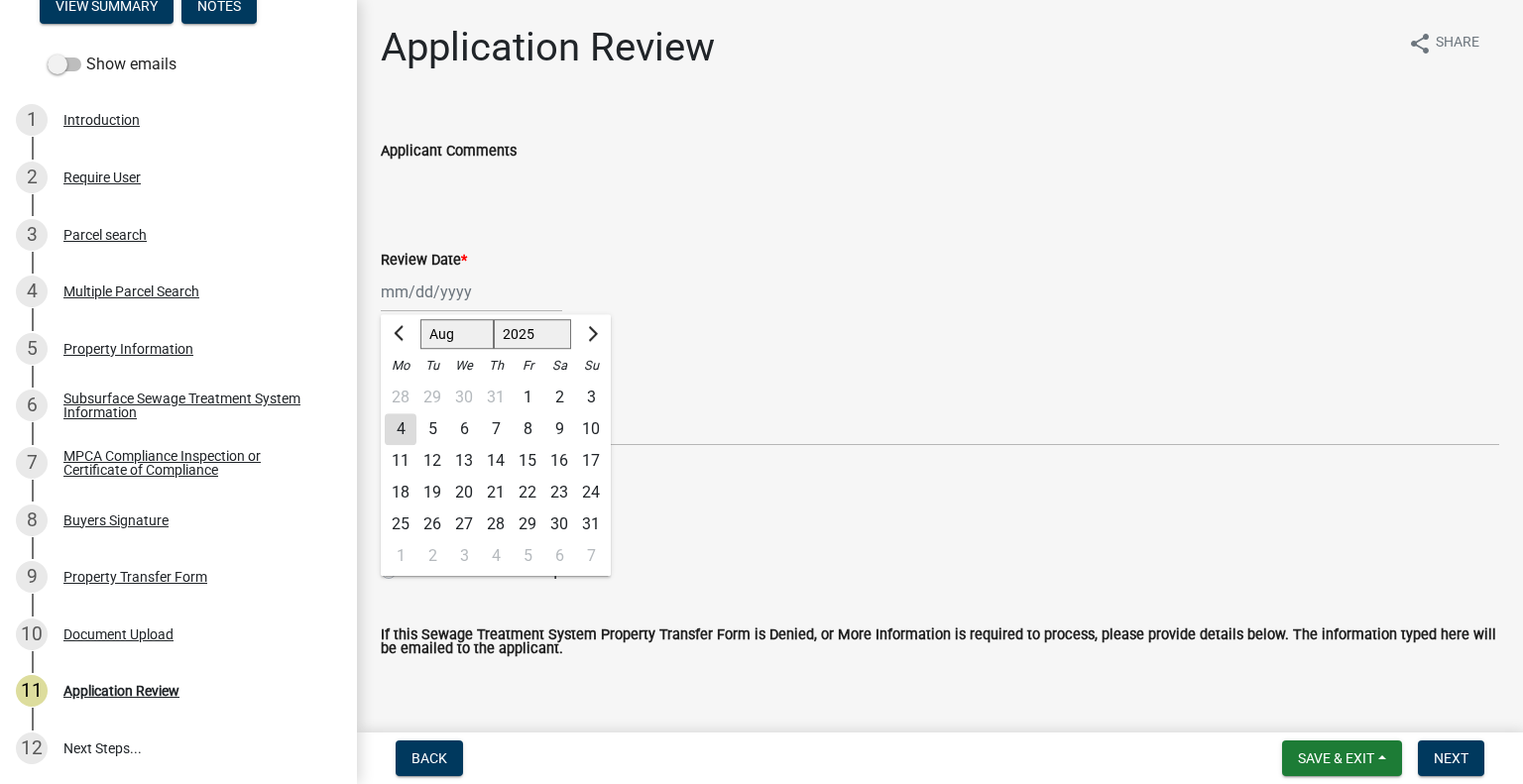 click on "4" 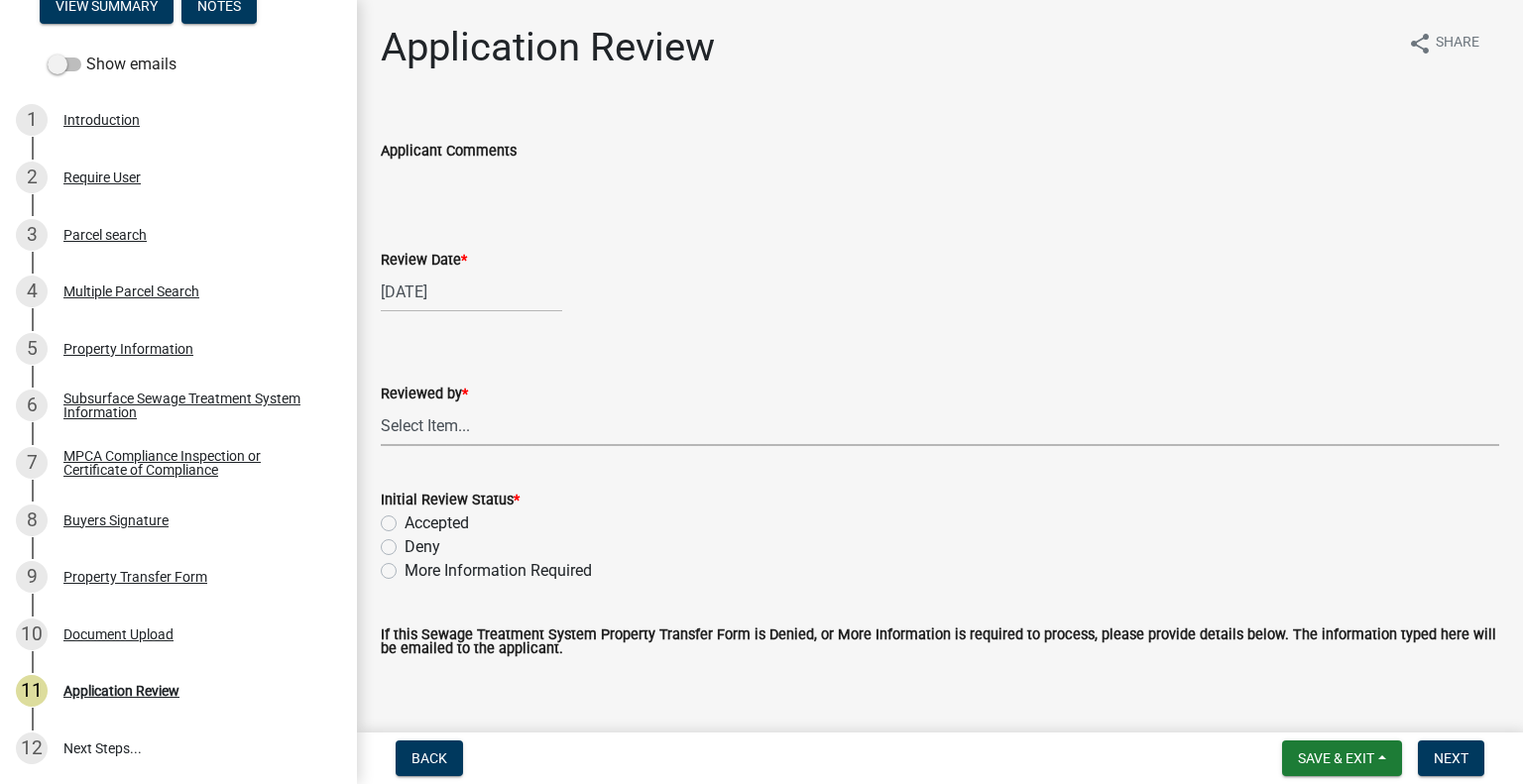 click on "Select Item... [FIRST] [LAST] [FIRST] [LAST] [FIRST] [LAST] [FIRST] [LAST] [FIRST] [LAST] [FIRST] [LAST] [FIRST] [LAST] [FIRST] [LAST] [FIRST] [LAST] [FIRST] [LAST] [FIRST] [LAST] [FIRST] [LAST]" at bounding box center (940, 425) 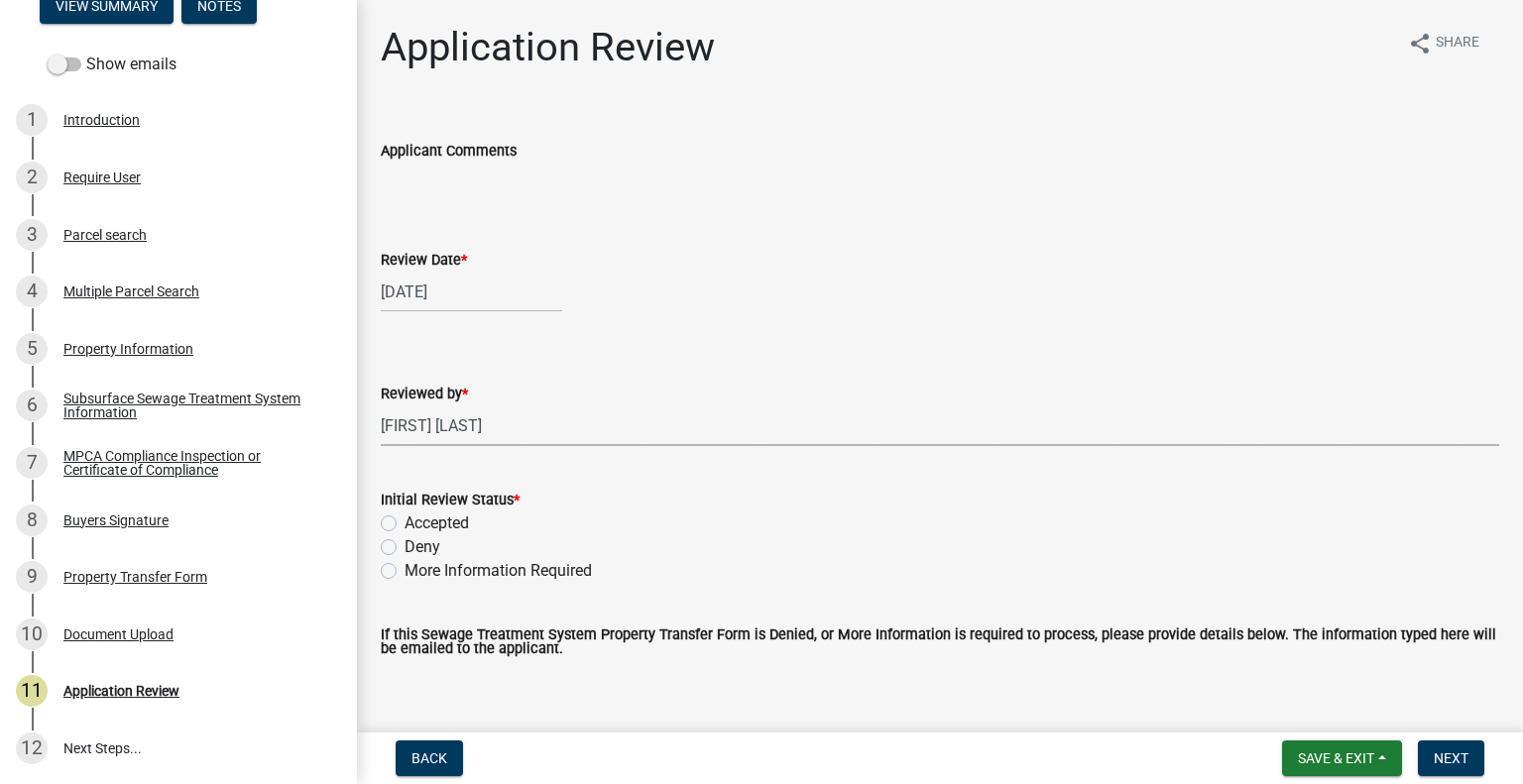 click on "Select Item... [FIRST] [LAST] [FIRST] [LAST] [FIRST] [LAST] [FIRST] [LAST] [FIRST] [LAST] [FIRST] [LAST] [FIRST] [LAST] [FIRST] [LAST] [FIRST] [LAST] [FIRST] [LAST] [FIRST] [LAST] [FIRST] [LAST]" at bounding box center [940, 425] 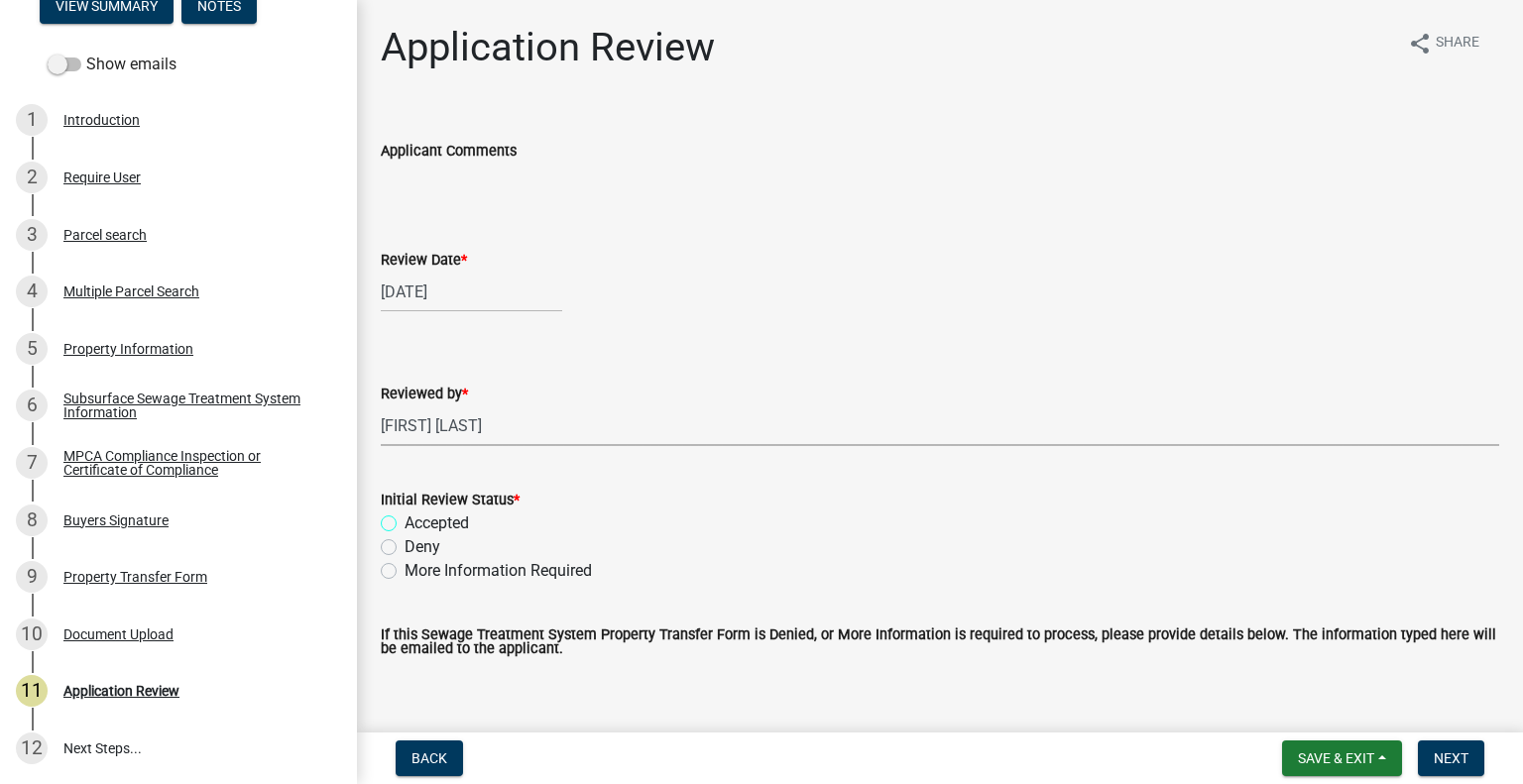 click on "Accepted" at bounding box center [410, 517] 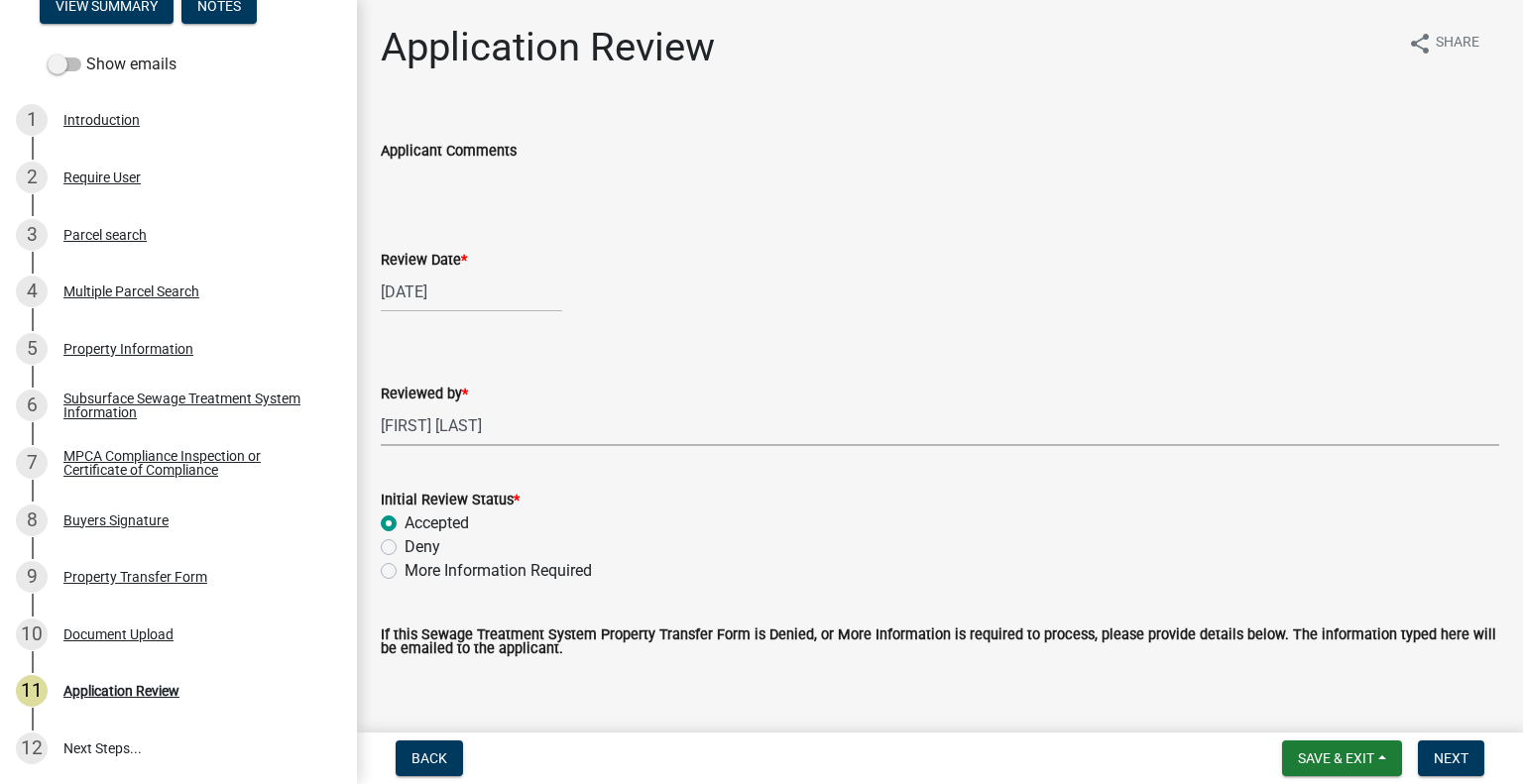 radio on "true" 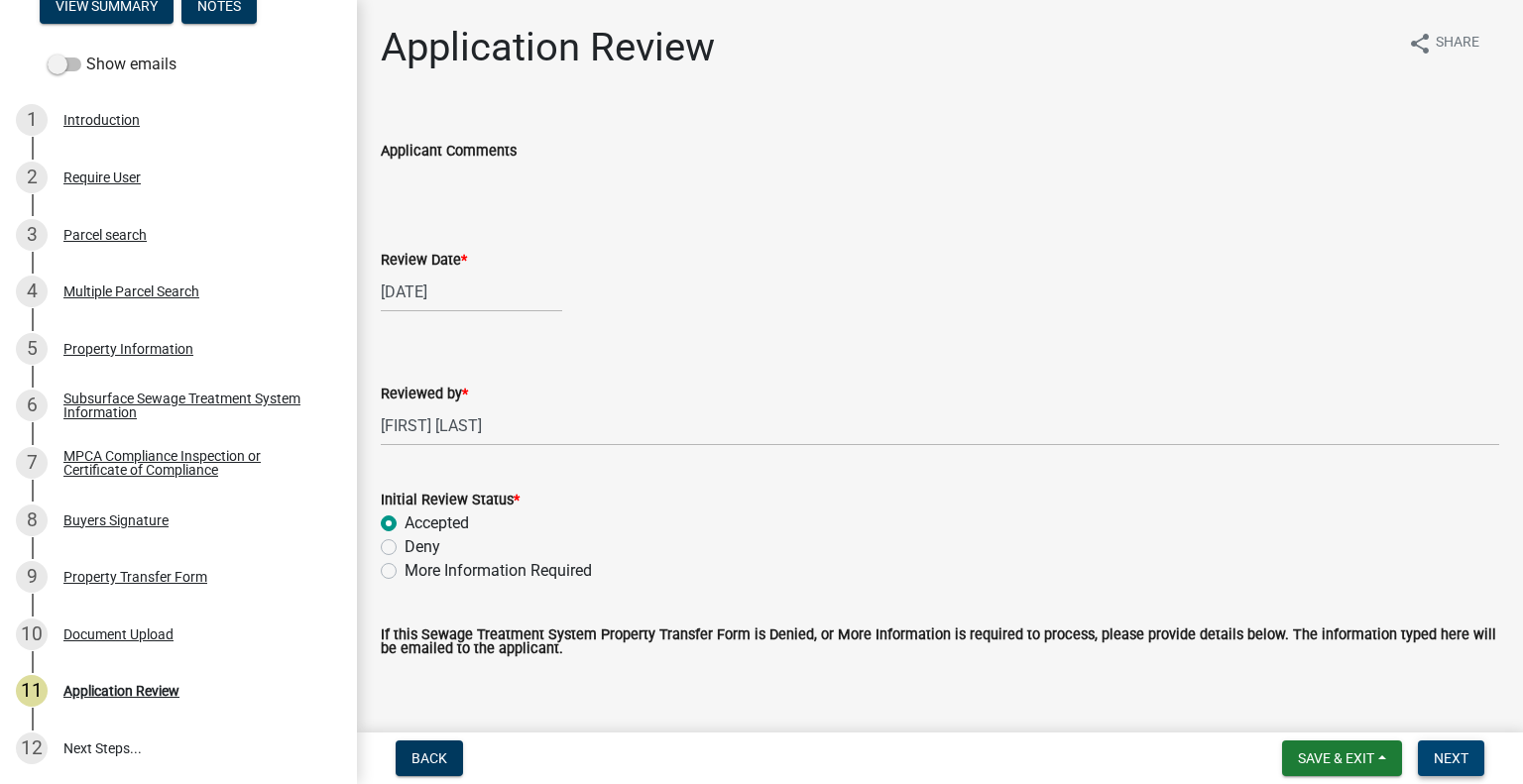 click on "Next" at bounding box center (1451, 758) 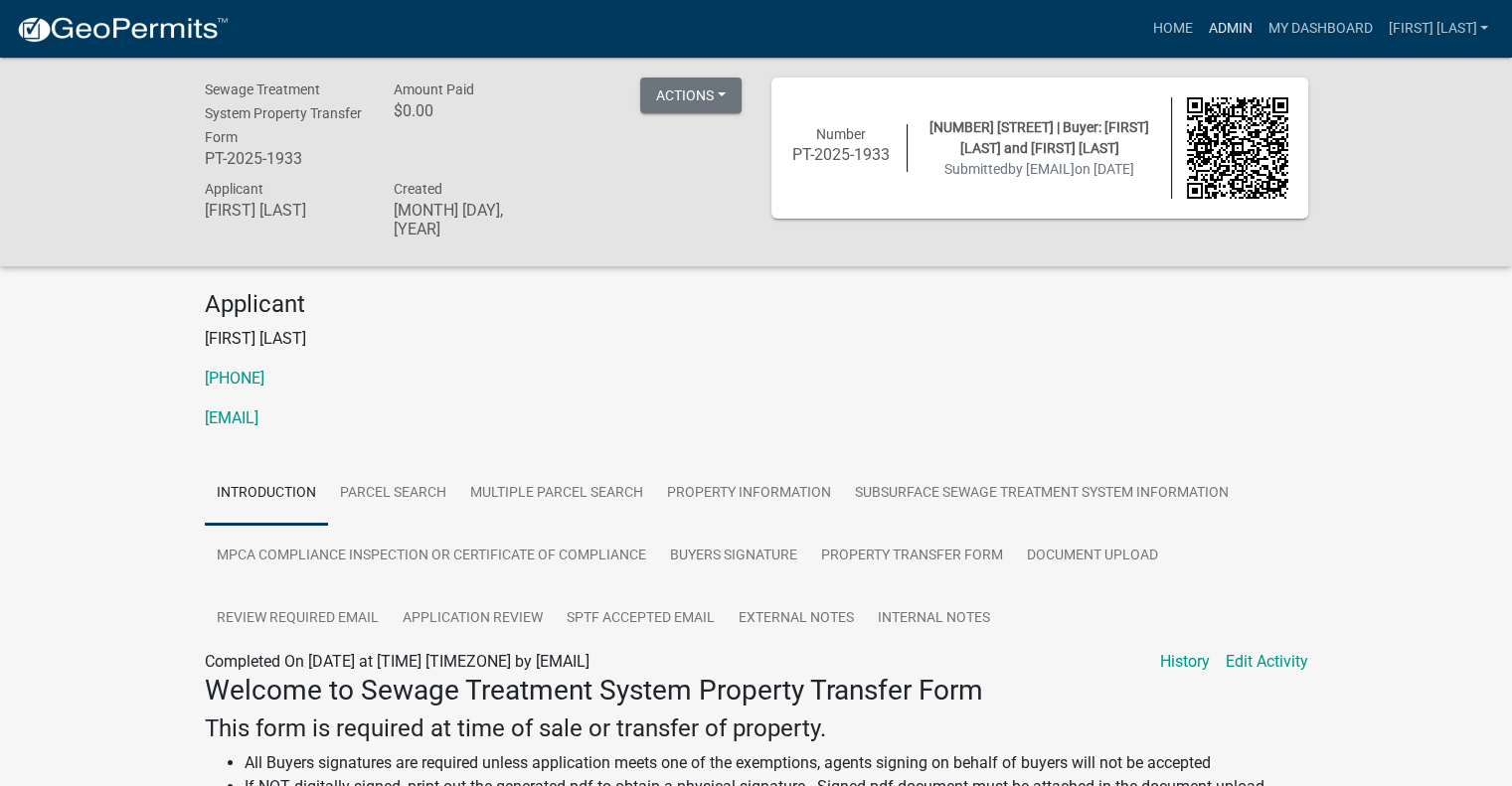 click on "Admin" at bounding box center (1230, 29) 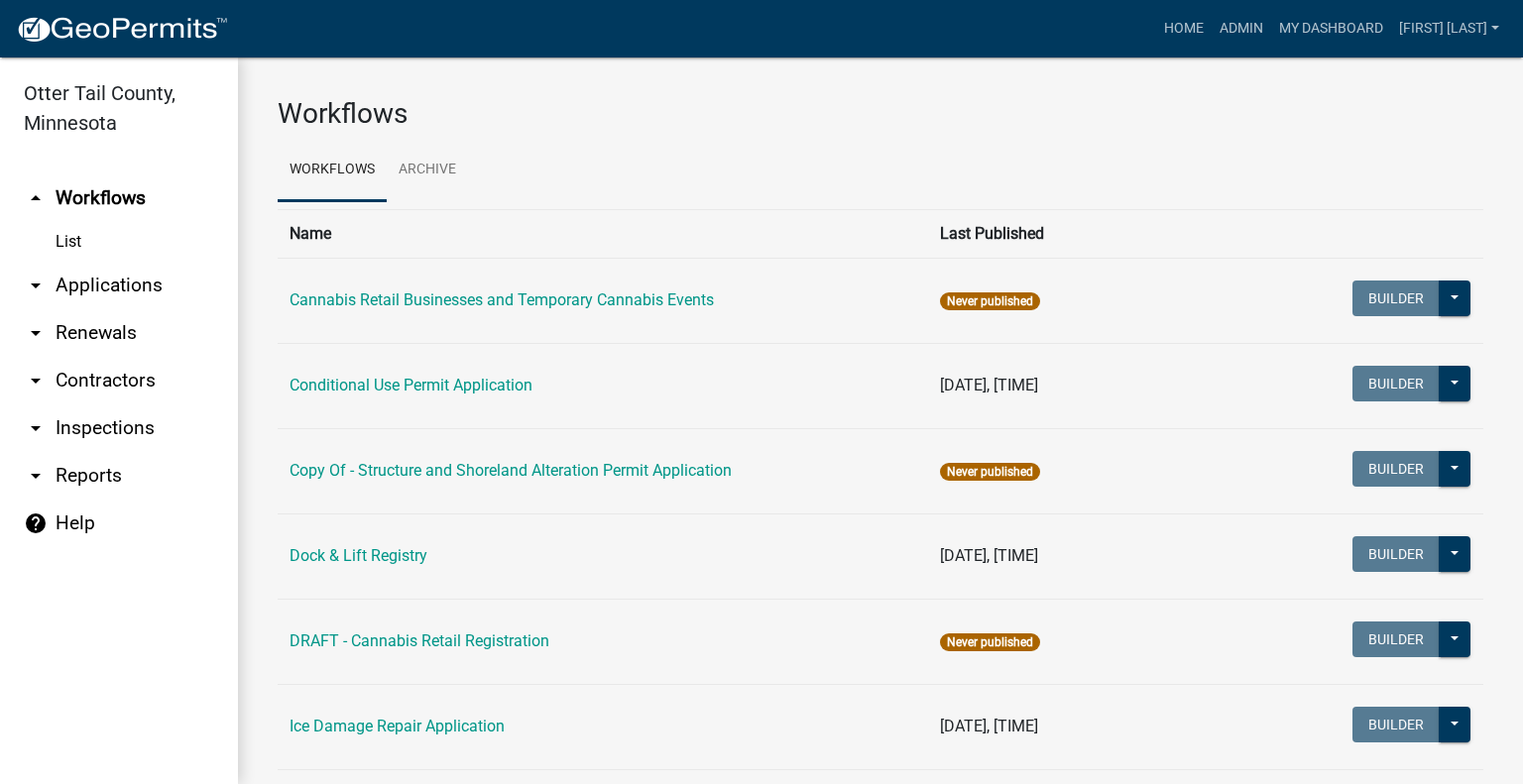 click on "arrow_drop_down   Applications" at bounding box center (119, 285) 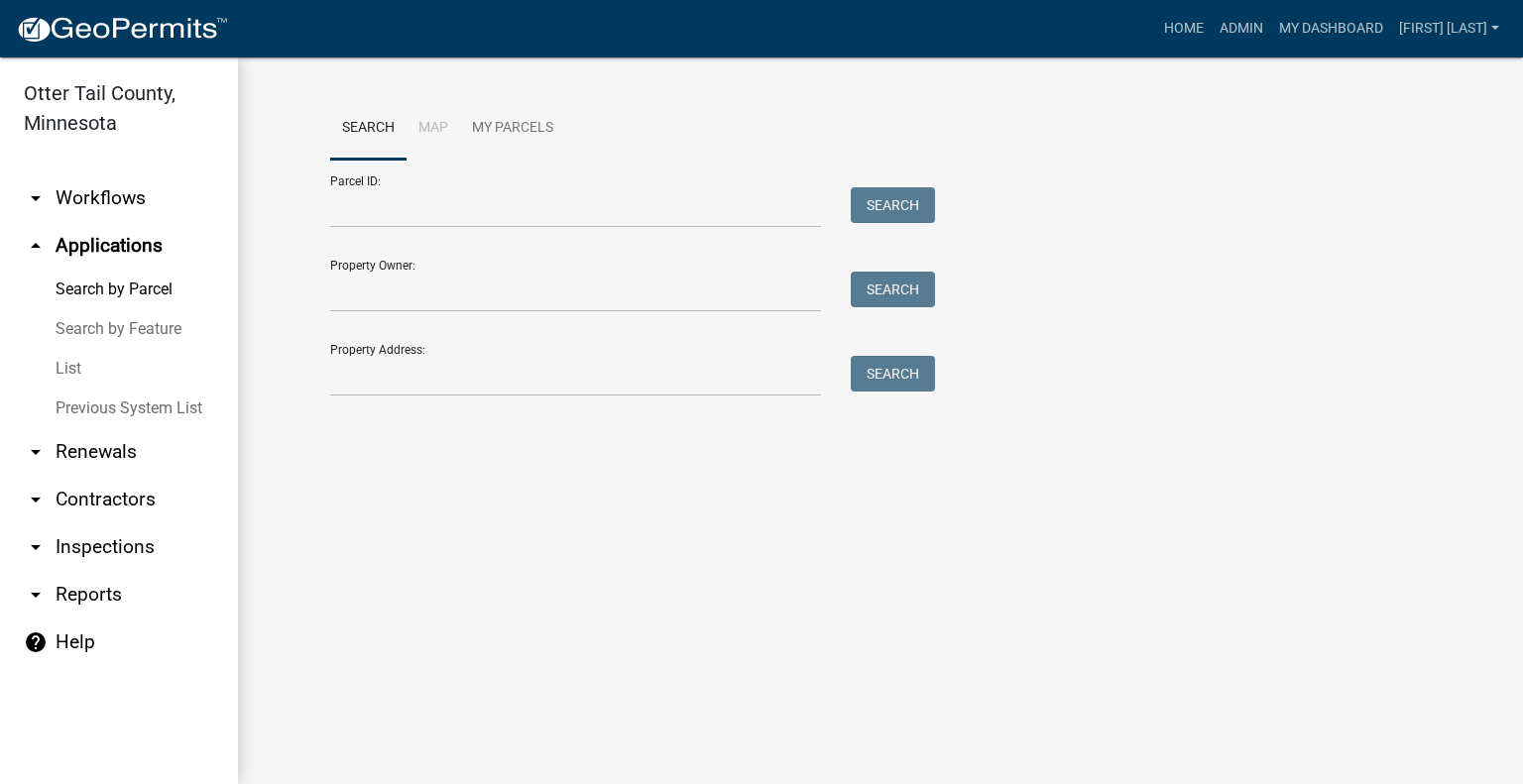 click on "arrow_drop_down   Workflows" at bounding box center [119, 198] 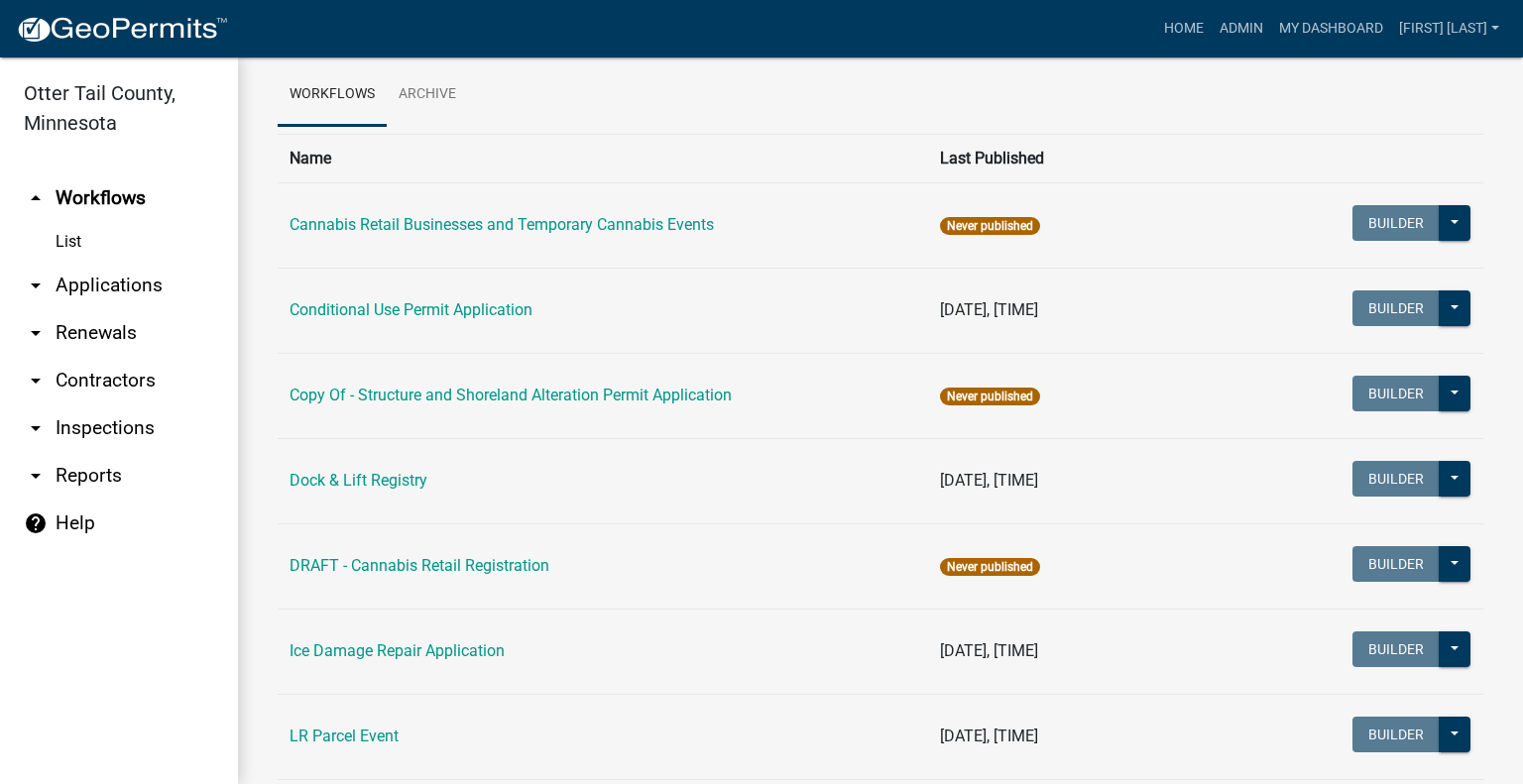 scroll, scrollTop: 162, scrollLeft: 0, axis: vertical 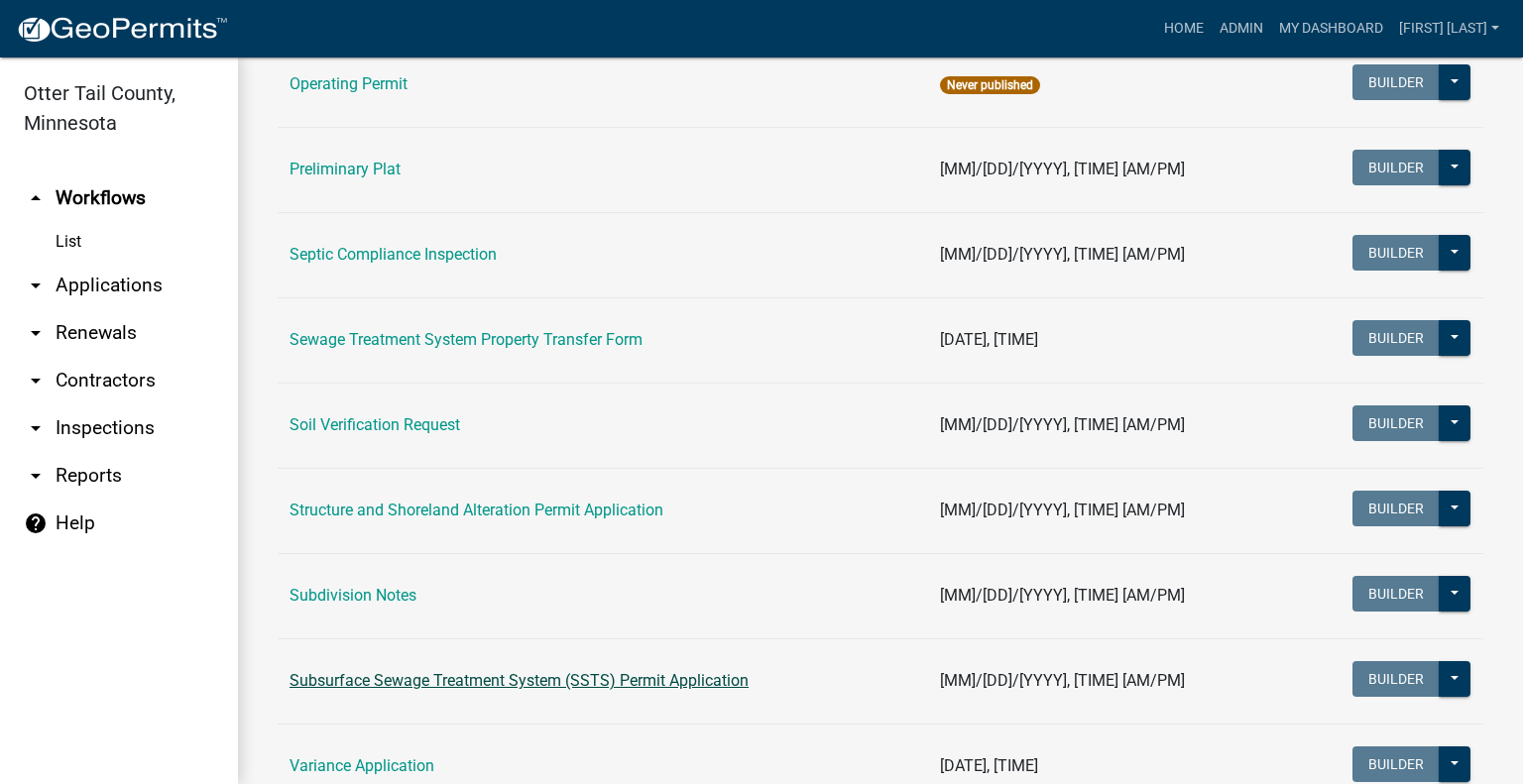 click on "Subsurface Sewage Treatment System (SSTS) Permit Application" at bounding box center [519, 680] 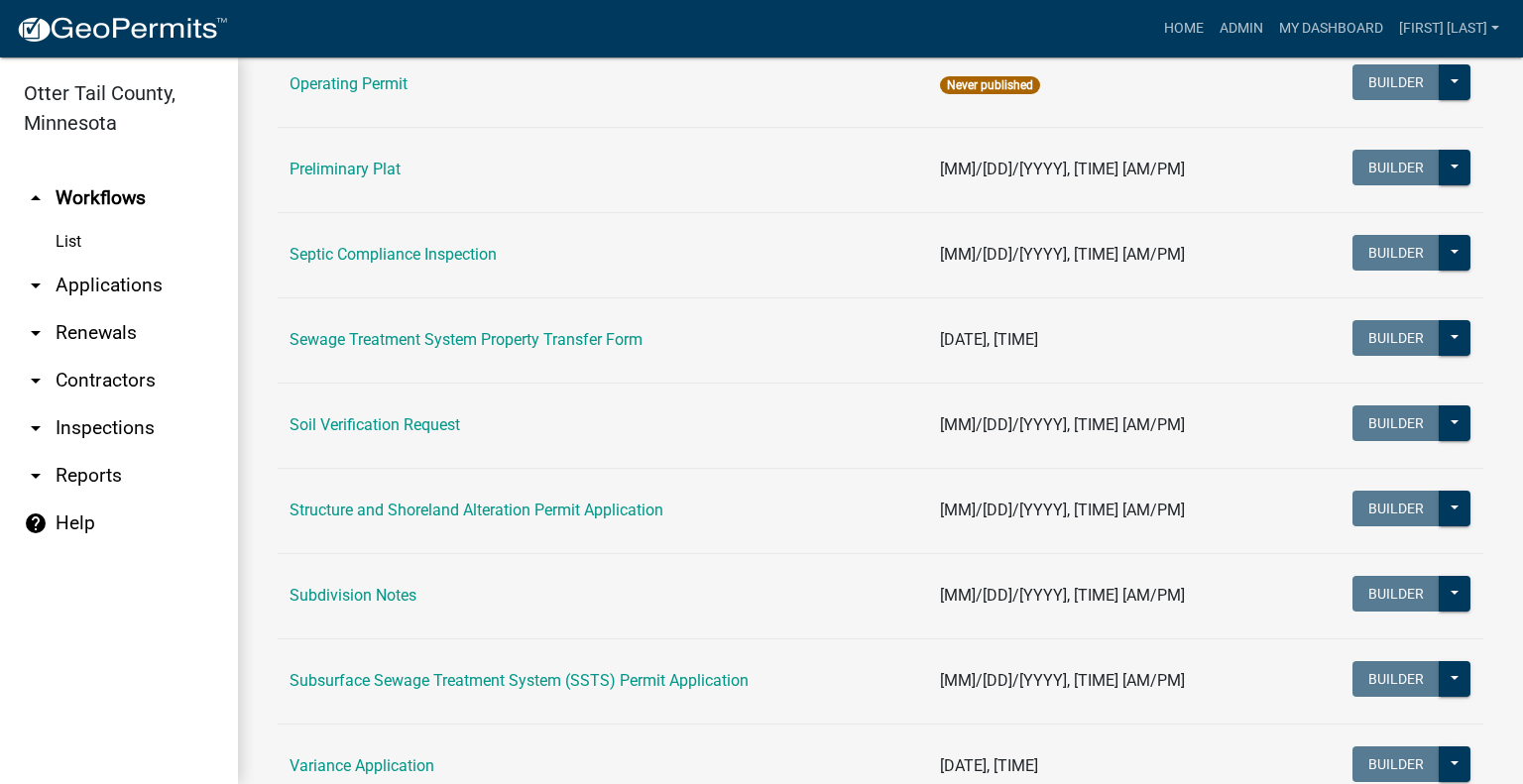 scroll, scrollTop: 0, scrollLeft: 0, axis: both 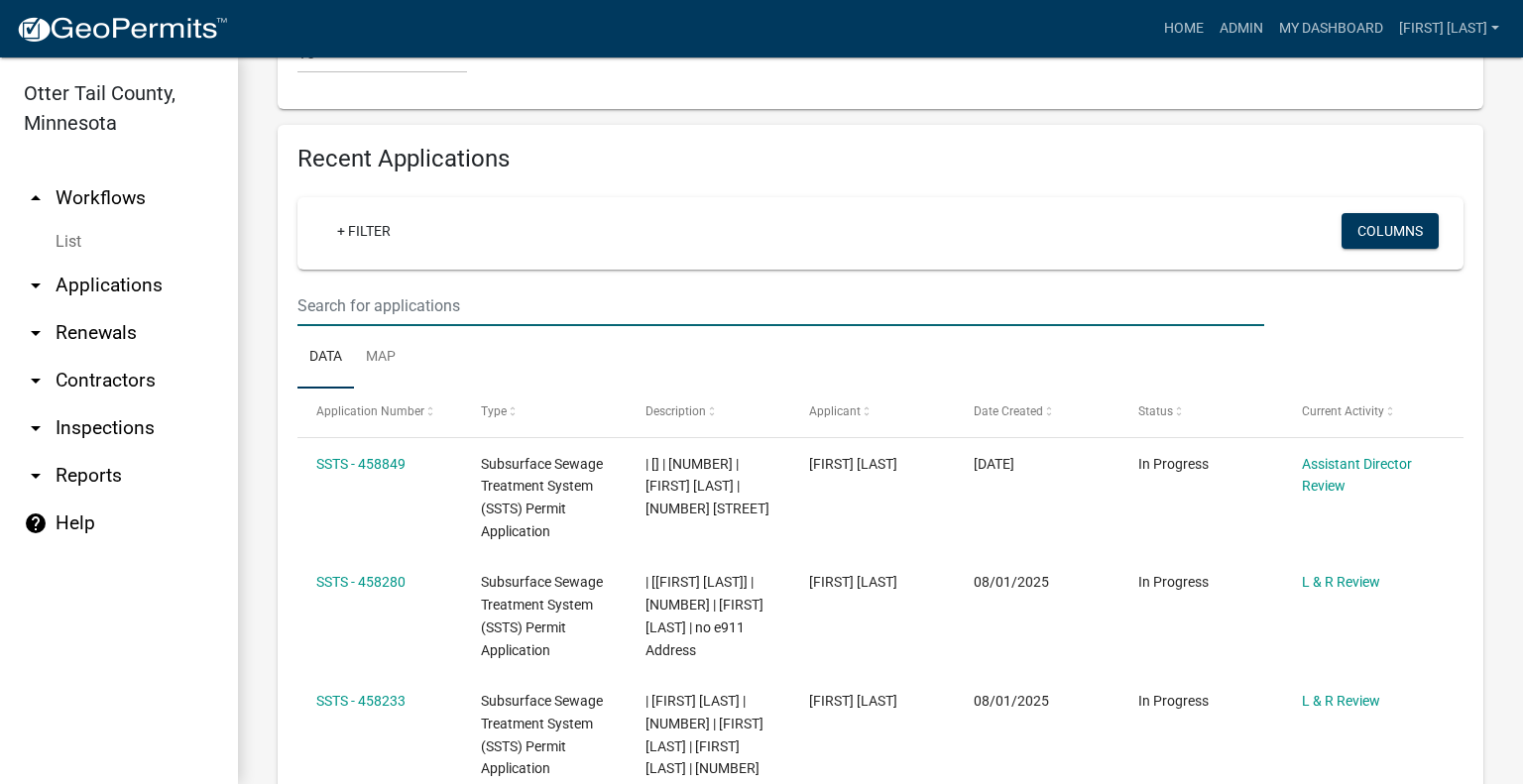 click at bounding box center (780, -1484) 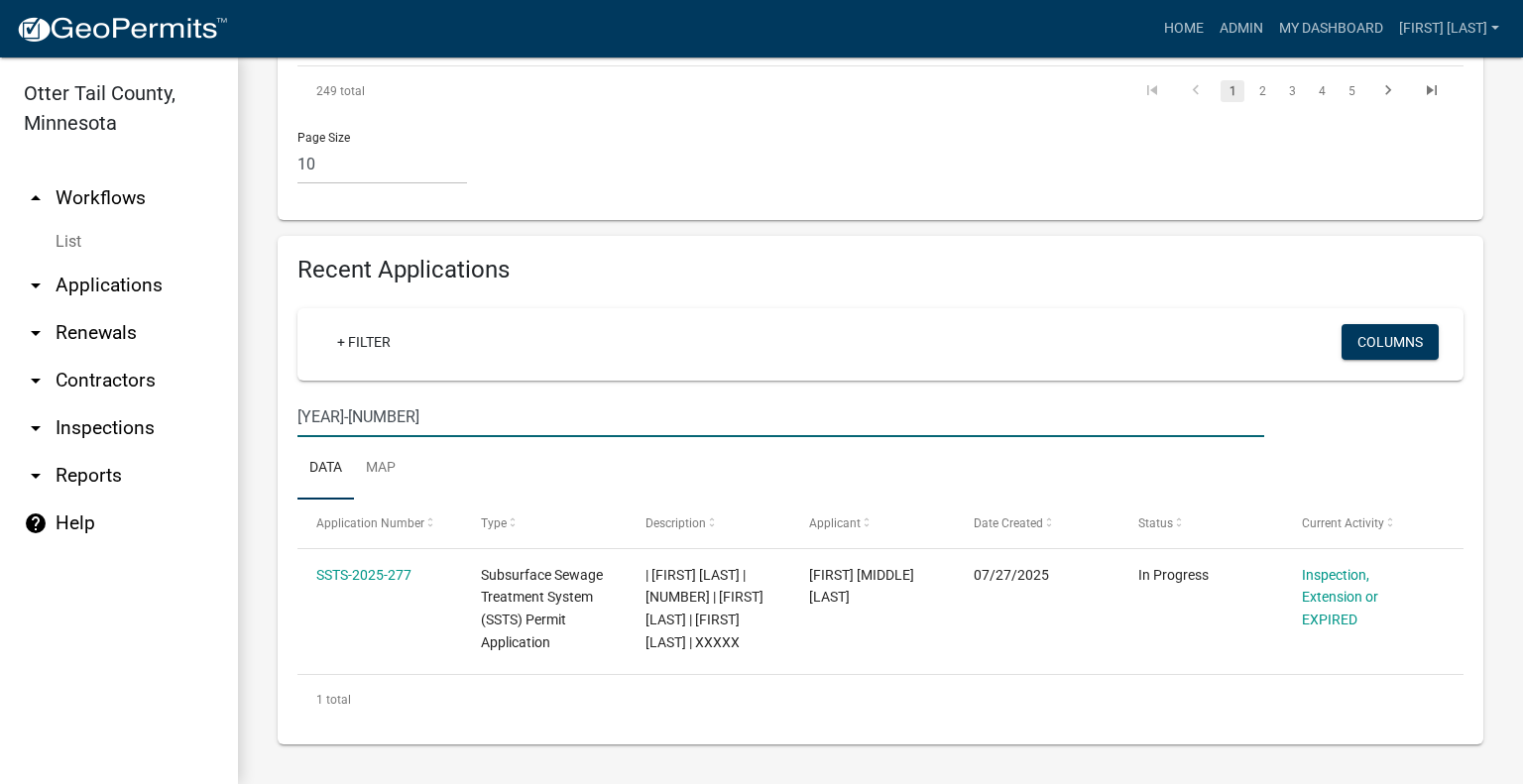 type on "[YEAR]-[NUMBER]" 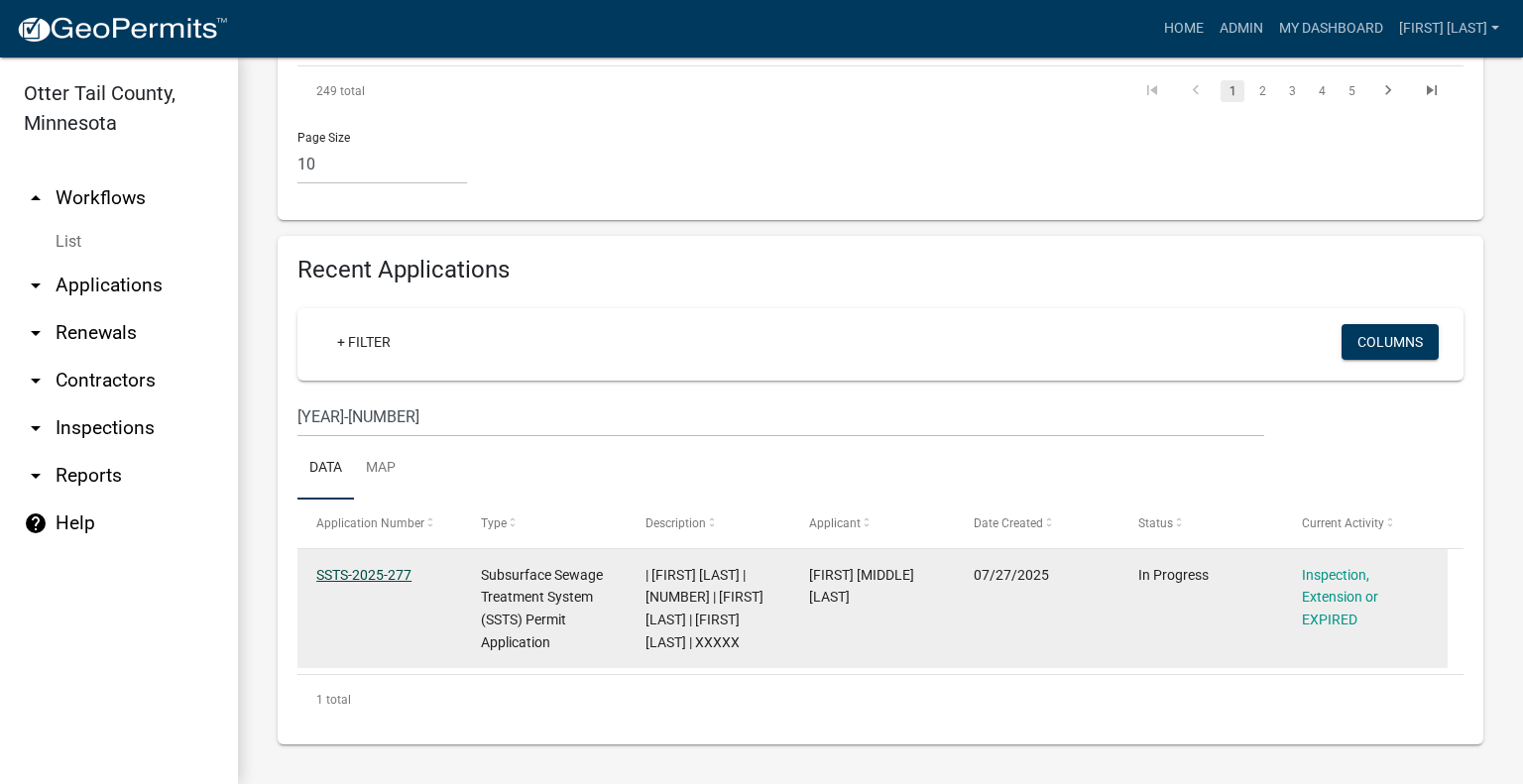 click on "SSTS-2025-277" 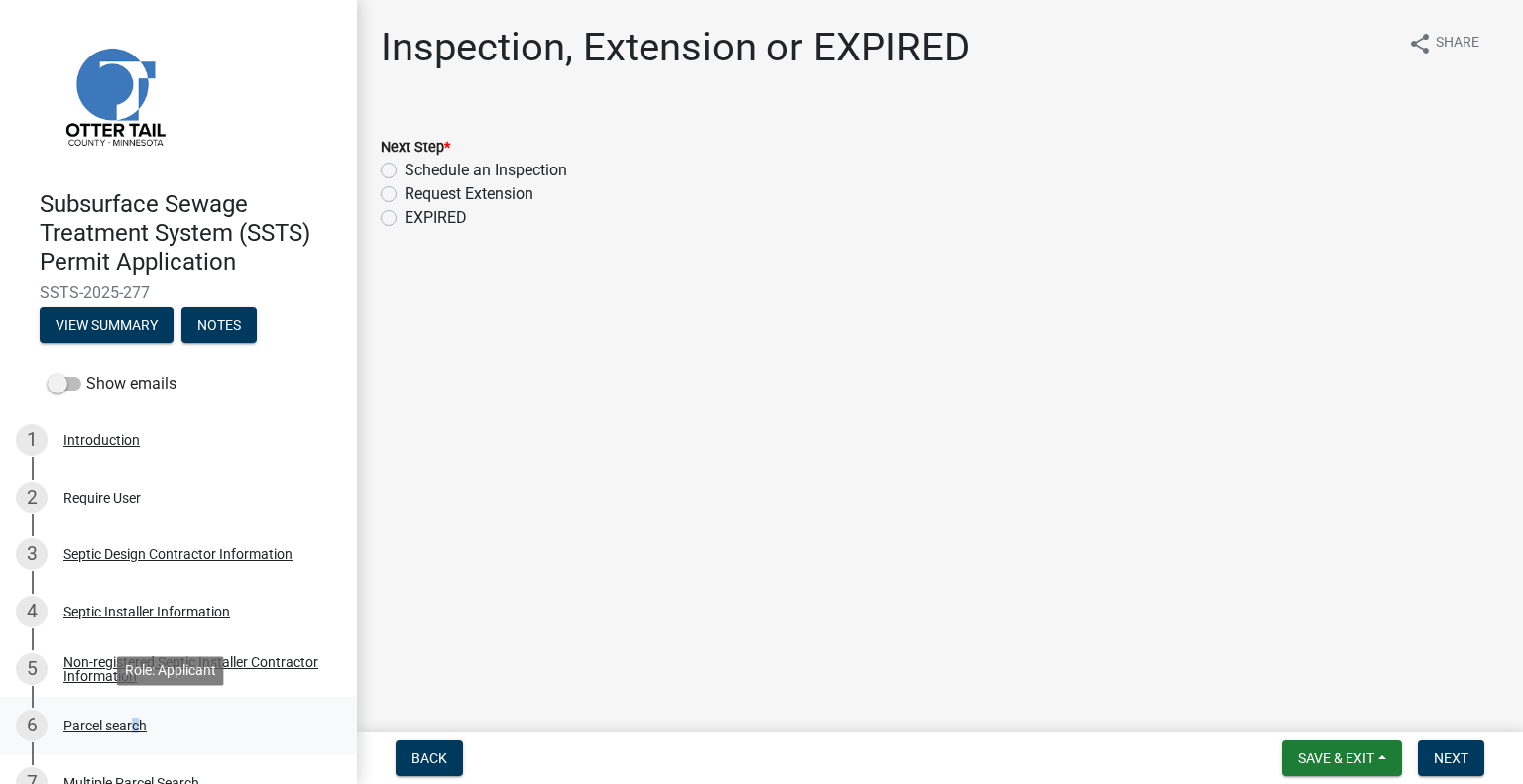 click on "6     Parcel search" at bounding box center [171, 726] 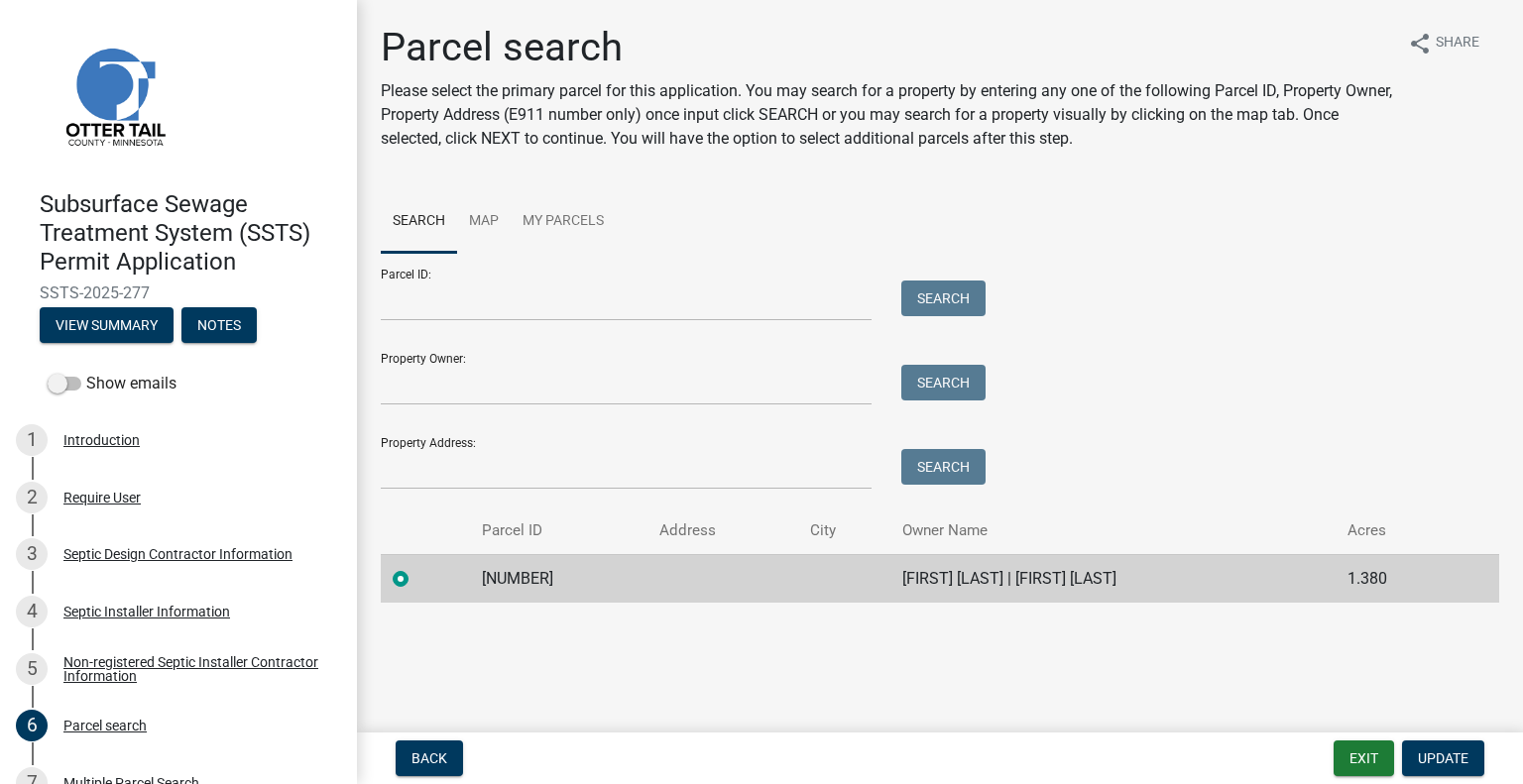 click on "[NUMBER]" 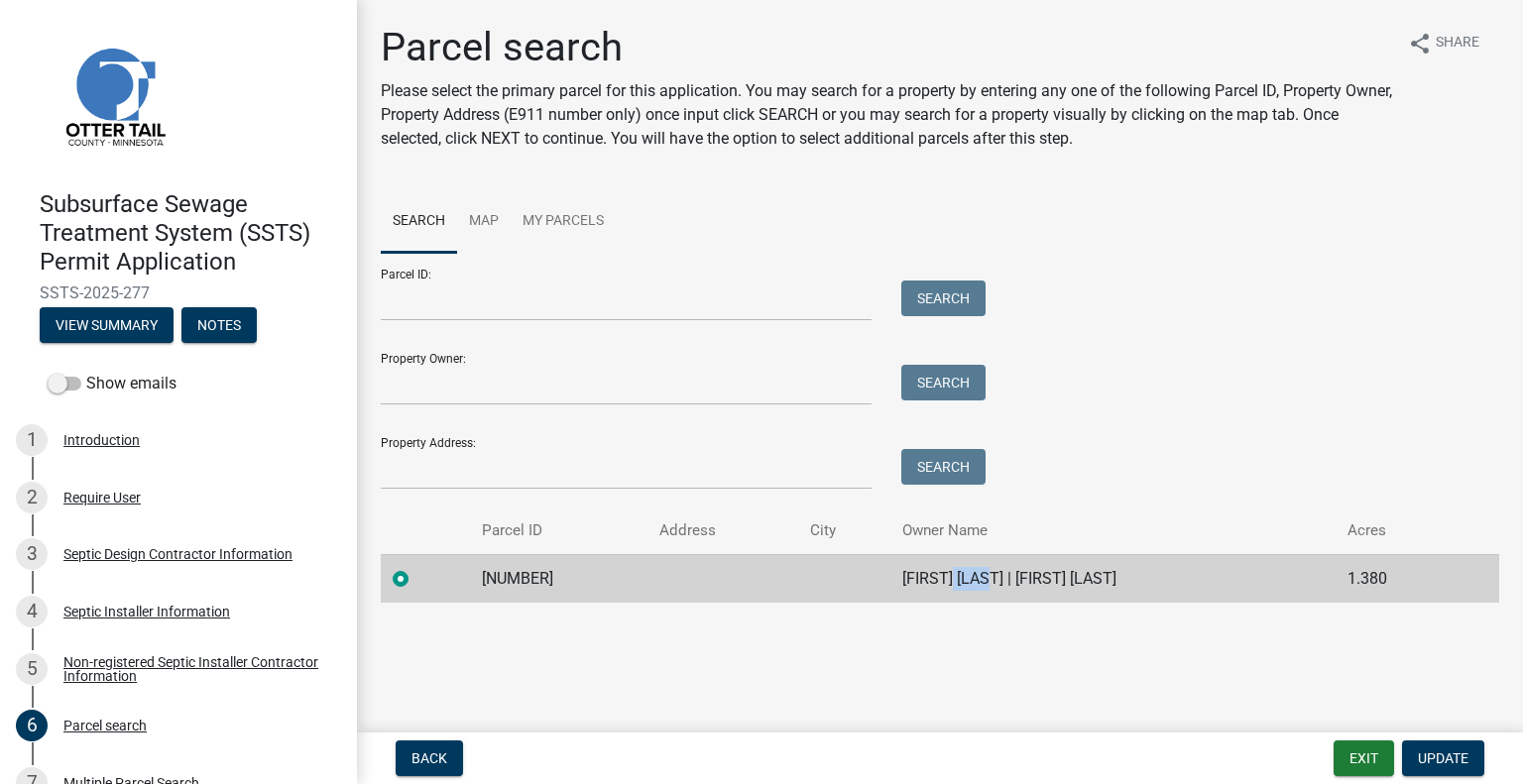 click on "[FIRST] [LAST] | [FIRST] [LAST]" 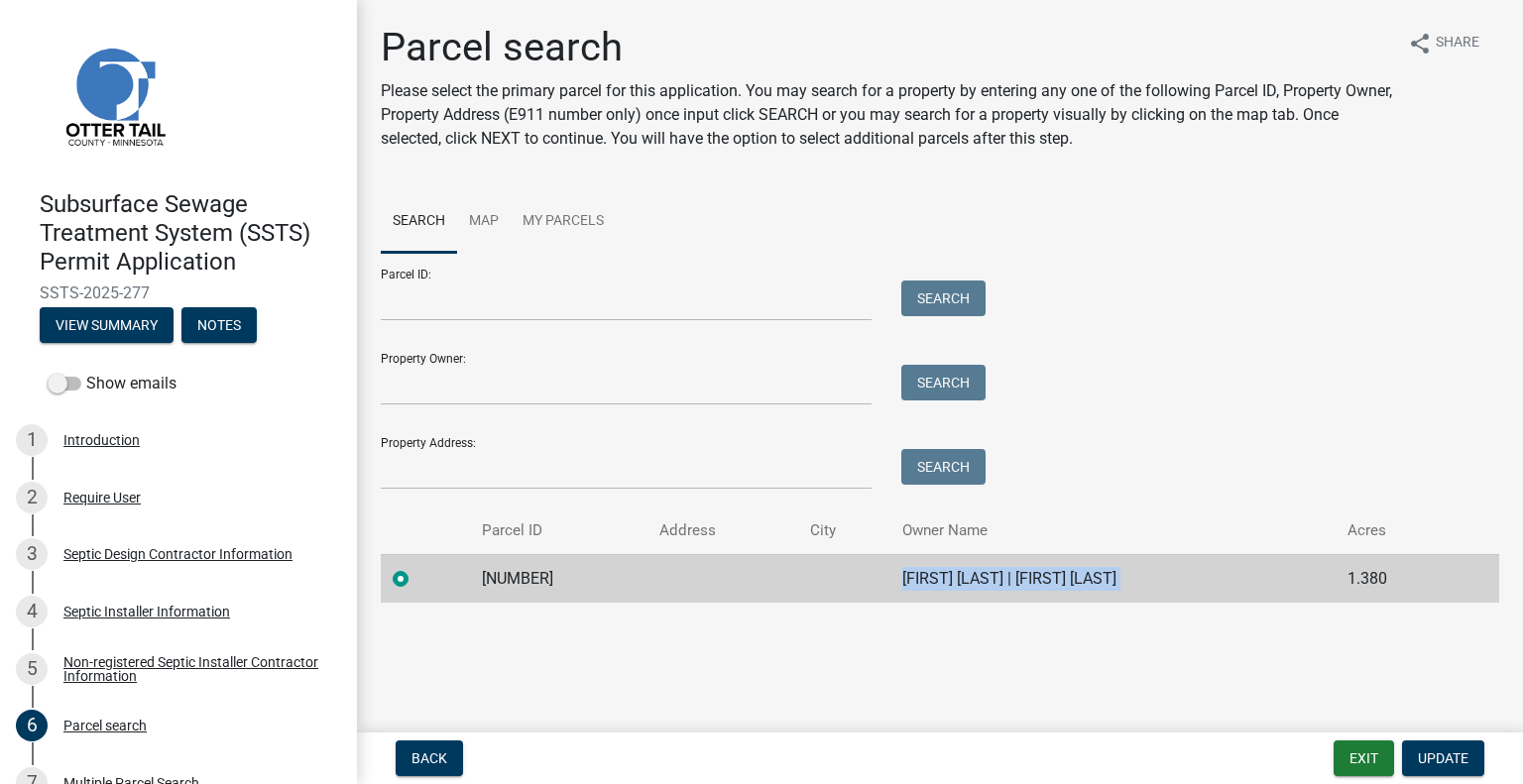 click on "[FIRST] [LAST] | [FIRST] [LAST]" 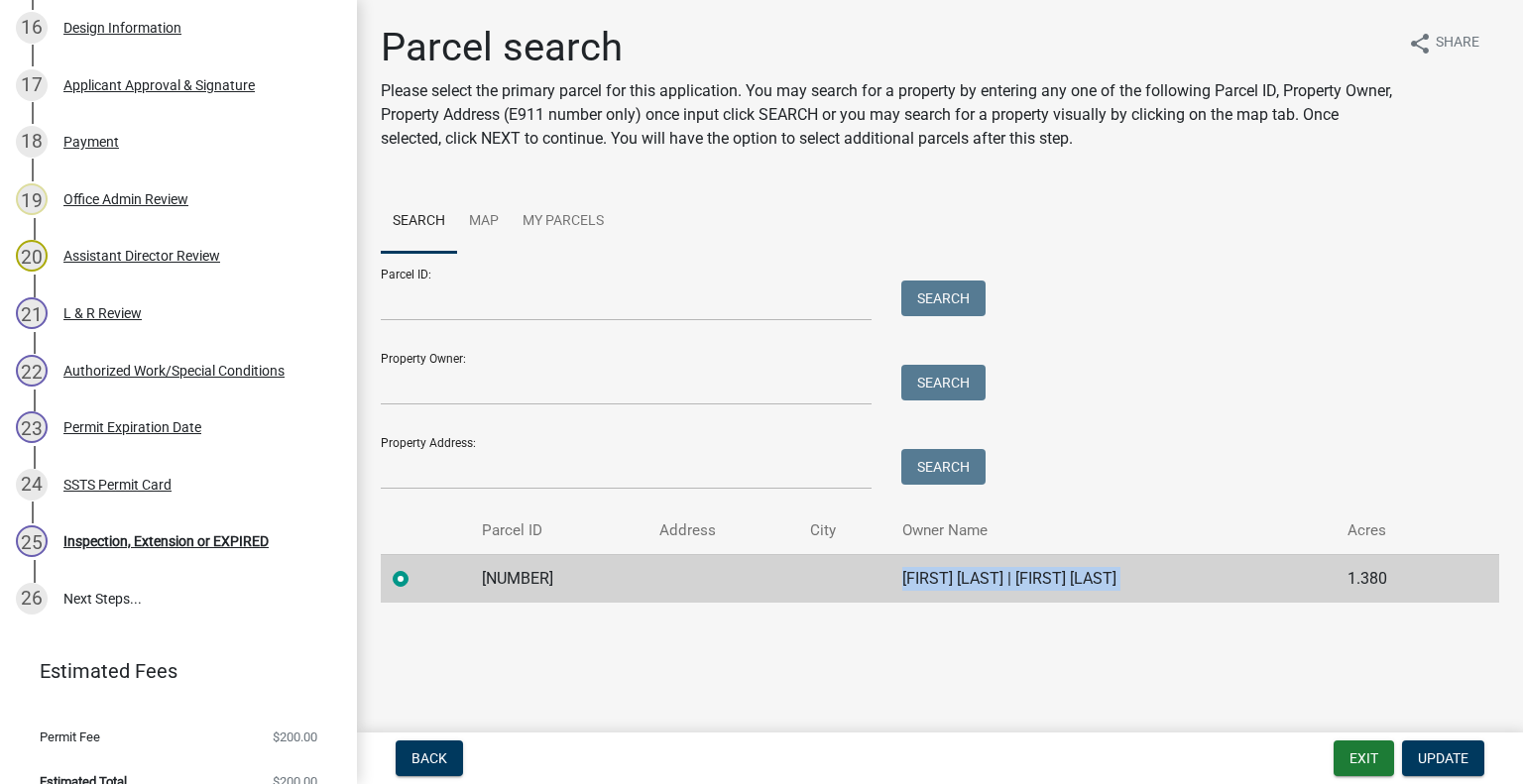 scroll, scrollTop: 1296, scrollLeft: 0, axis: vertical 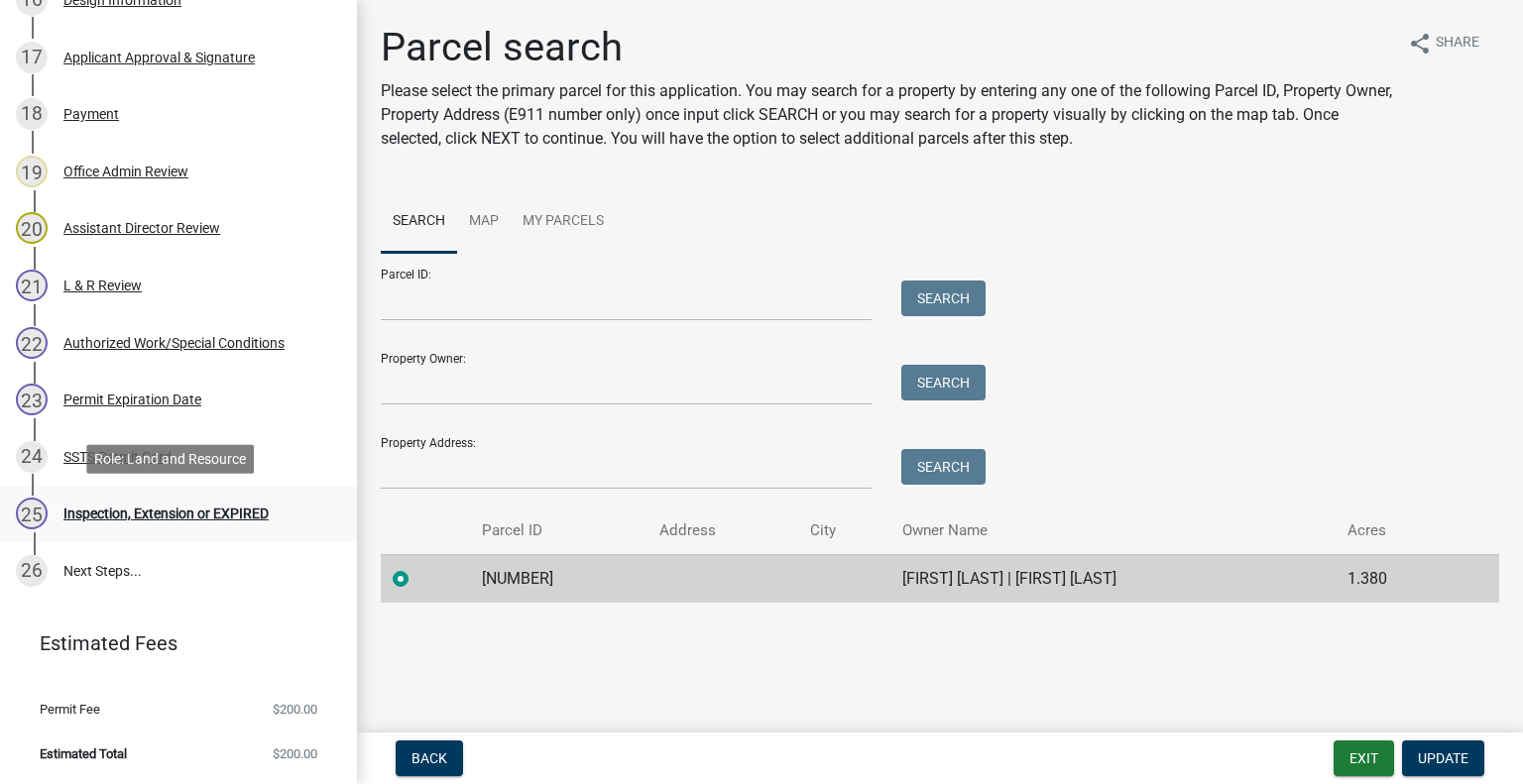 click on "25     Inspection, Extension or EXPIRED" at bounding box center [178, 514] 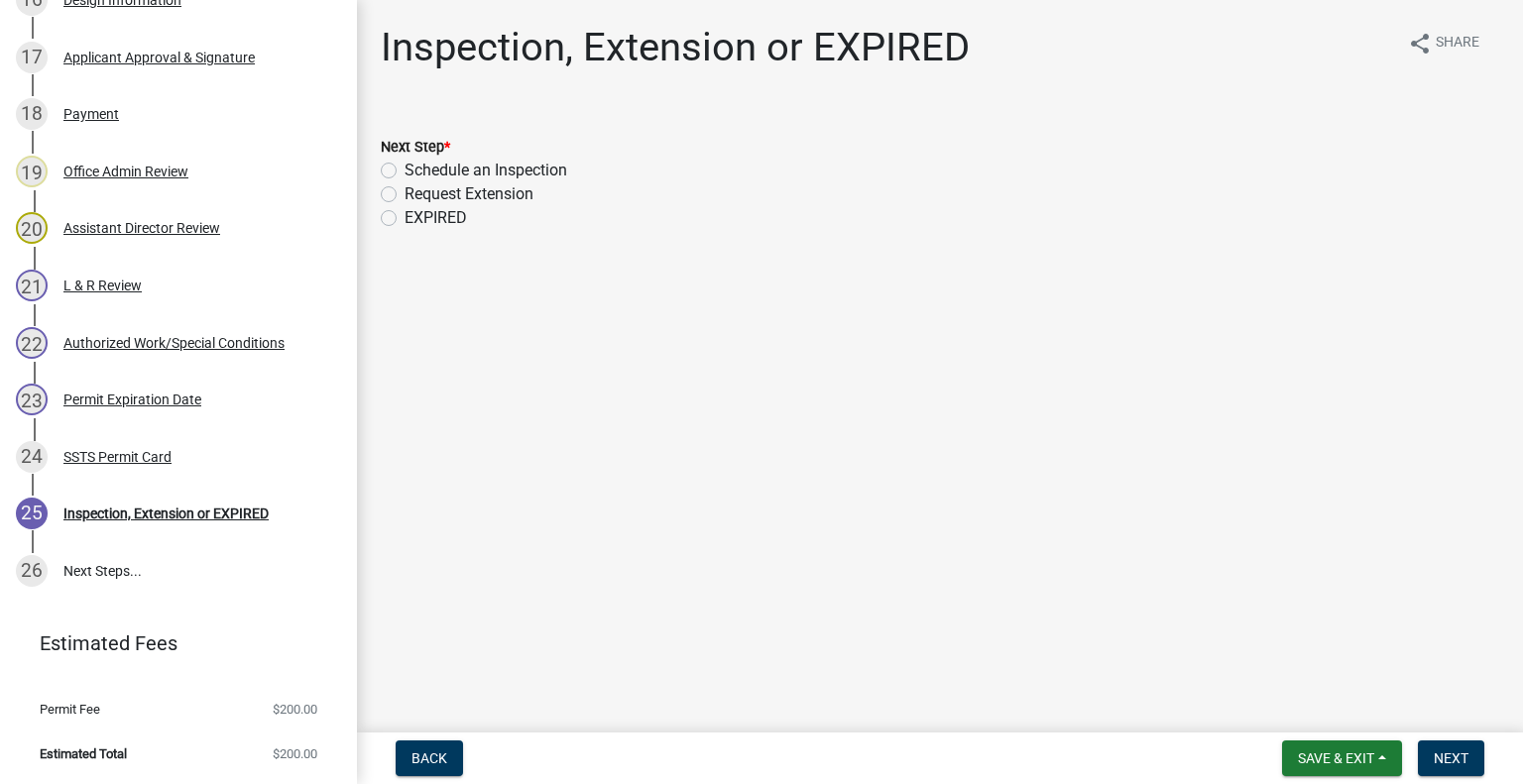 click on "Schedule an Inspection" 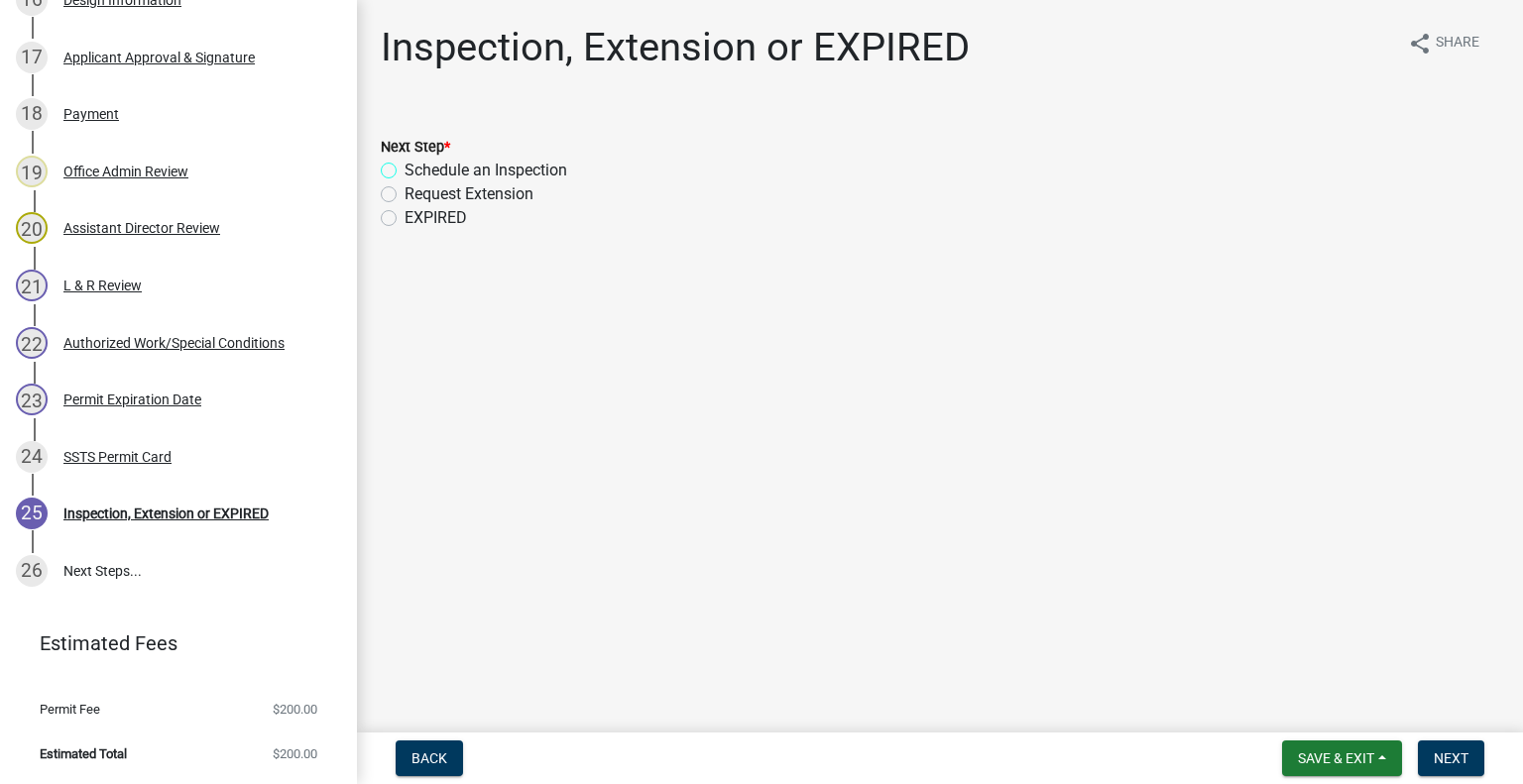 click on "Schedule an Inspection" at bounding box center [410, 165] 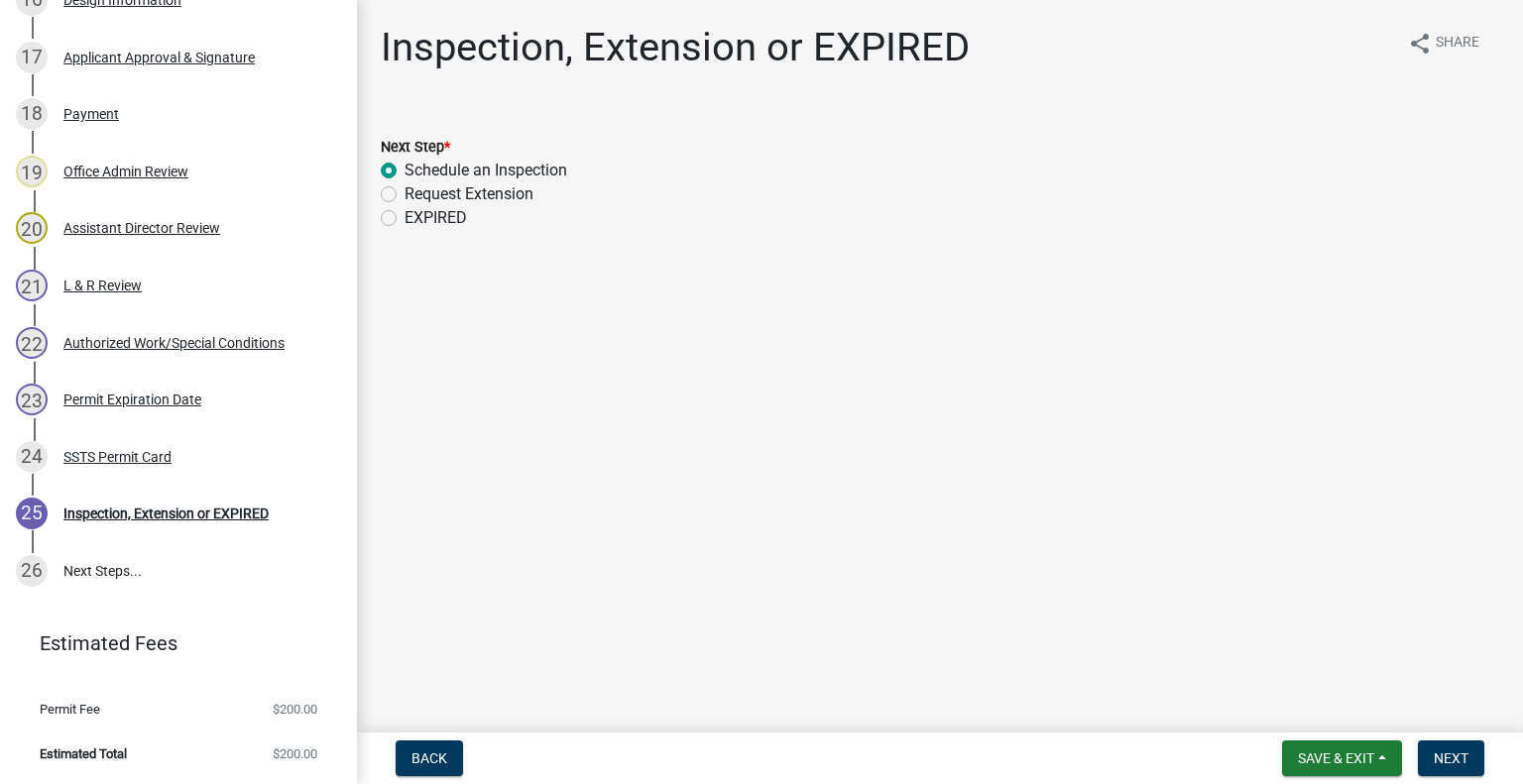 radio on "true" 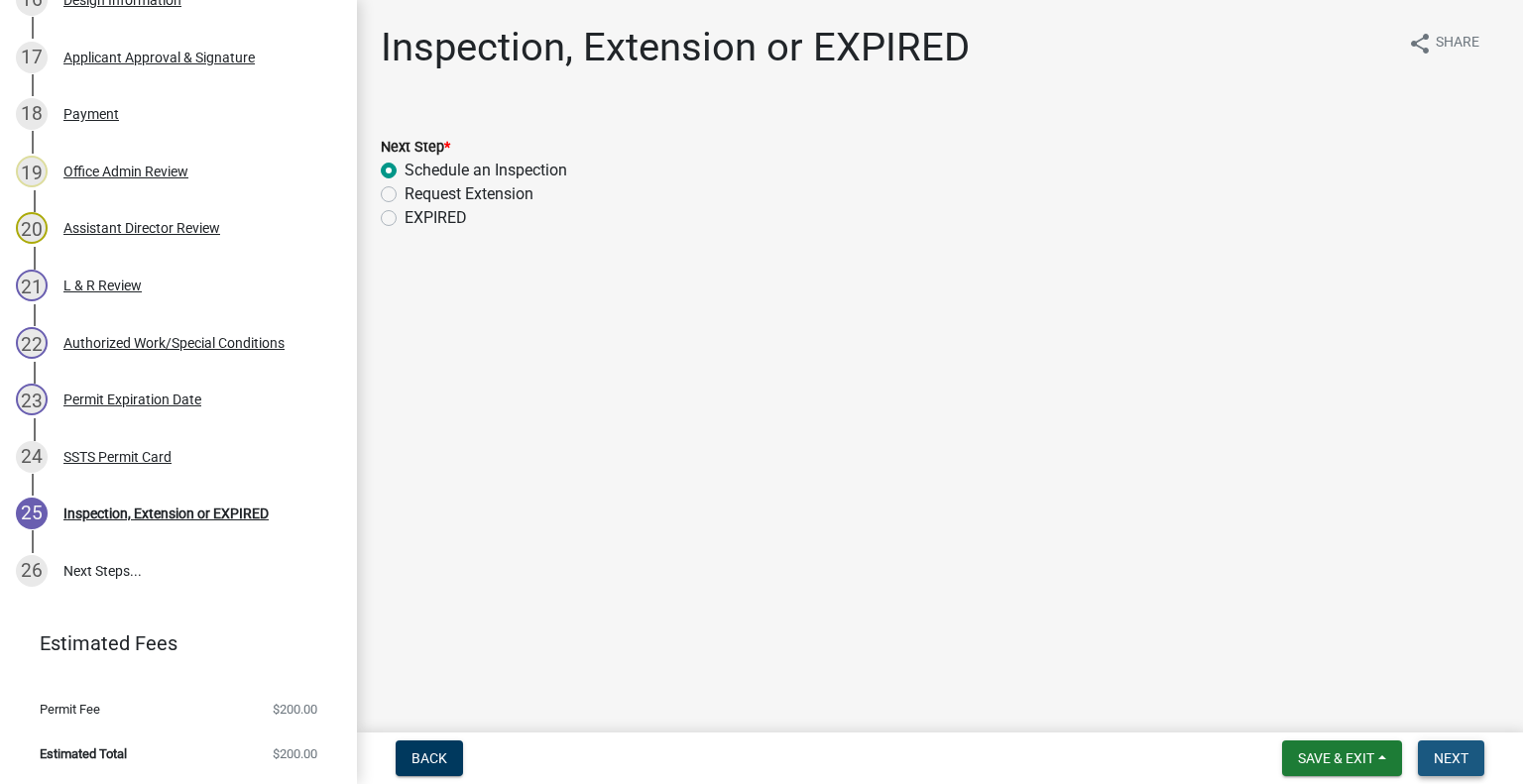 click on "Next" at bounding box center (1451, 758) 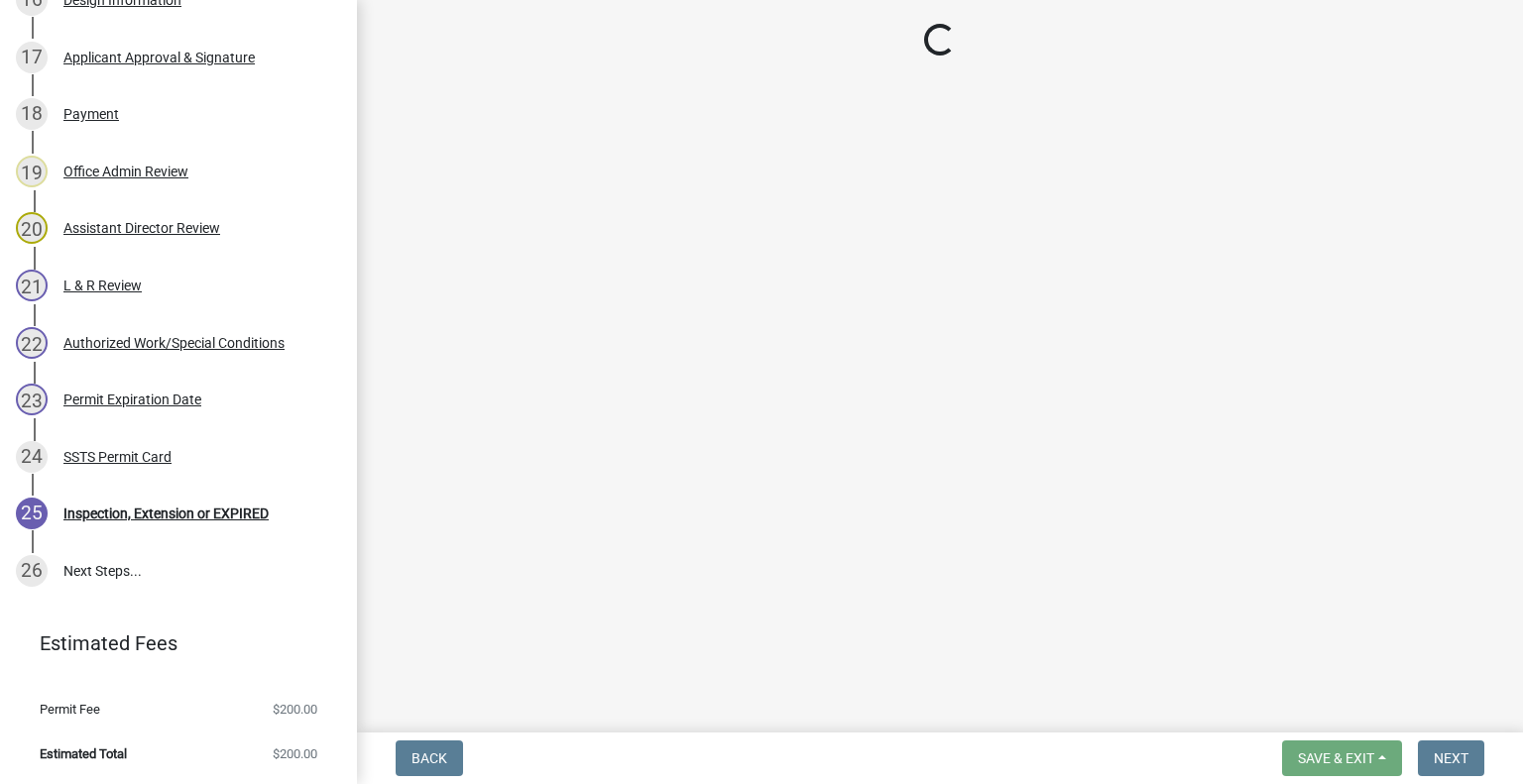 scroll, scrollTop: 1353, scrollLeft: 0, axis: vertical 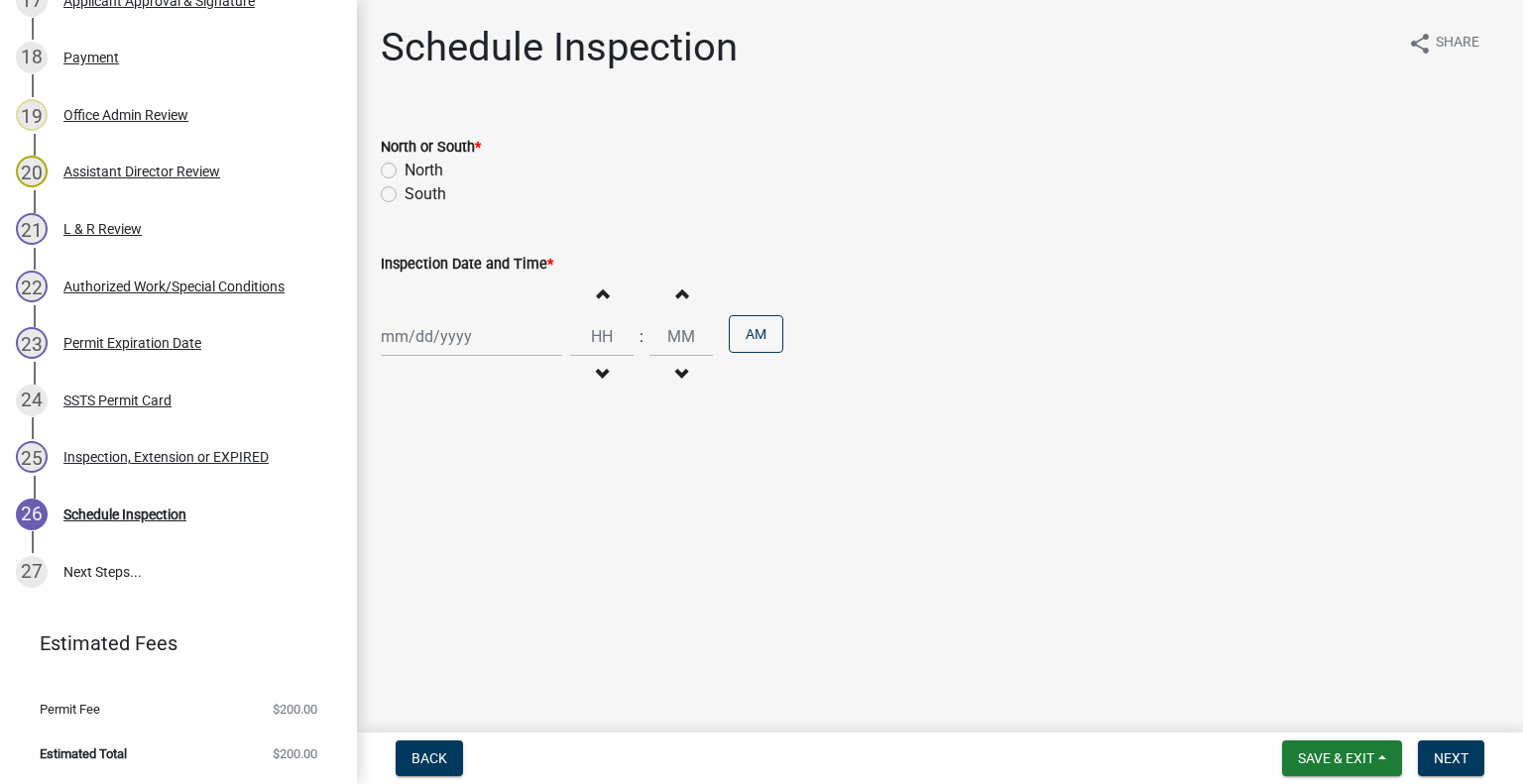 click on "North" 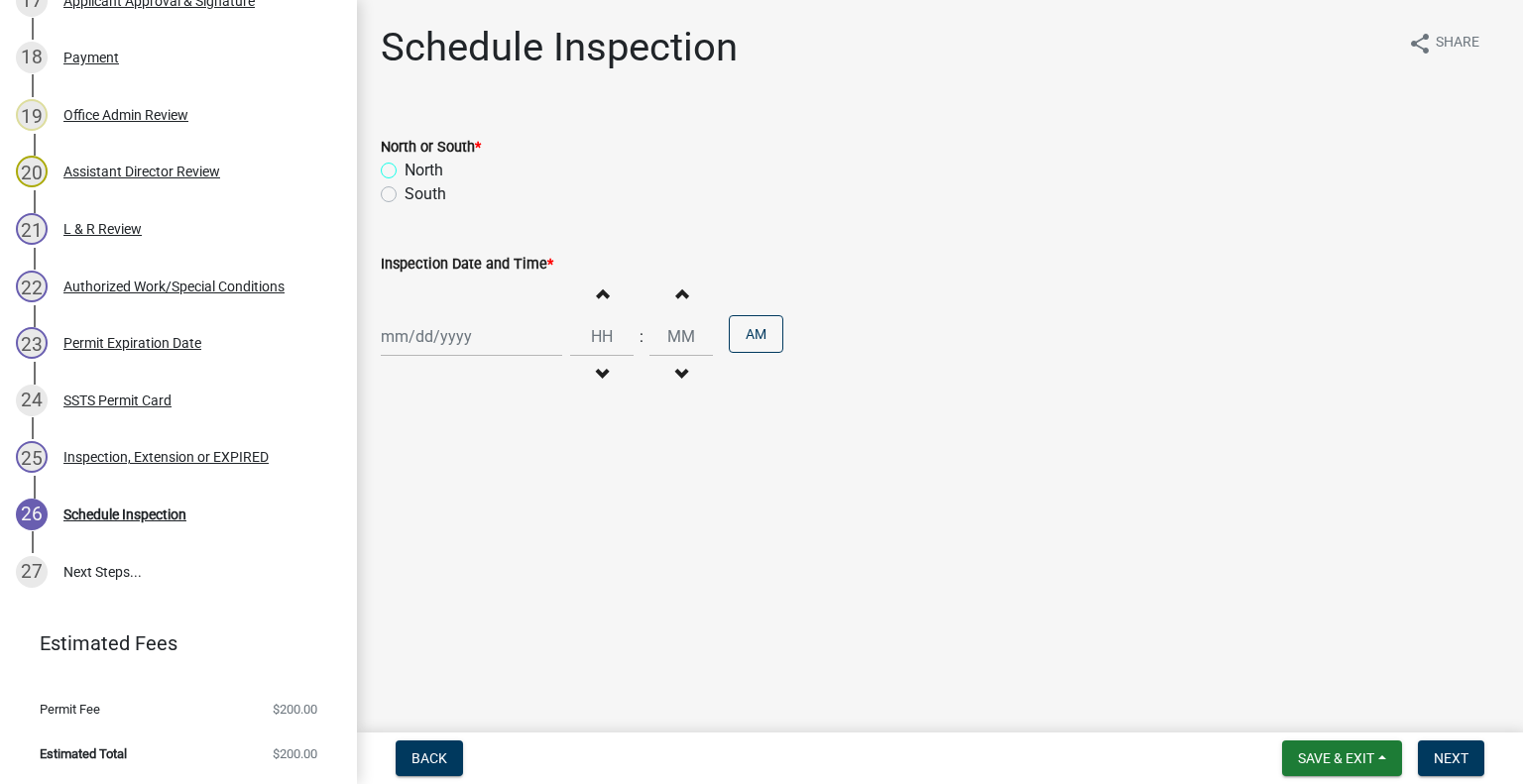 click on "North" at bounding box center [410, 165] 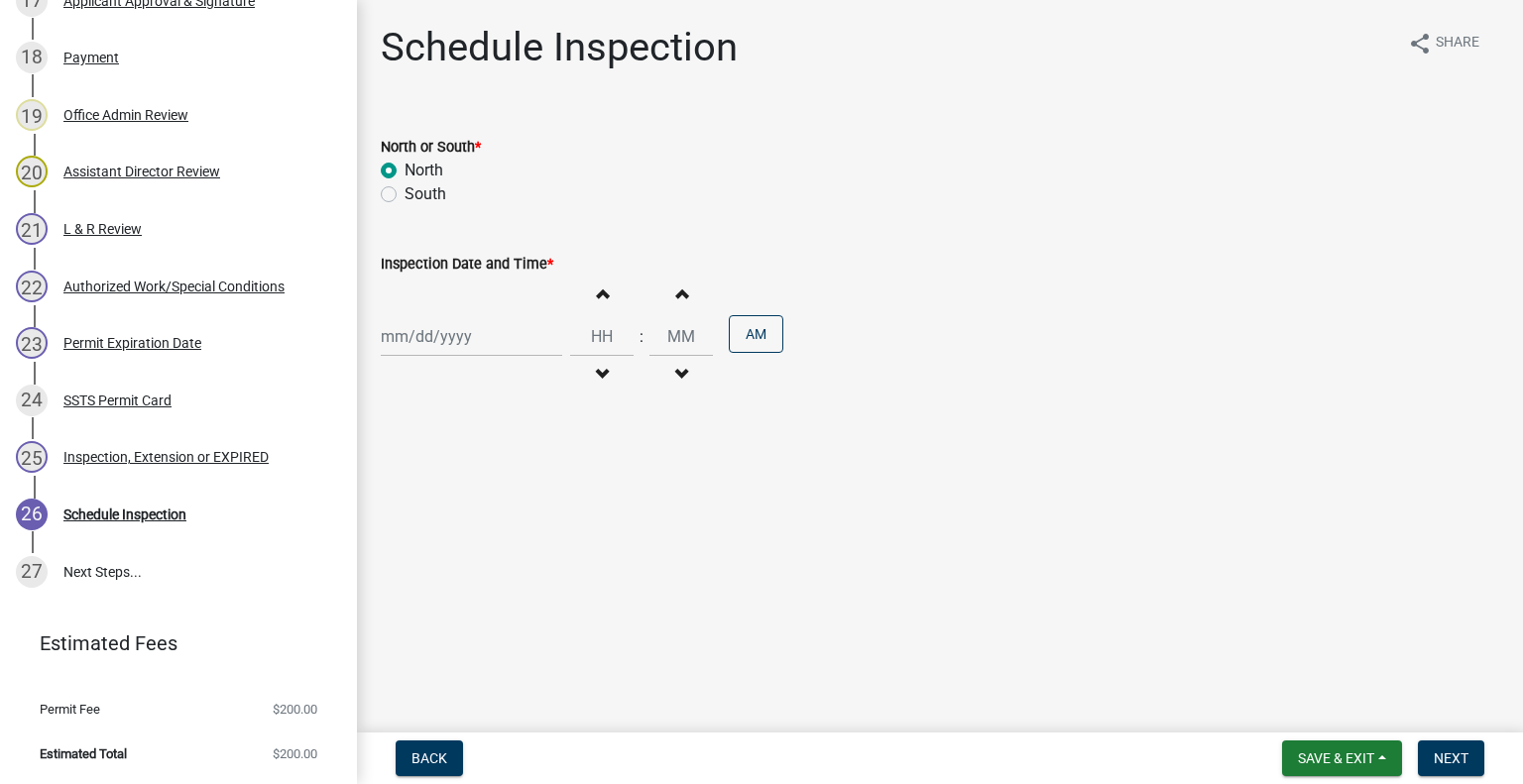 radio on "true" 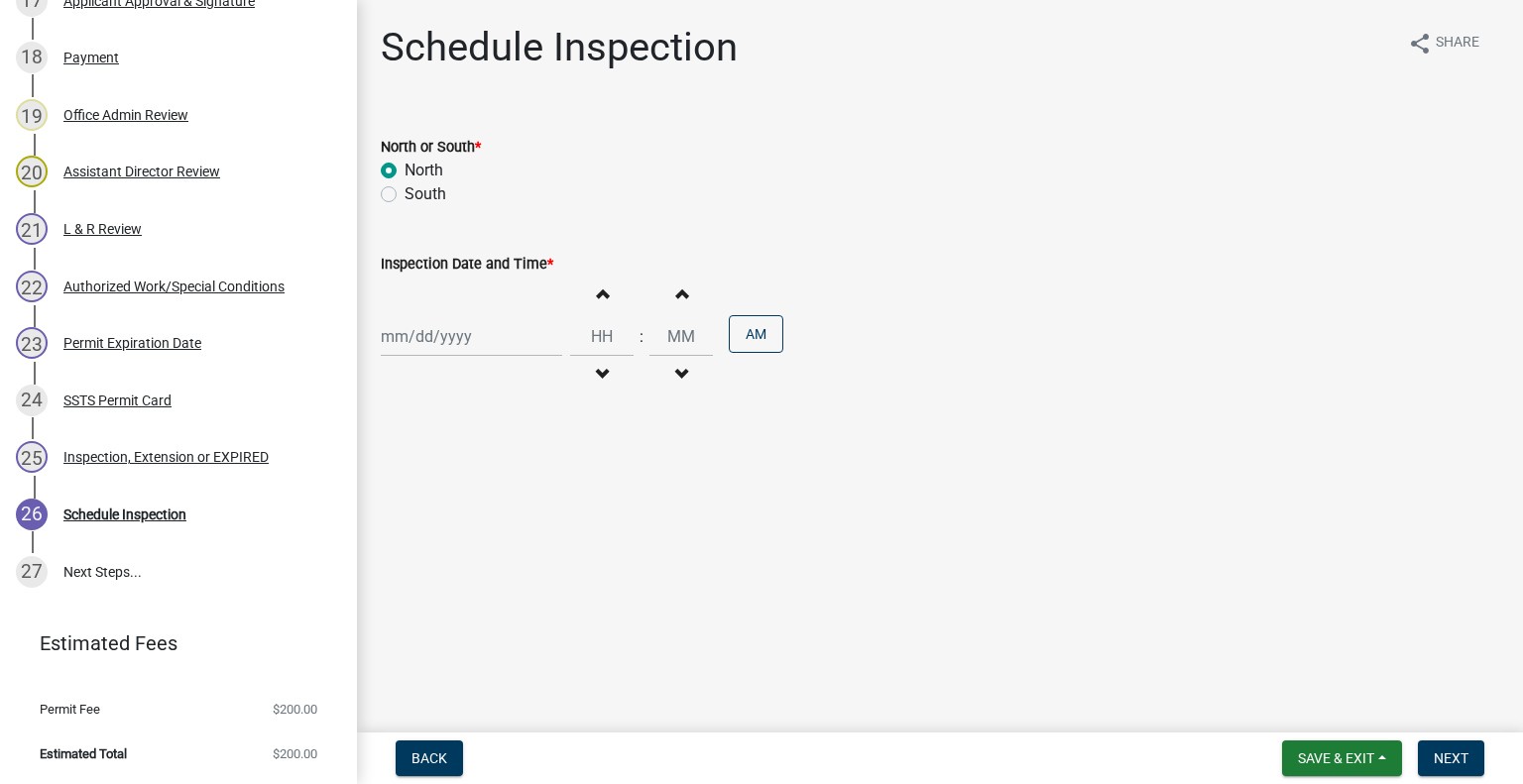 click 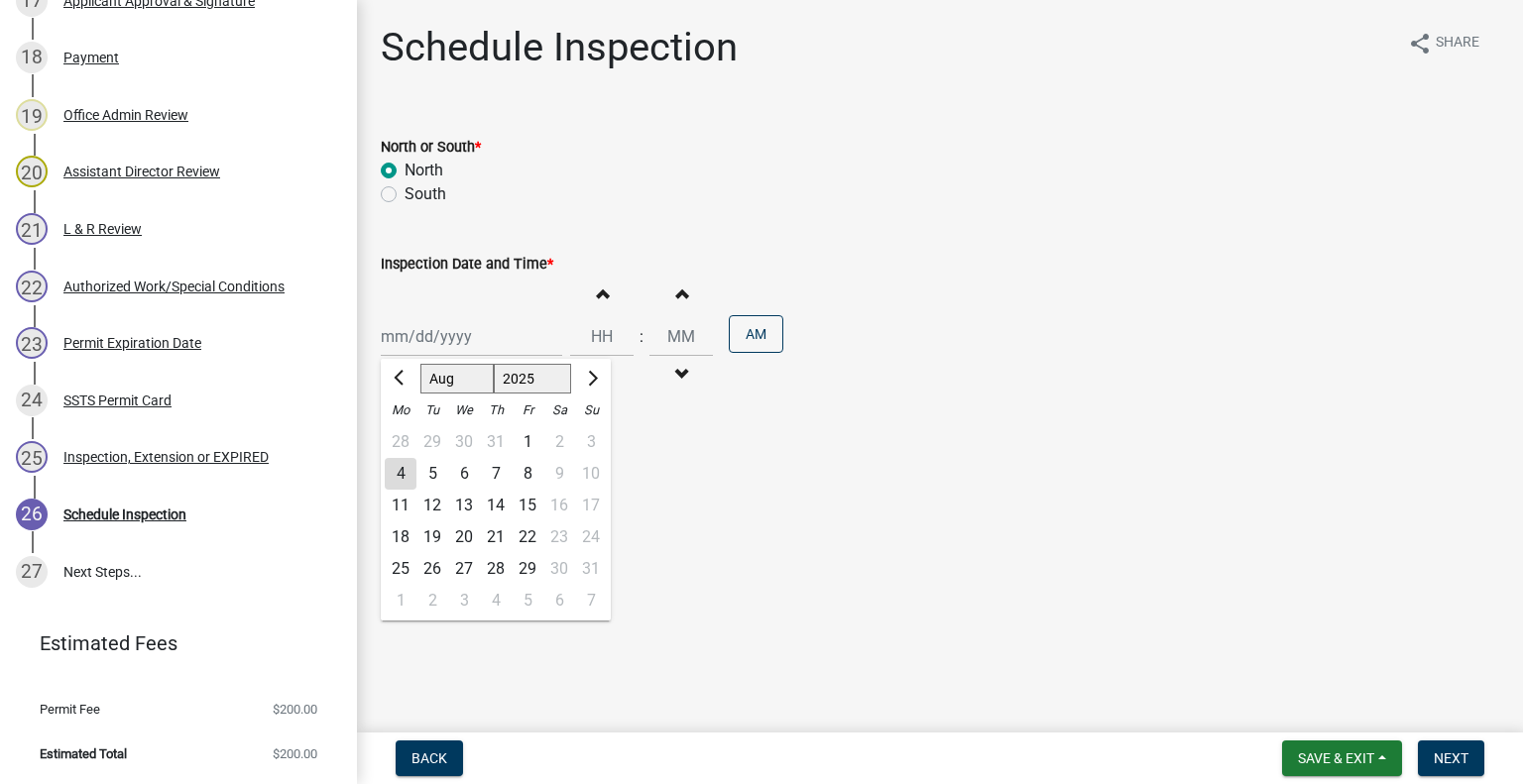 click on "5" 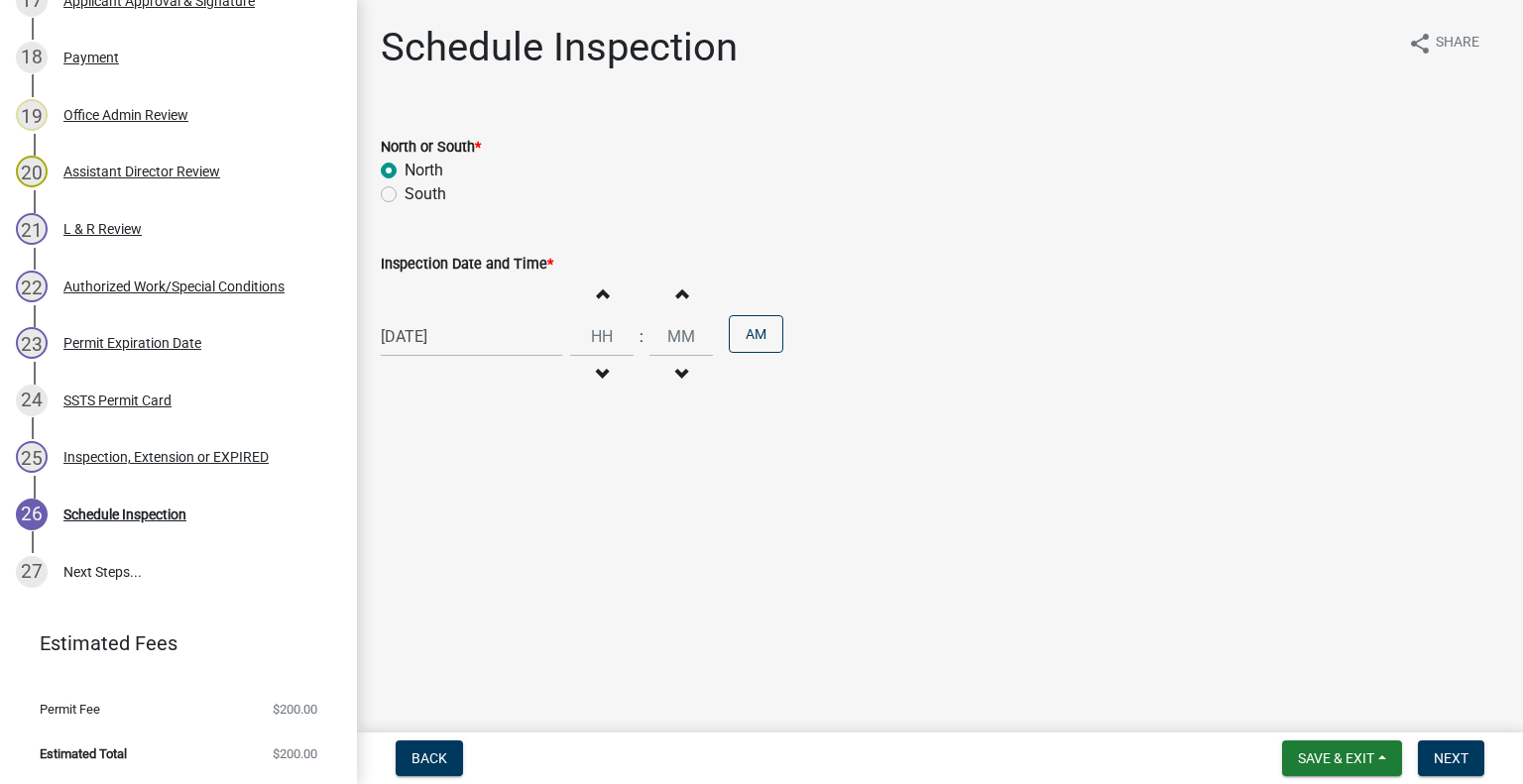 click at bounding box center [602, 293] 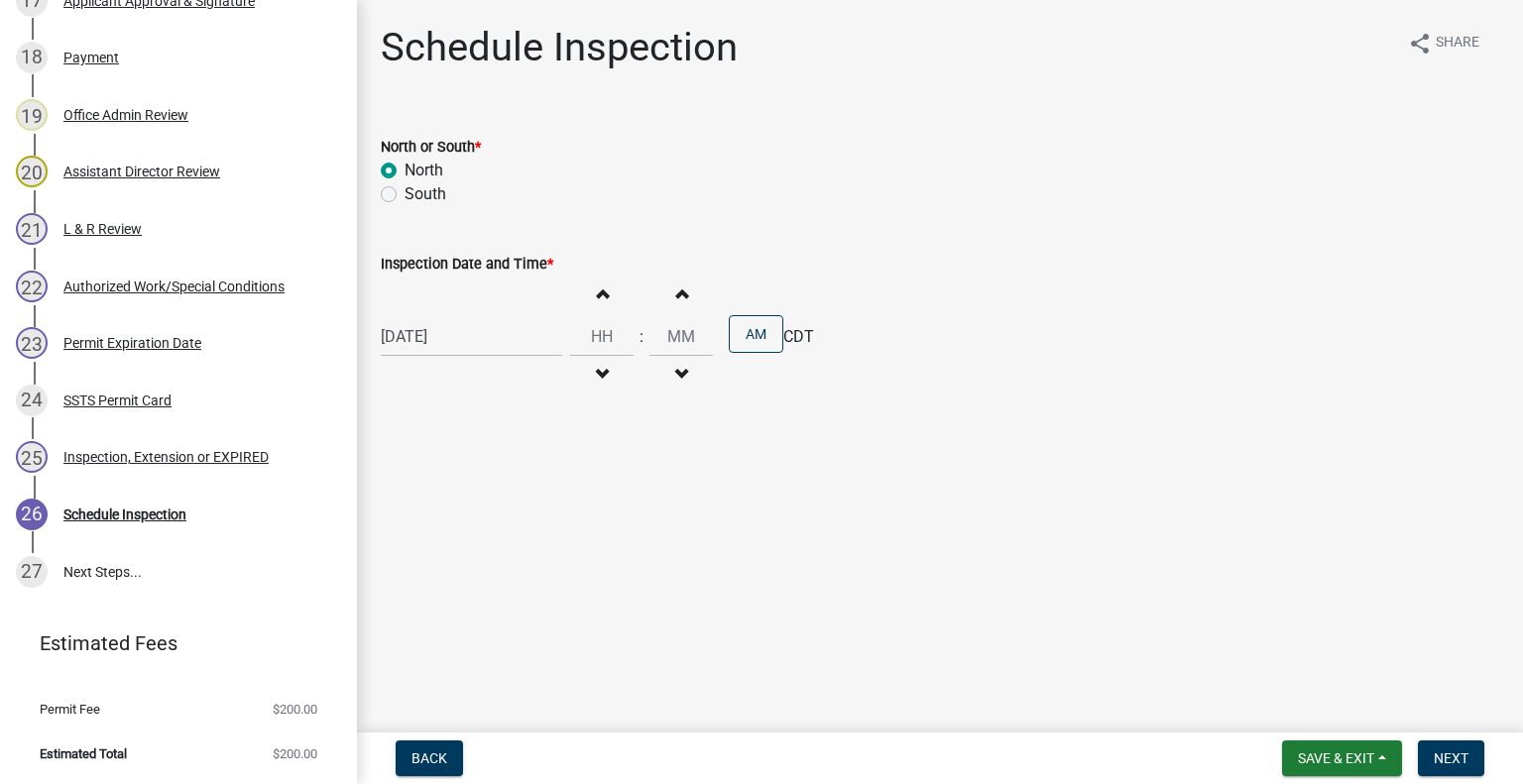 type on "01" 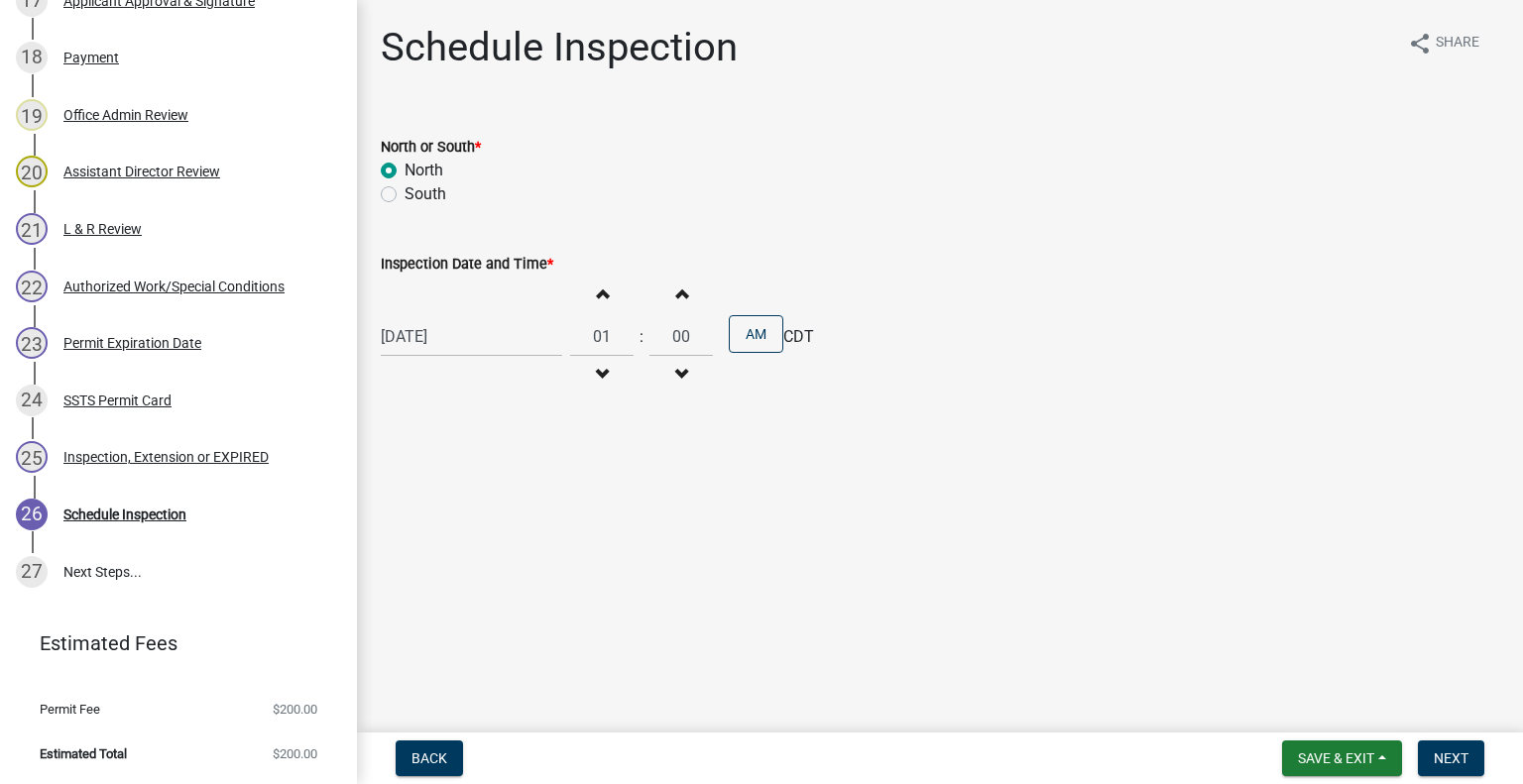 click at bounding box center [602, 293] 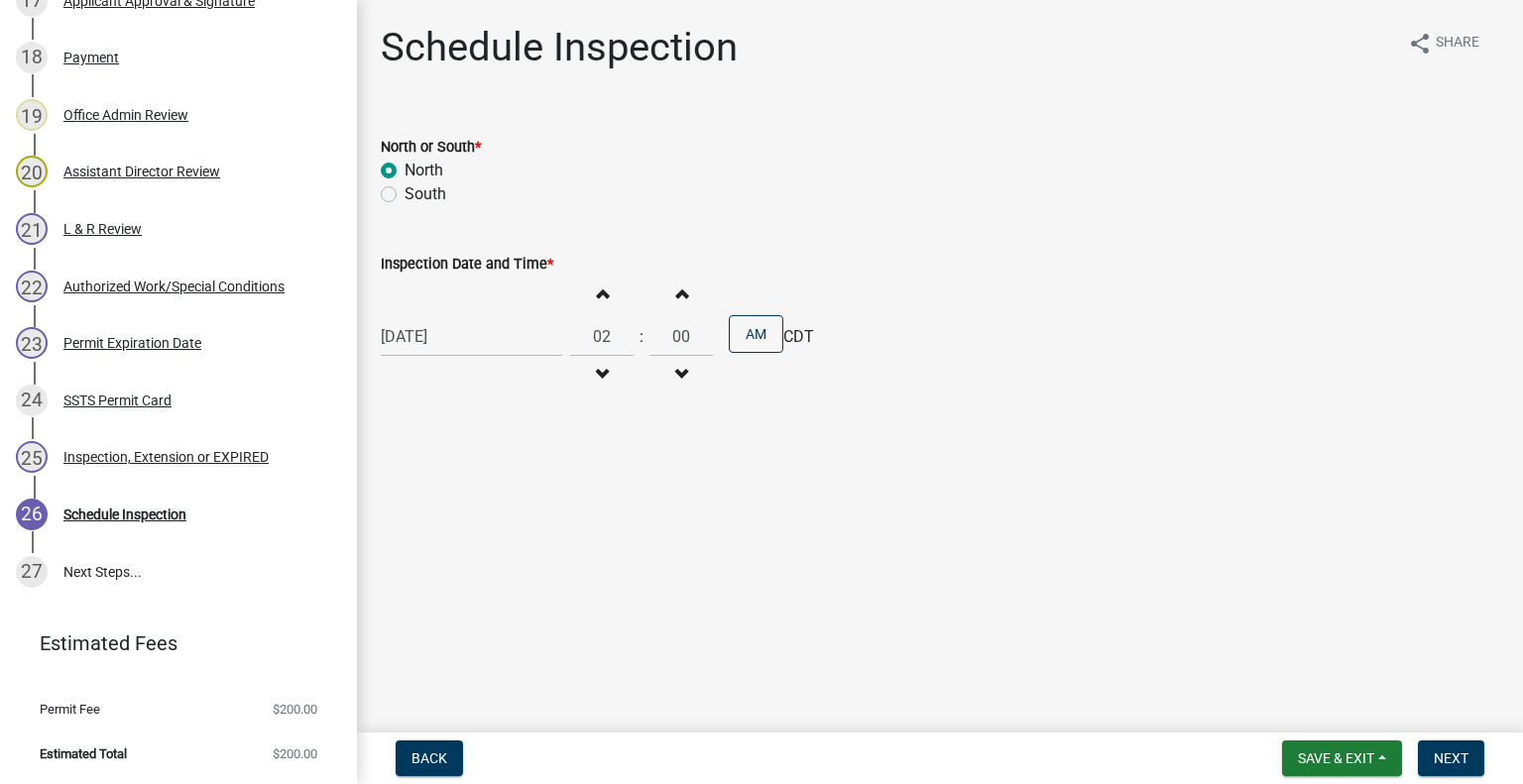 click on "CDT" 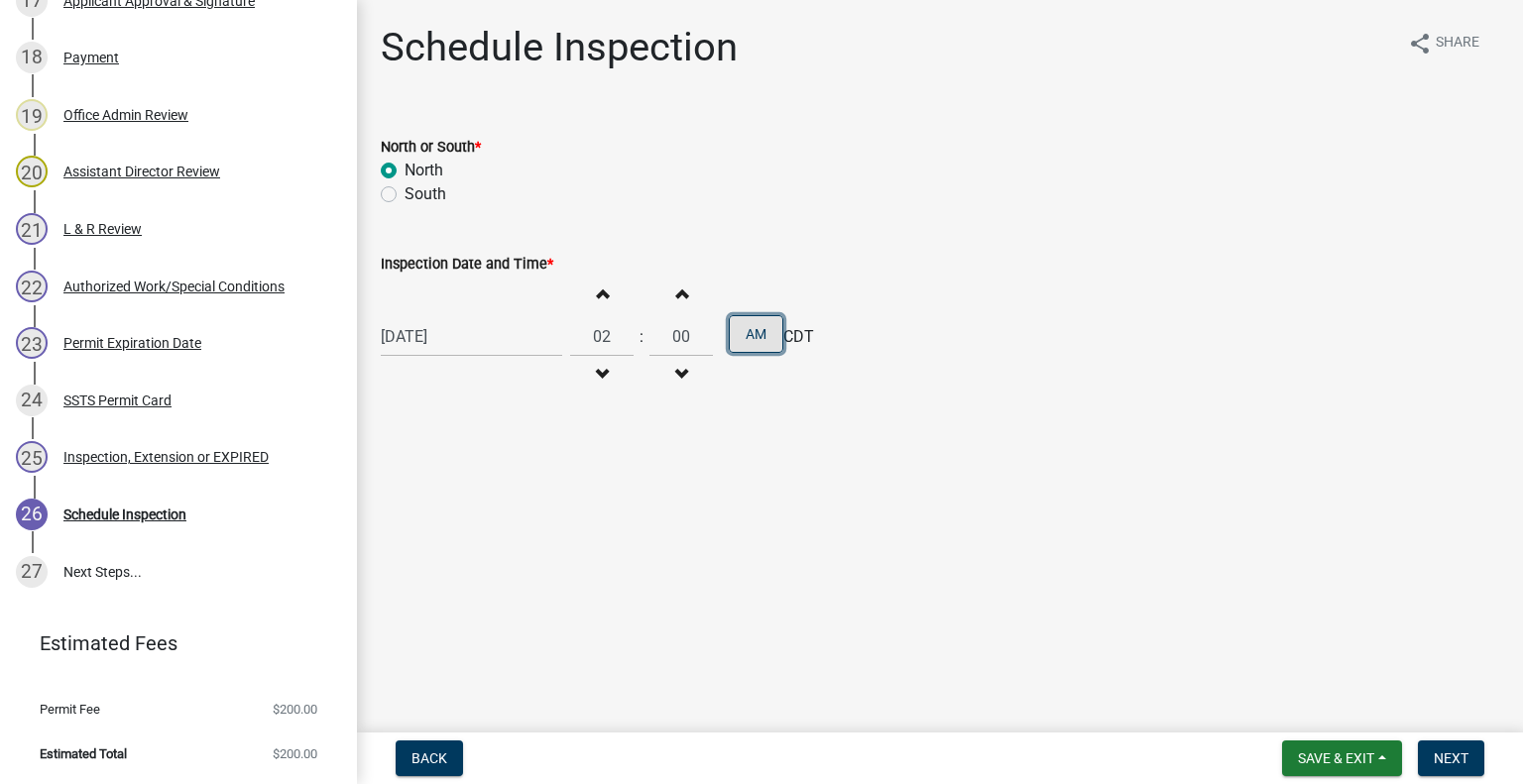 click on "AM" at bounding box center [756, 334] 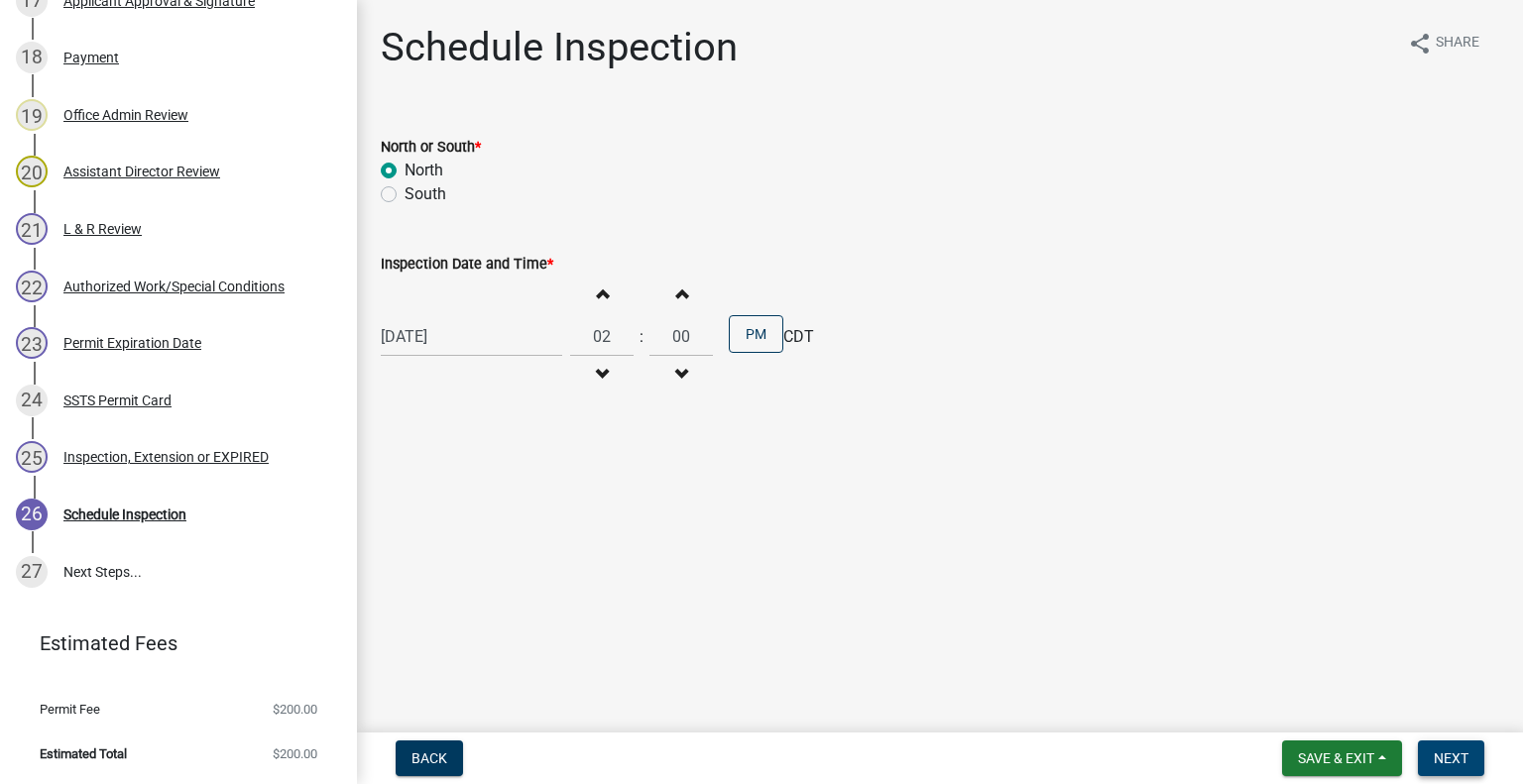 click on "Next" at bounding box center [1451, 758] 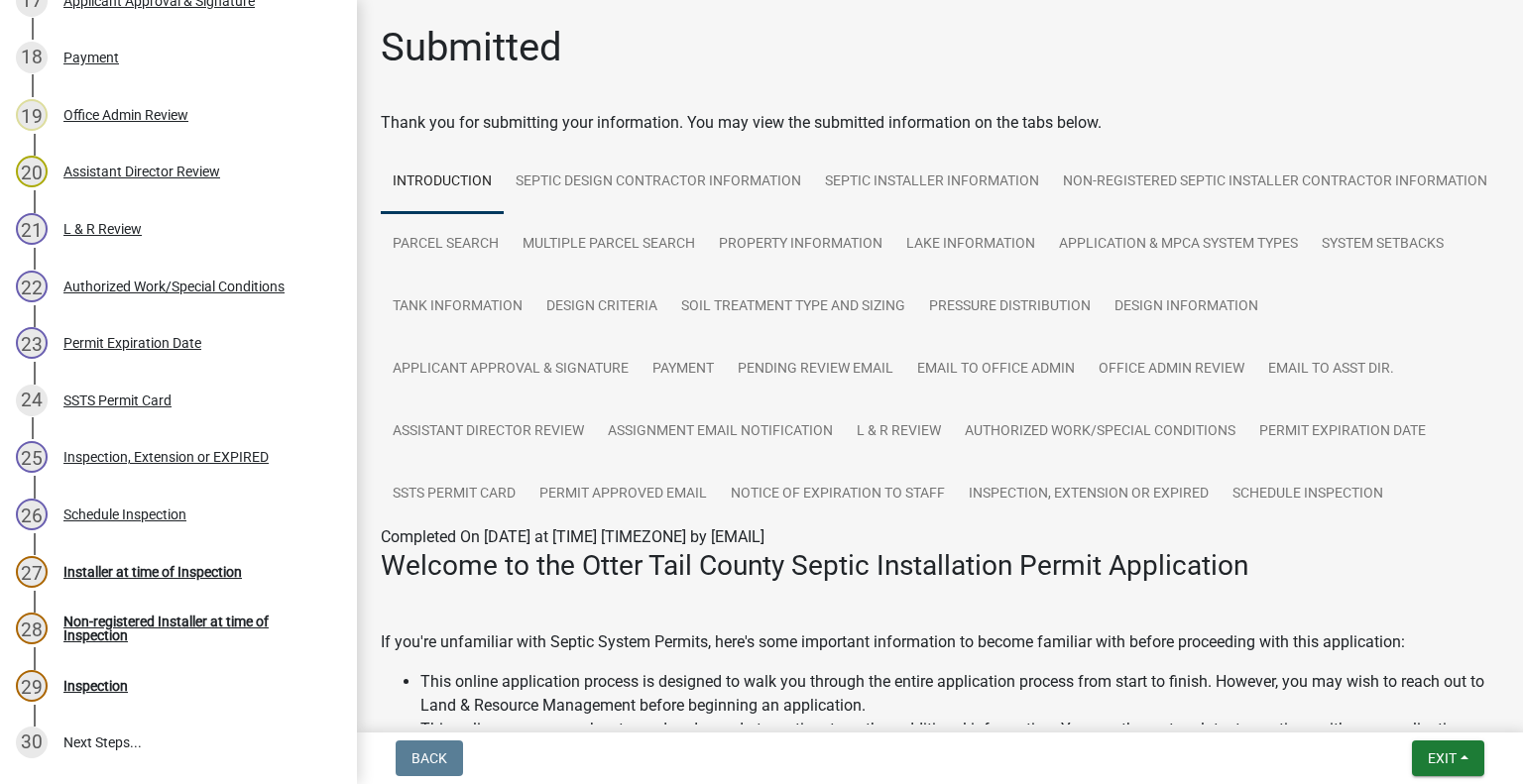 scroll, scrollTop: 1524, scrollLeft: 0, axis: vertical 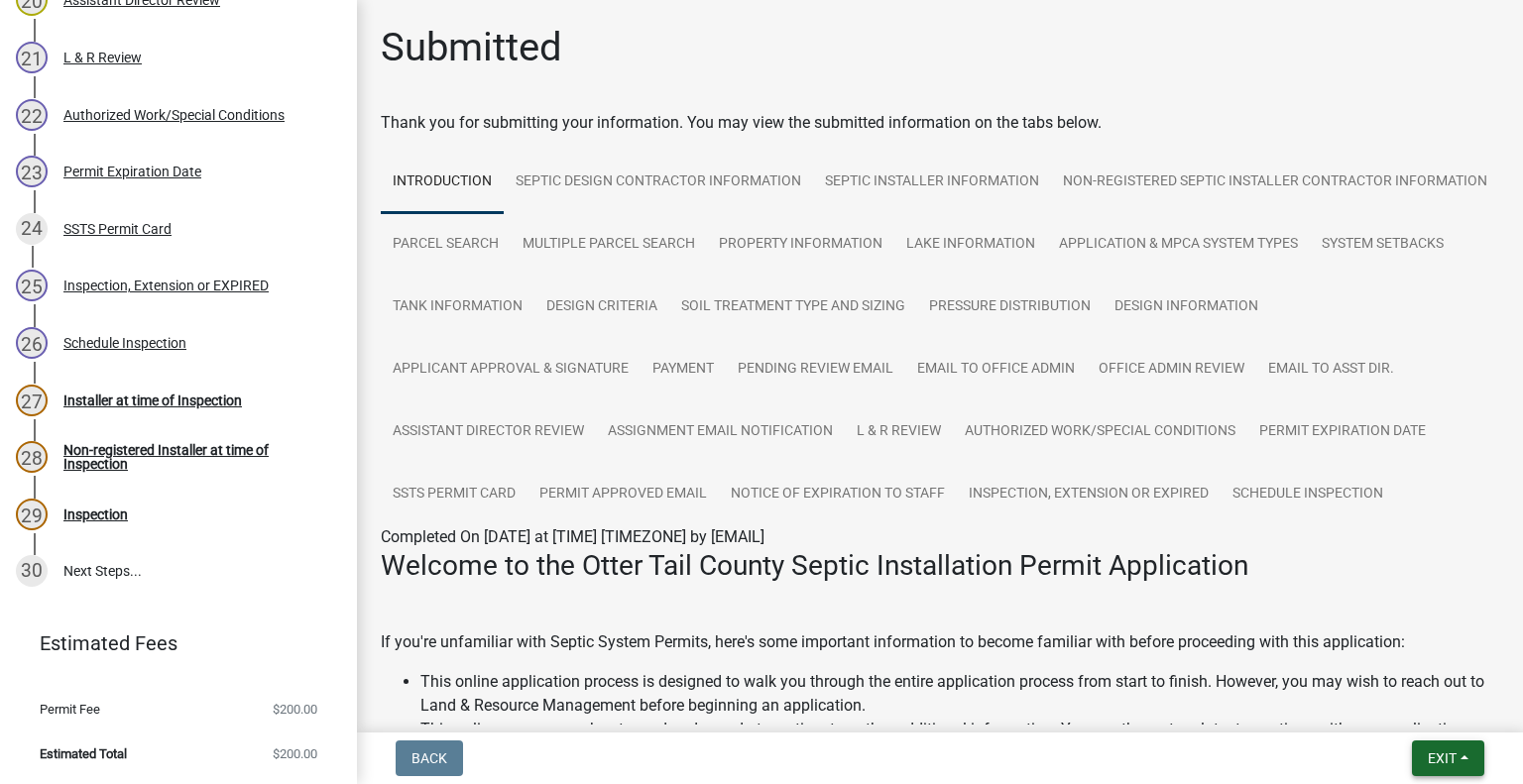 click on "Exit" at bounding box center [1448, 758] 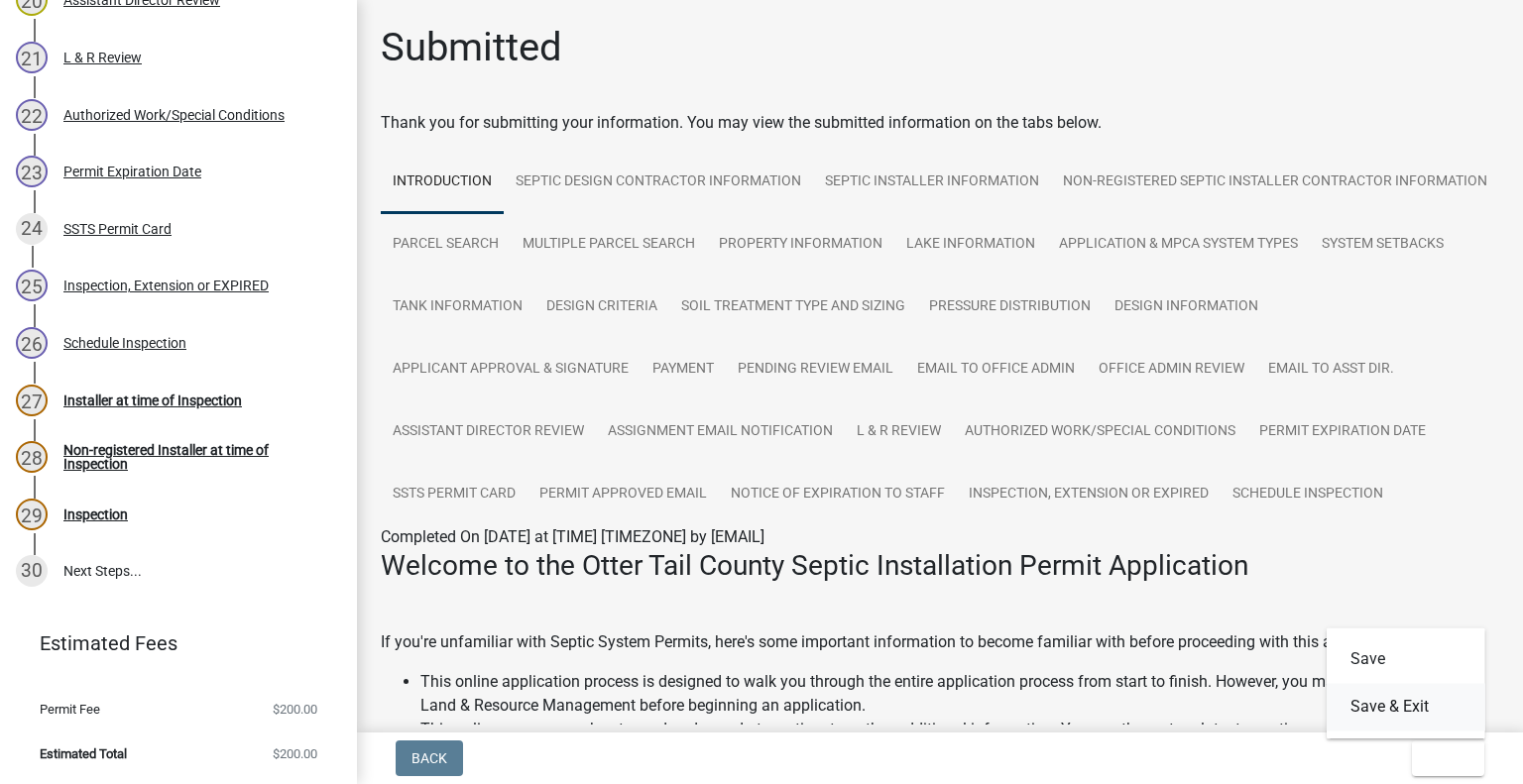 click on "Save & Exit" at bounding box center [1406, 707] 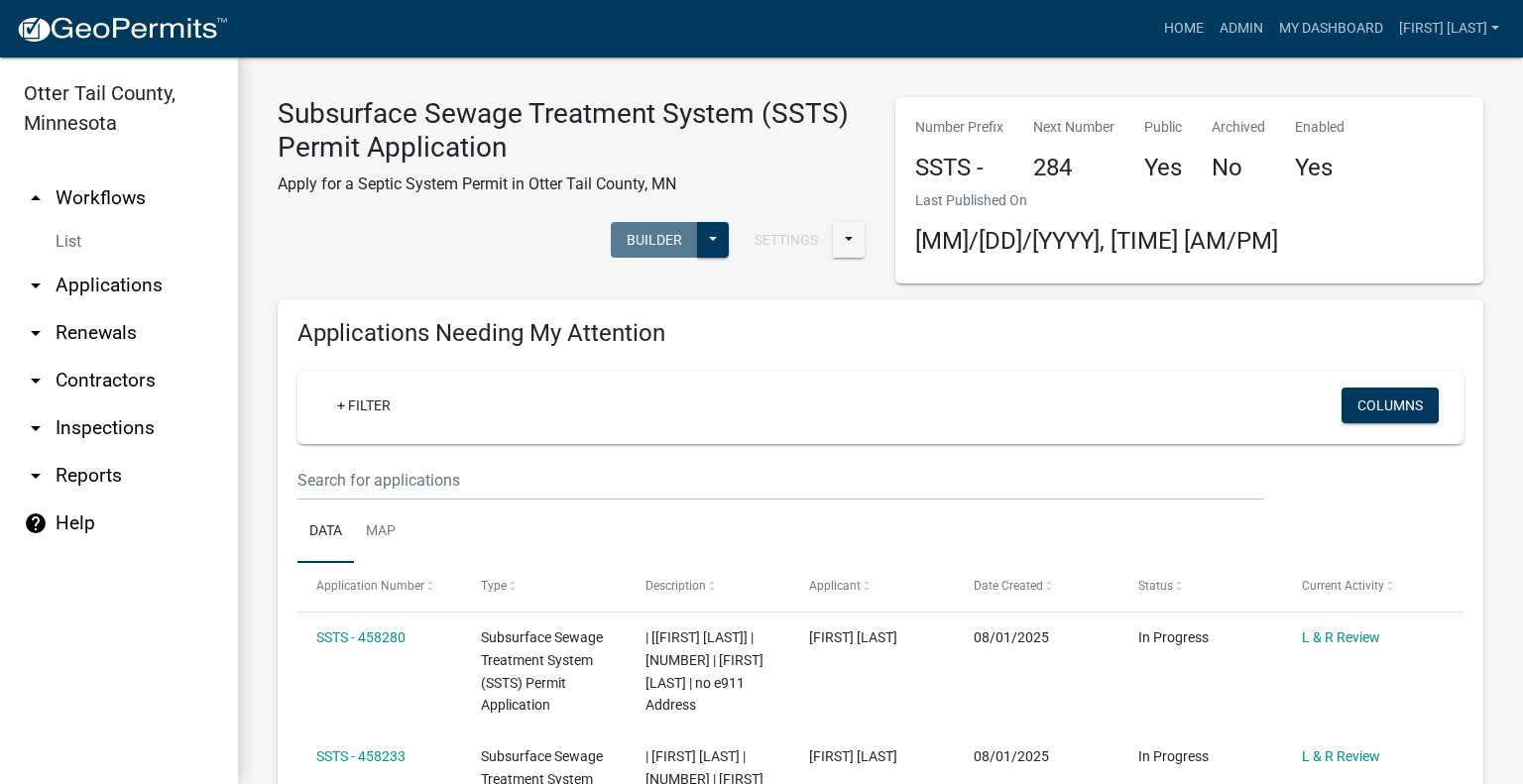 click on "arrow_drop_down   Applications" at bounding box center [119, 285] 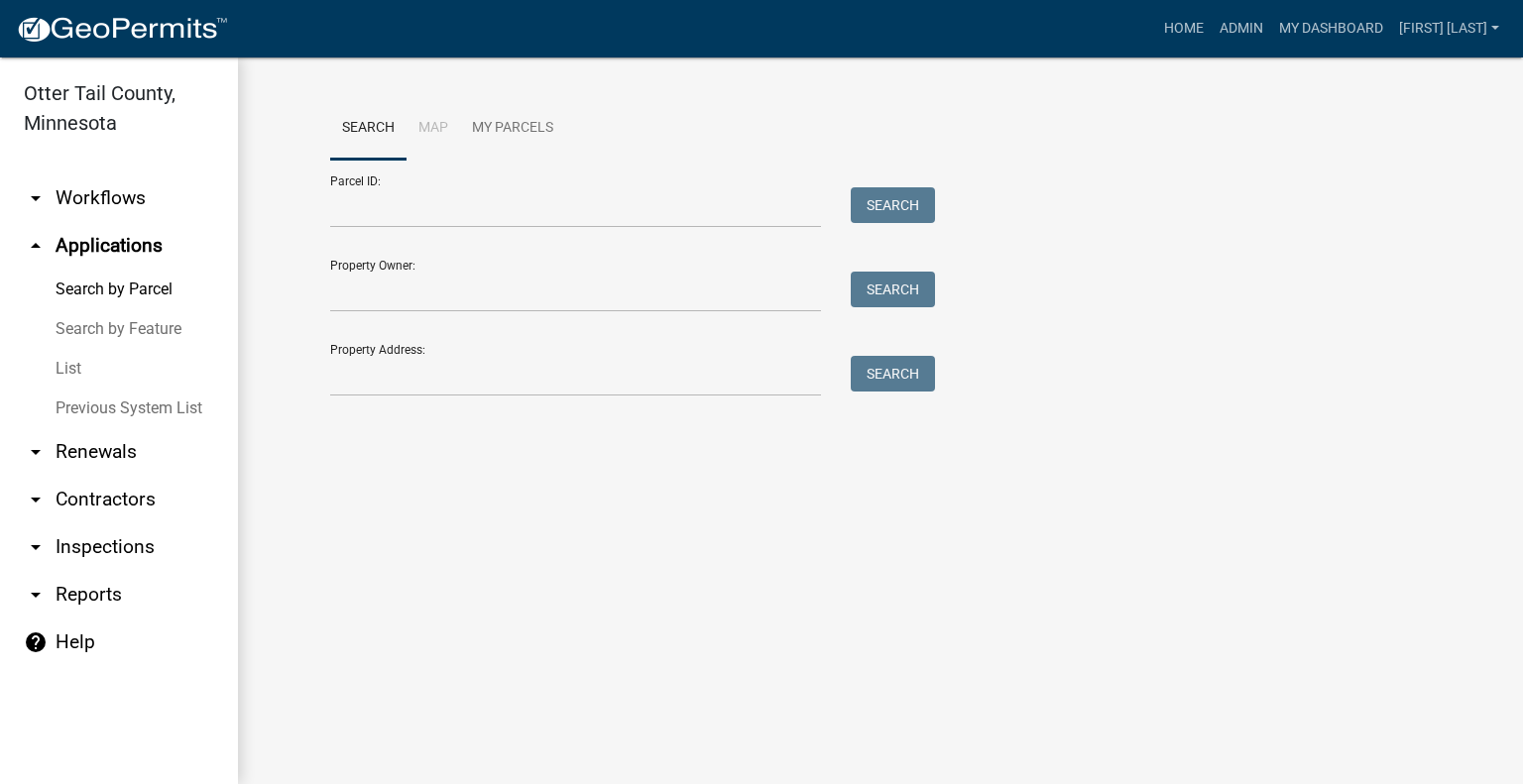 click on "arrow_drop_down   Workflows" at bounding box center [119, 198] 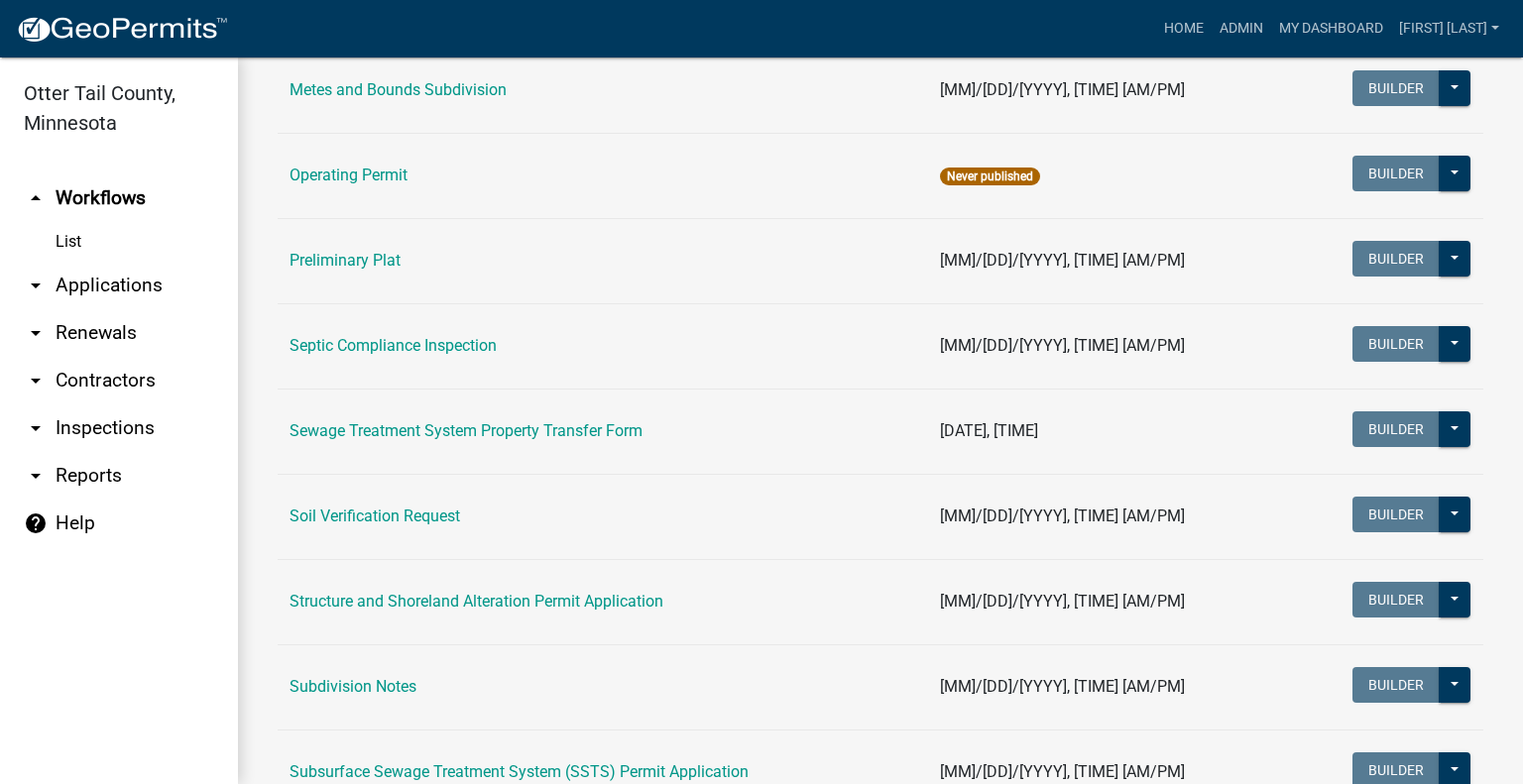 scroll, scrollTop: 991, scrollLeft: 0, axis: vertical 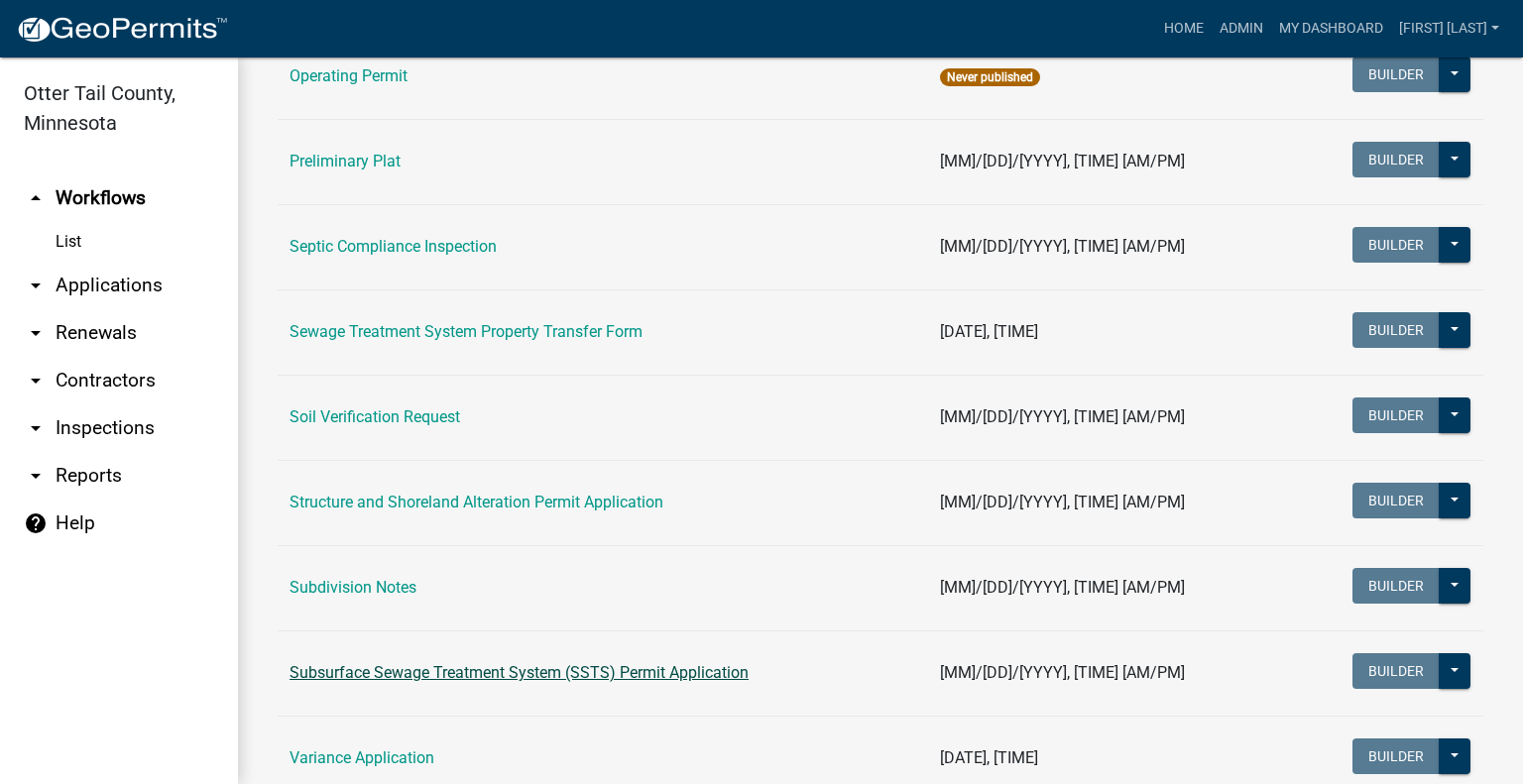 drag, startPoint x: 643, startPoint y: 675, endPoint x: 704, endPoint y: 670, distance: 61.204575 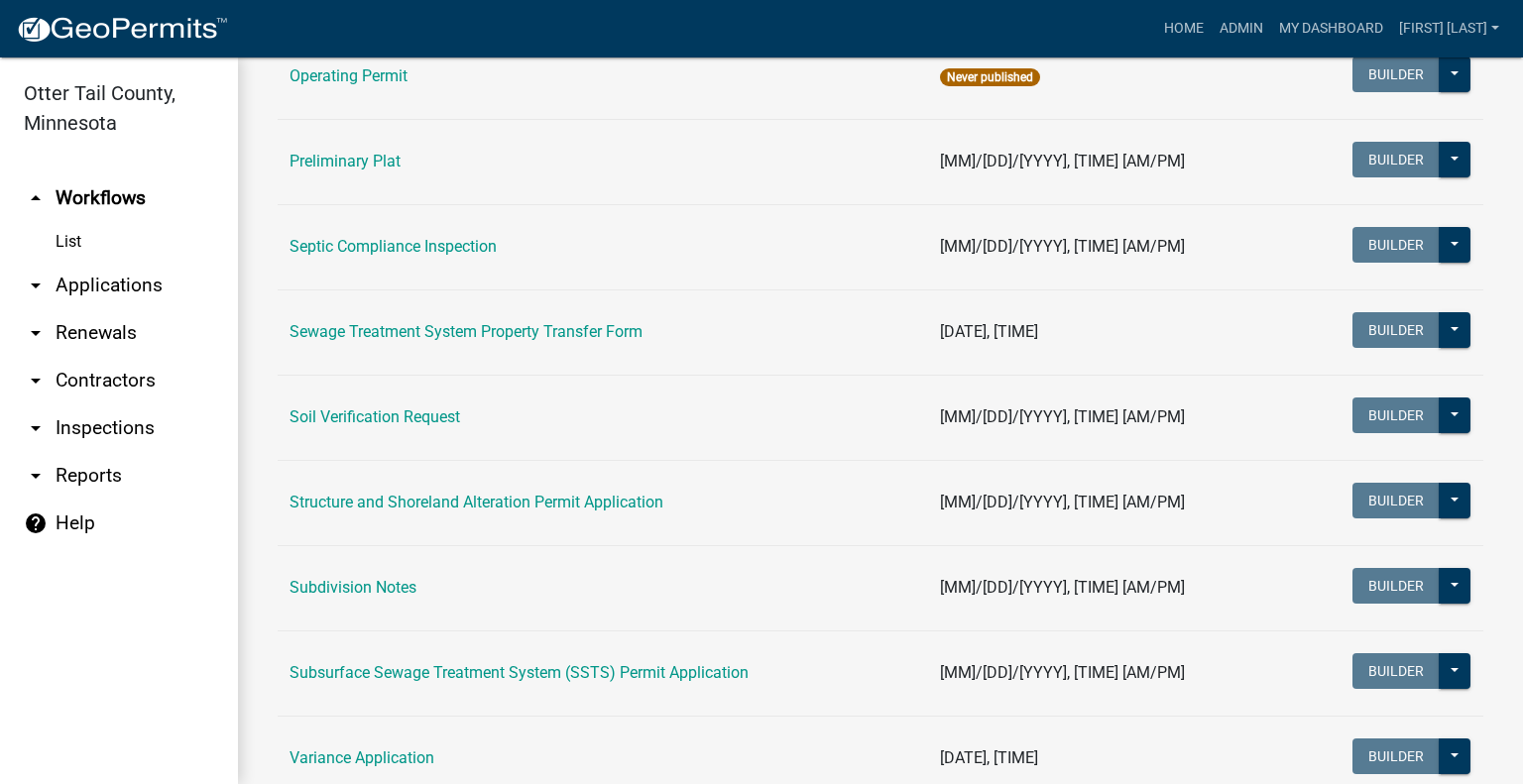 scroll, scrollTop: 0, scrollLeft: 0, axis: both 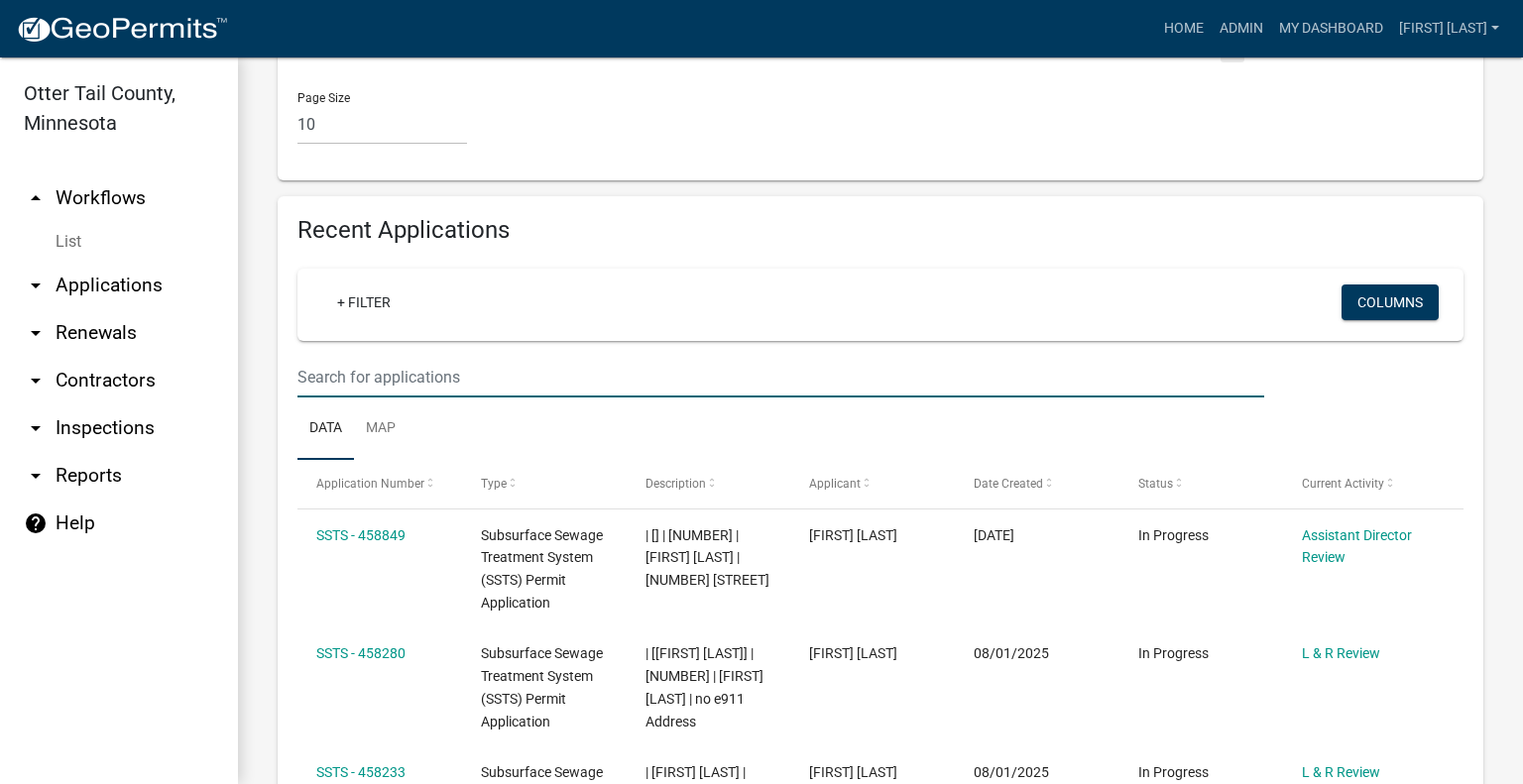 click at bounding box center [780, 377] 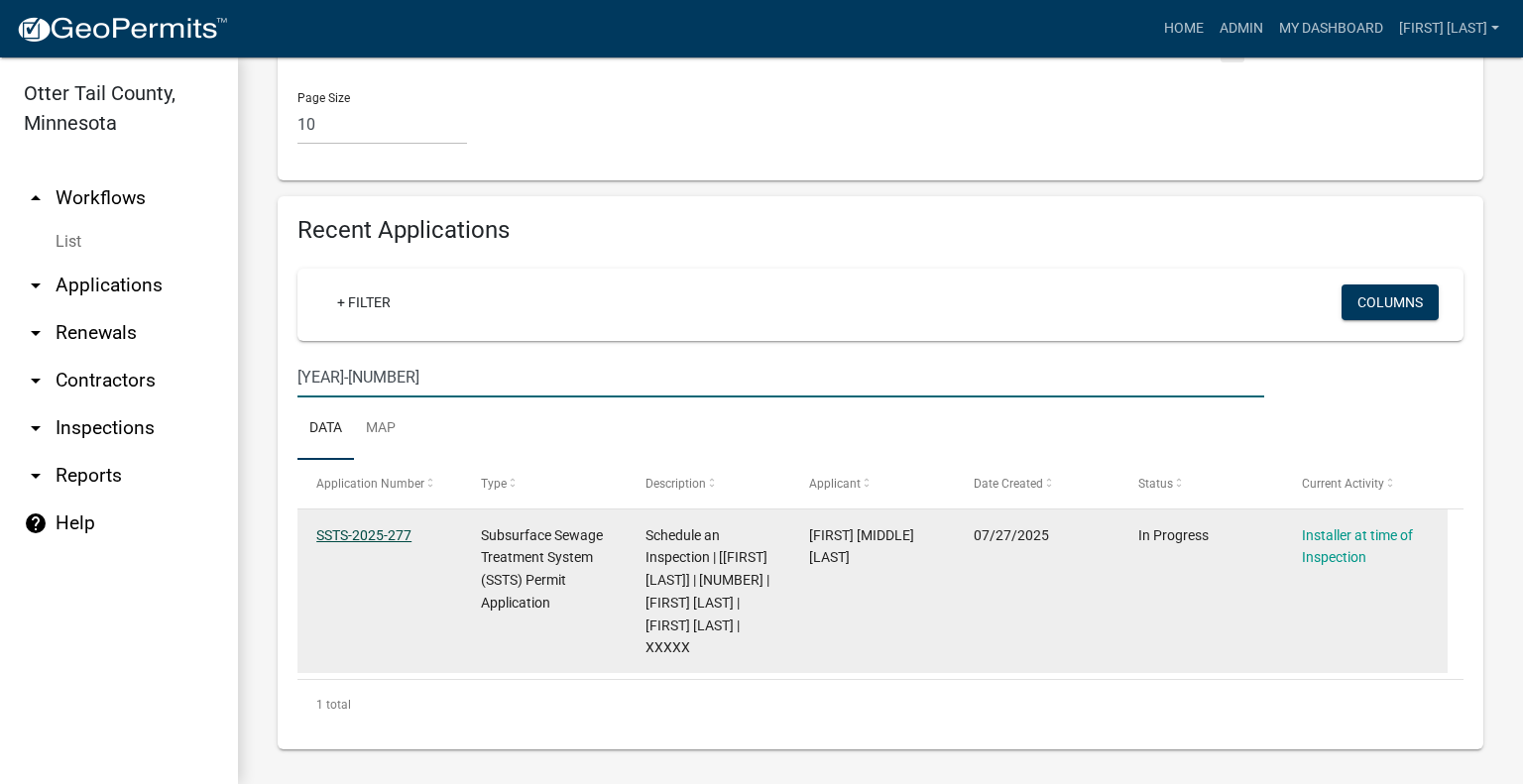 type on "[YEAR]-[NUMBER]" 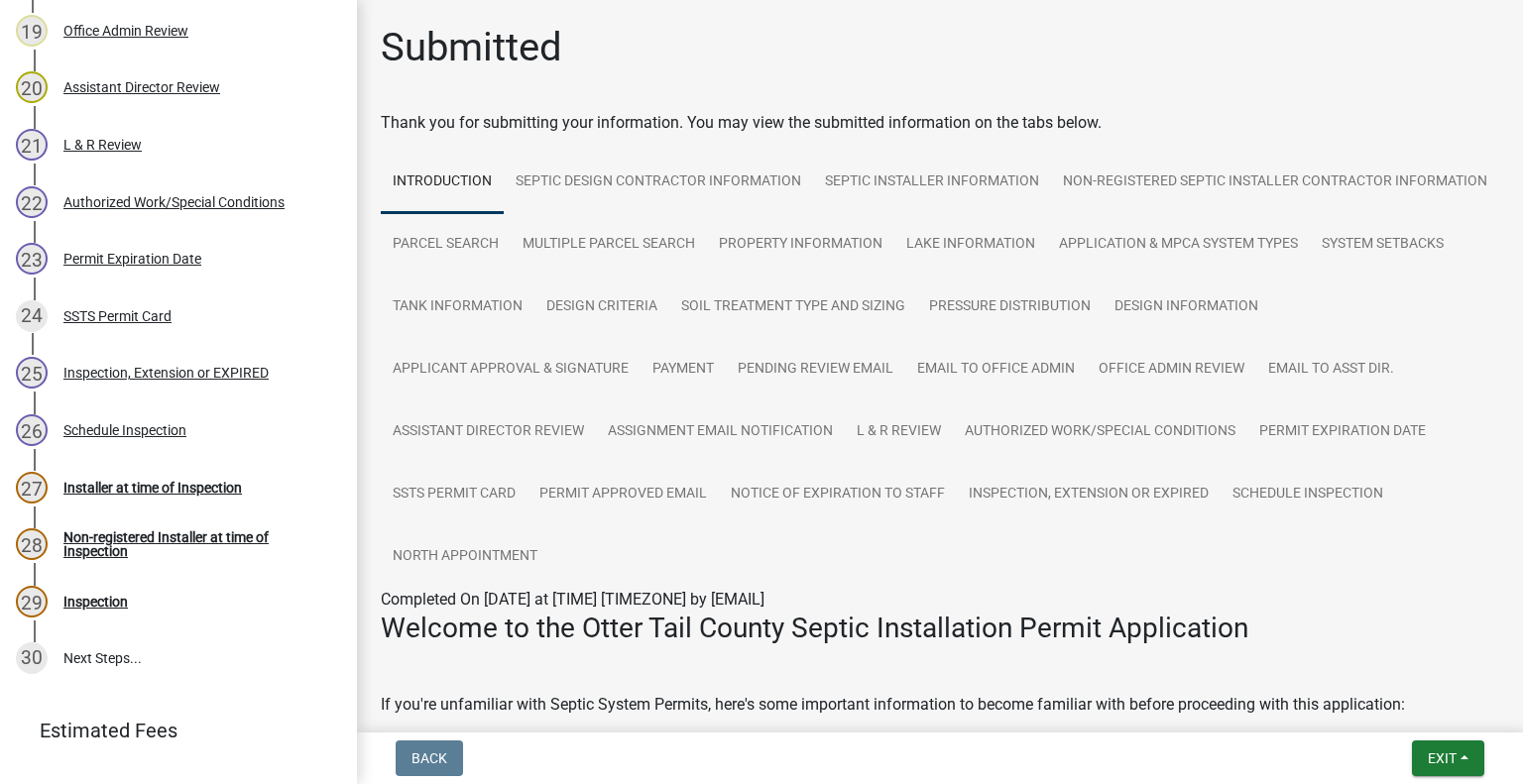 scroll, scrollTop: 1499, scrollLeft: 0, axis: vertical 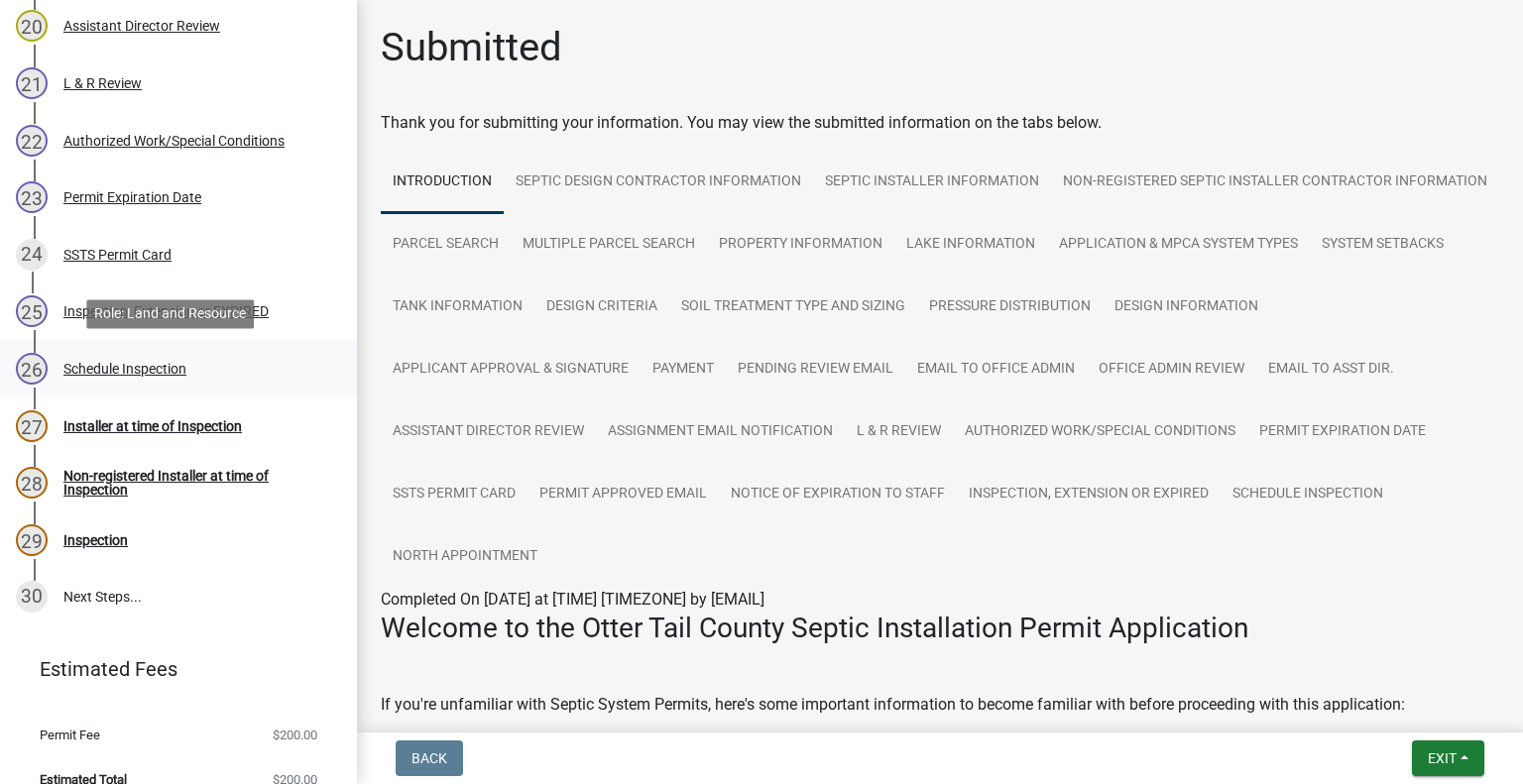 click on "26     Schedule Inspection" at bounding box center [171, 369] 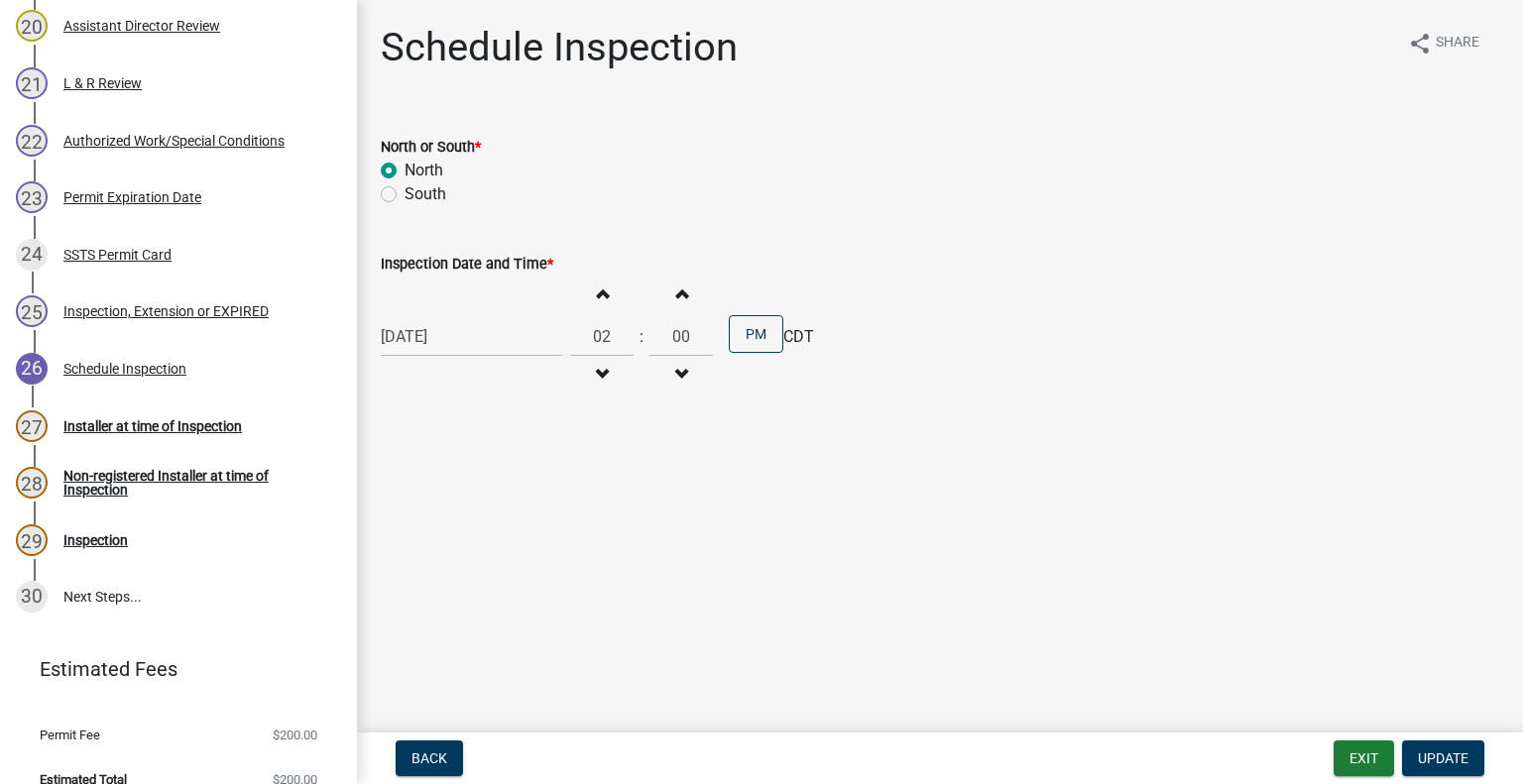click on "Decrement hours" at bounding box center (602, 375) 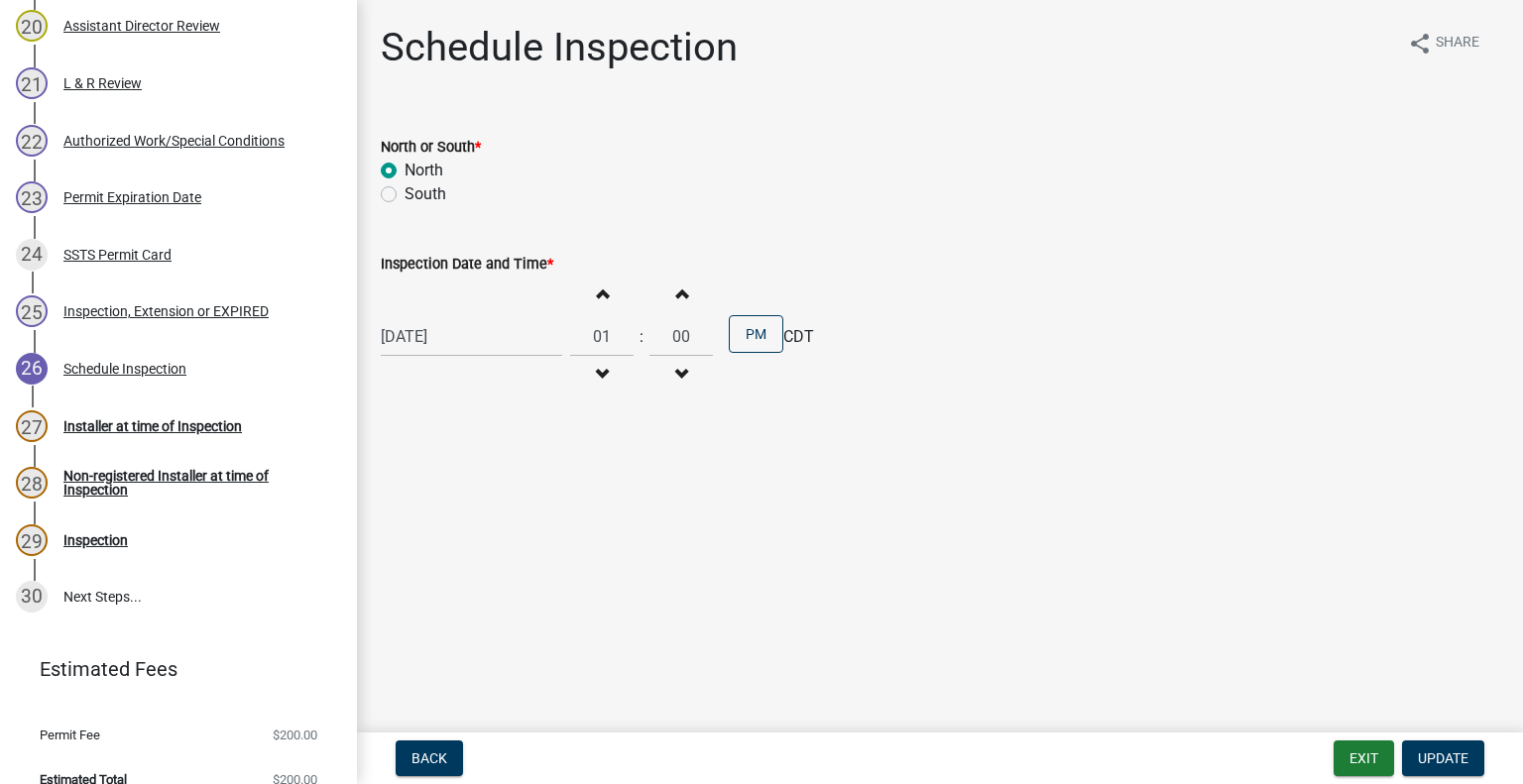 click on "Decrement hours" at bounding box center (602, 375) 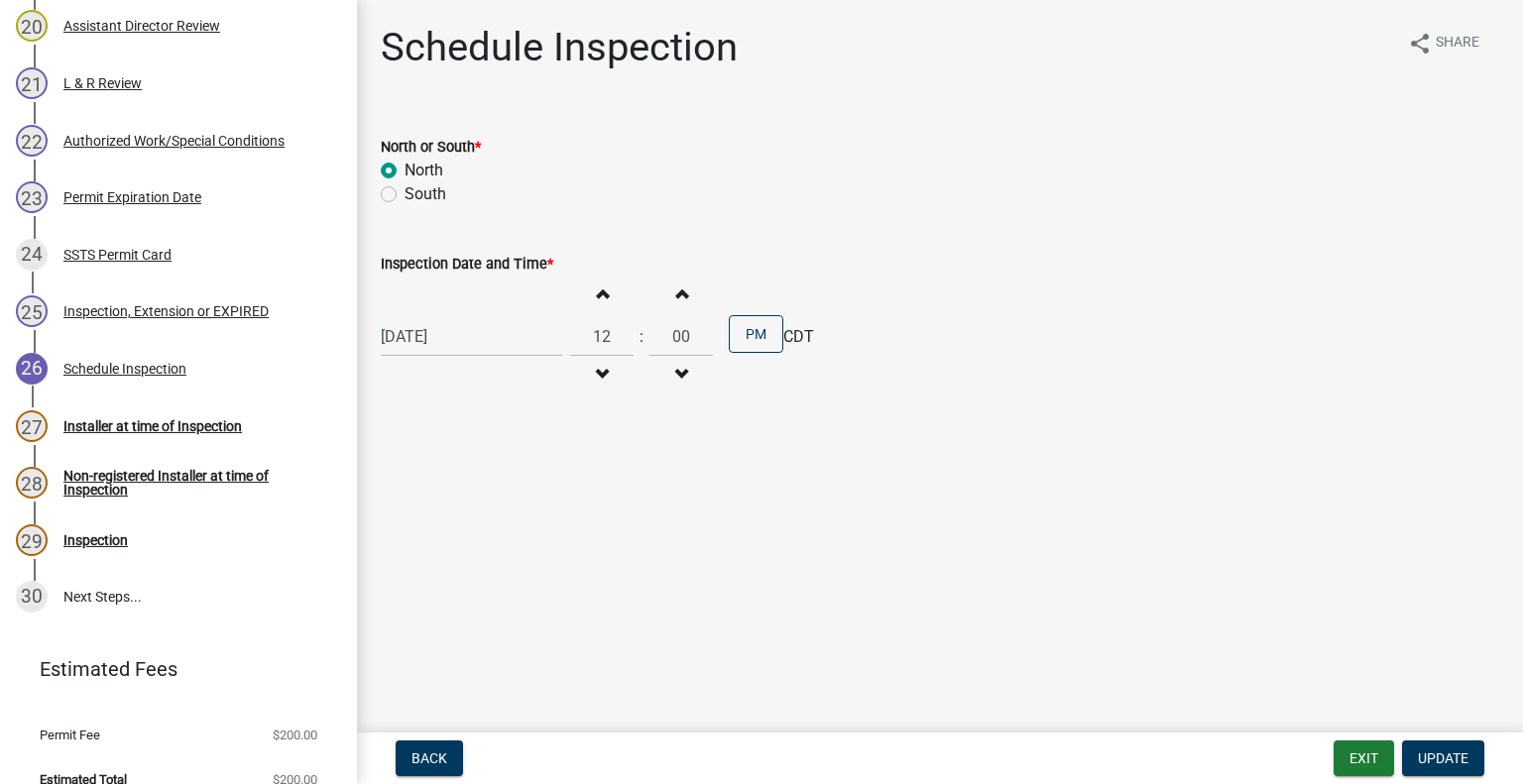 click on "Decrement hours" at bounding box center (602, 375) 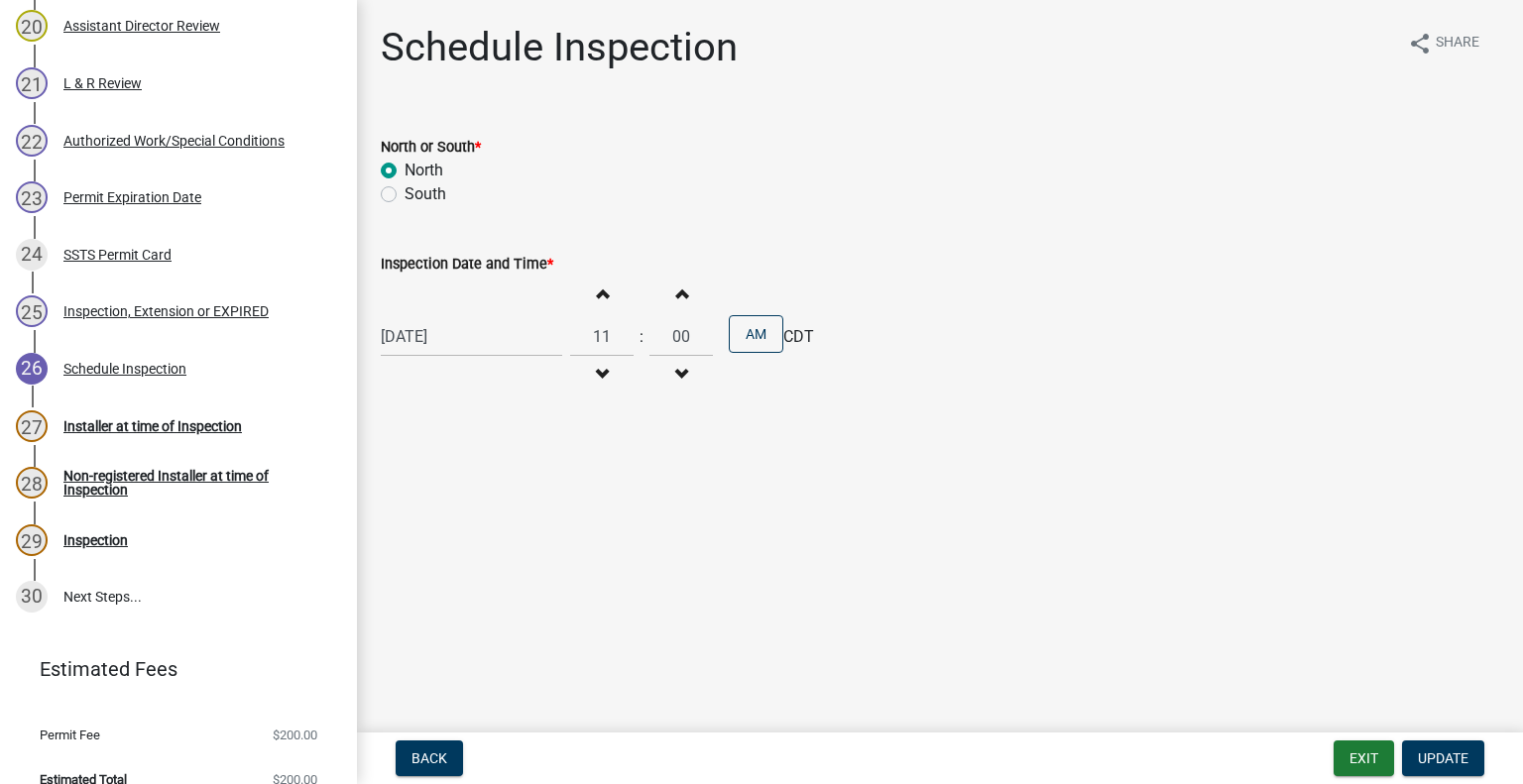 click on "Decrement hours" at bounding box center (602, 375) 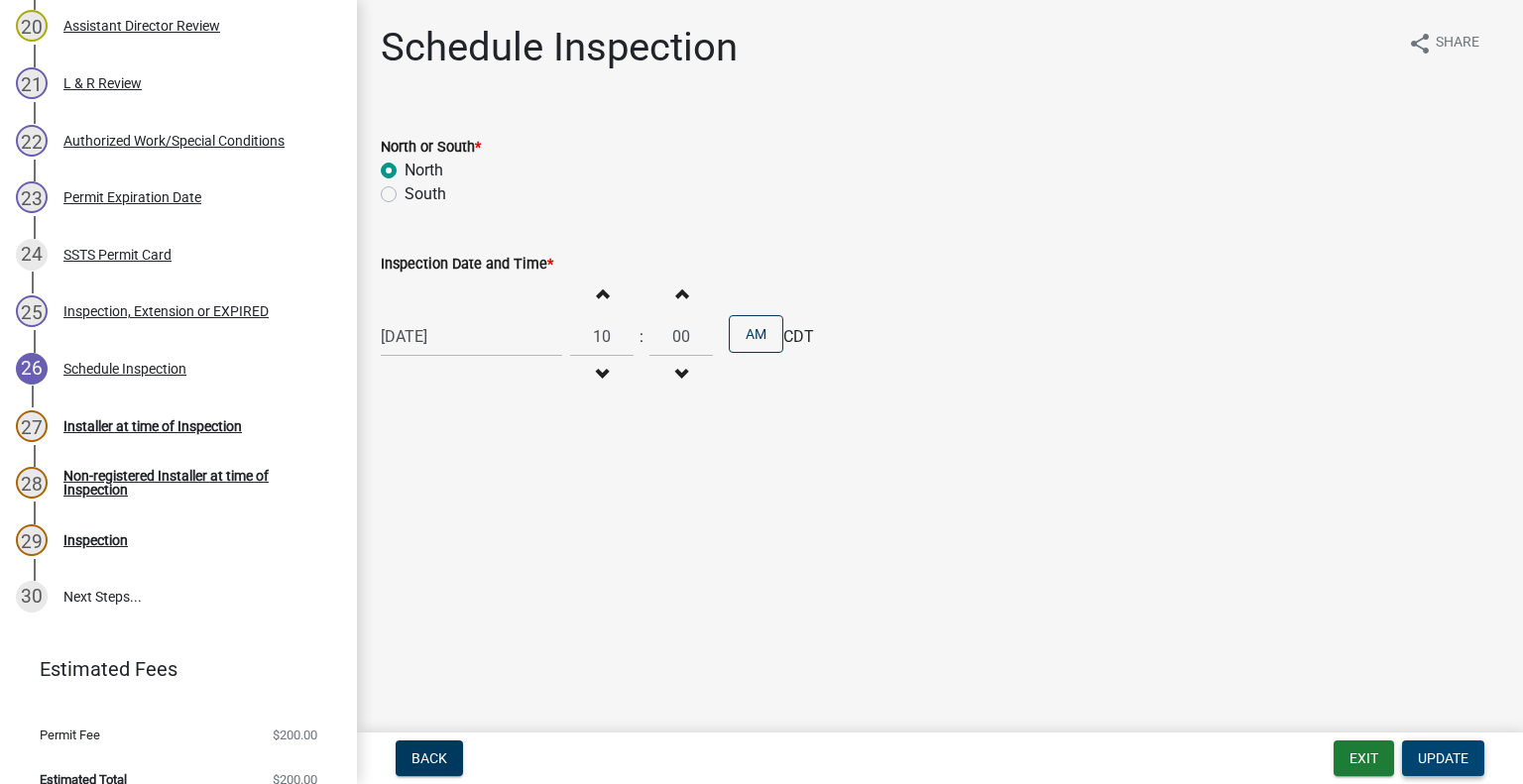 click on "Update" at bounding box center (1443, 758) 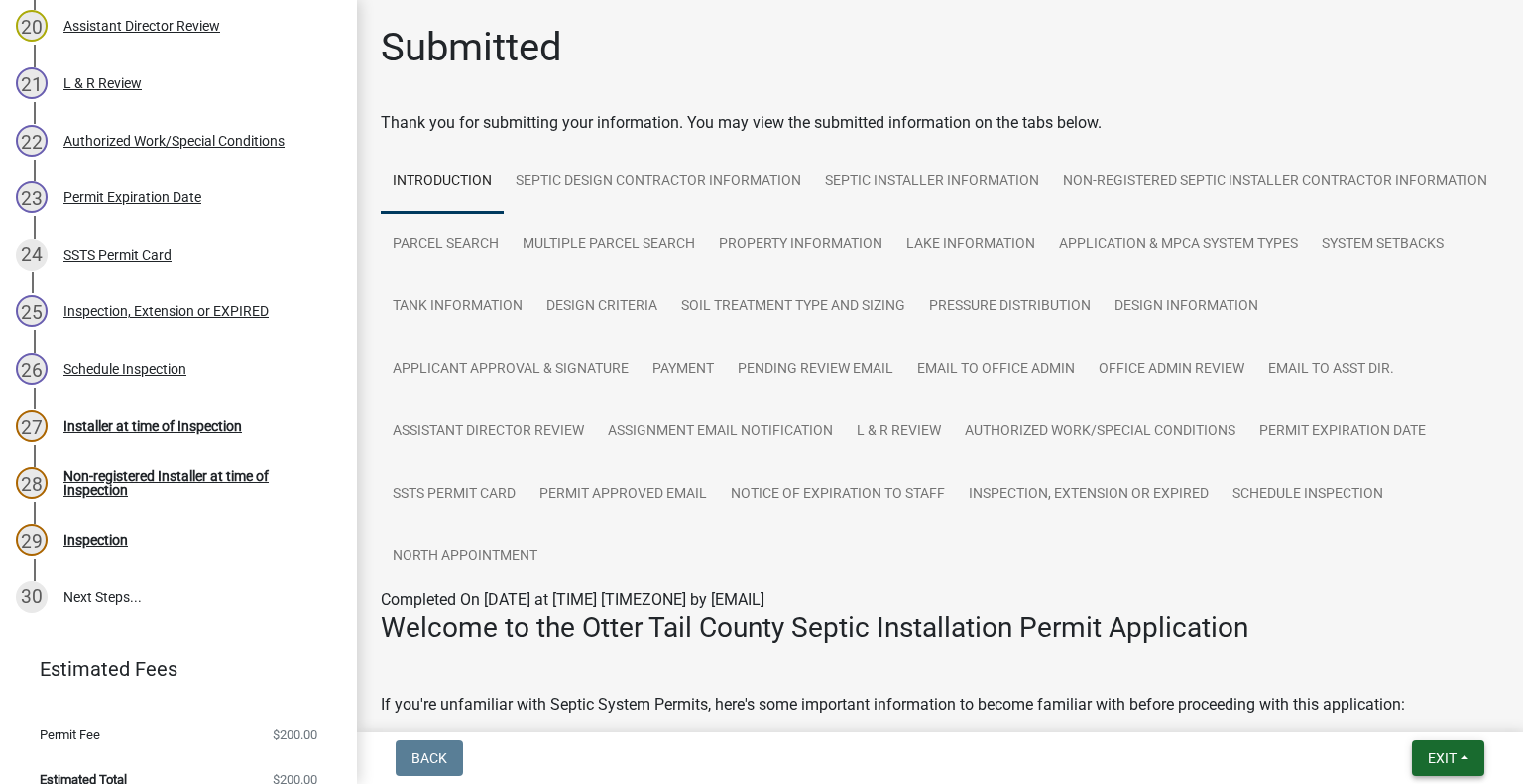 click on "Exit" at bounding box center (1442, 758) 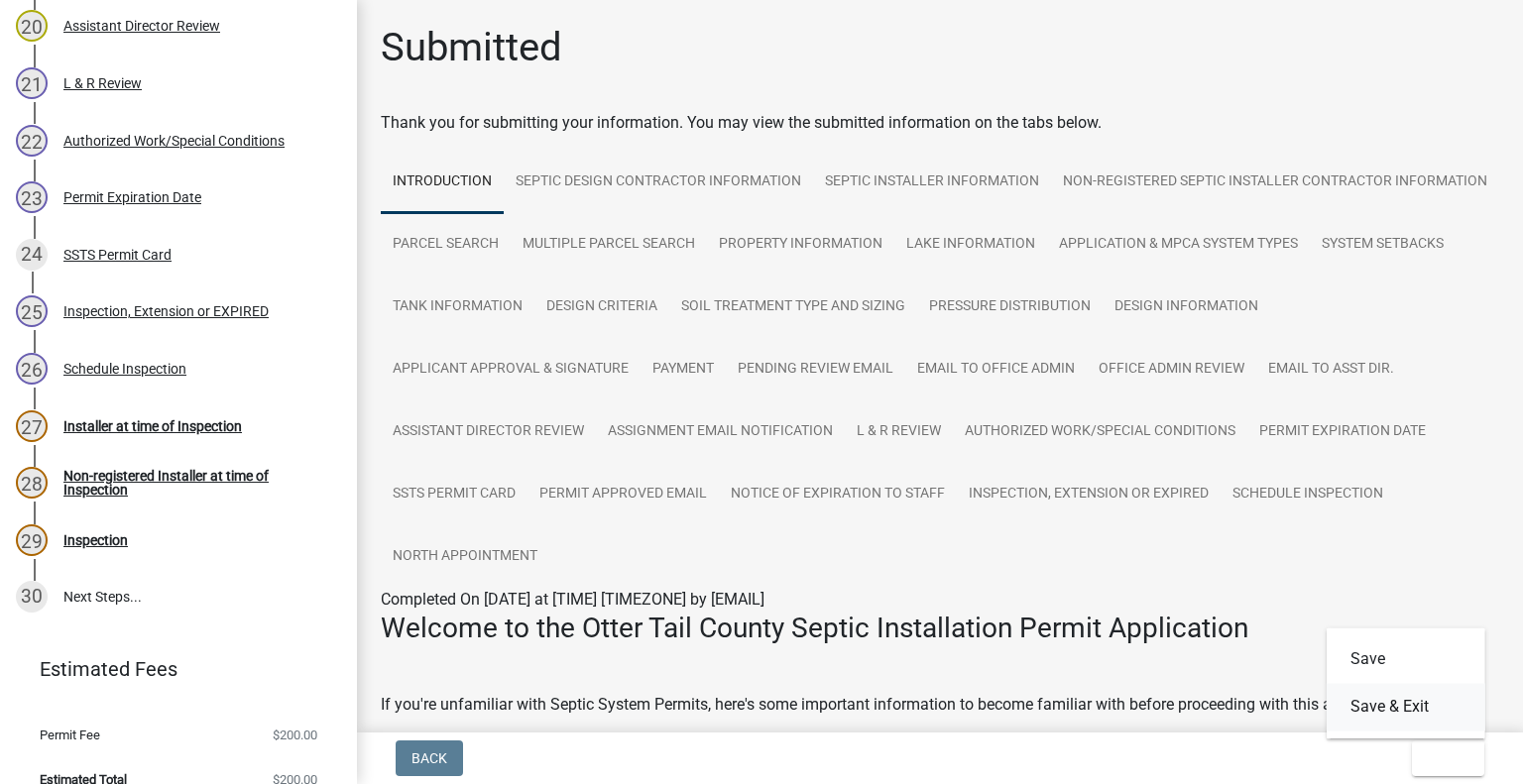 click on "Save & Exit" at bounding box center [1406, 707] 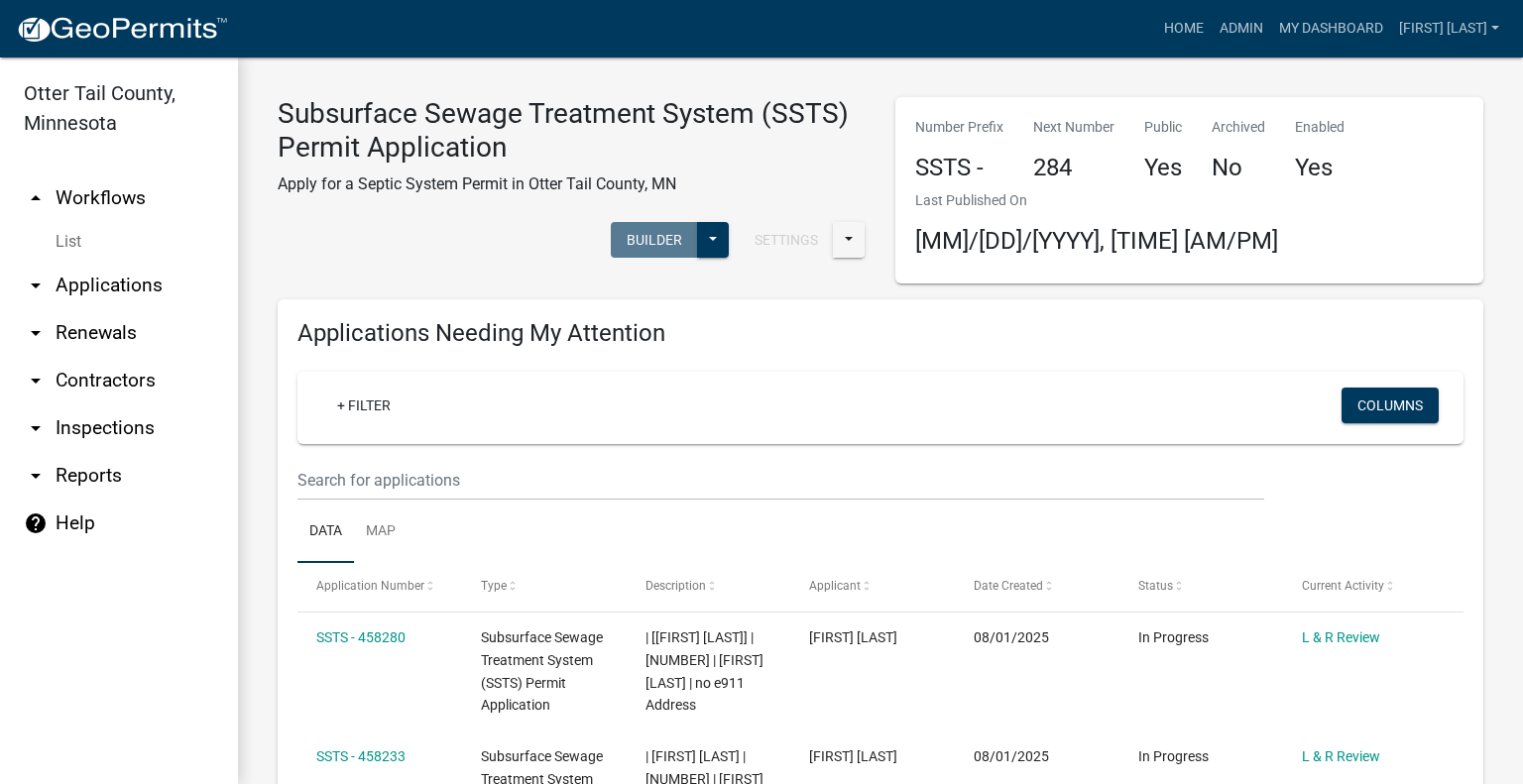 click on "arrow_drop_down   Applications" at bounding box center [119, 285] 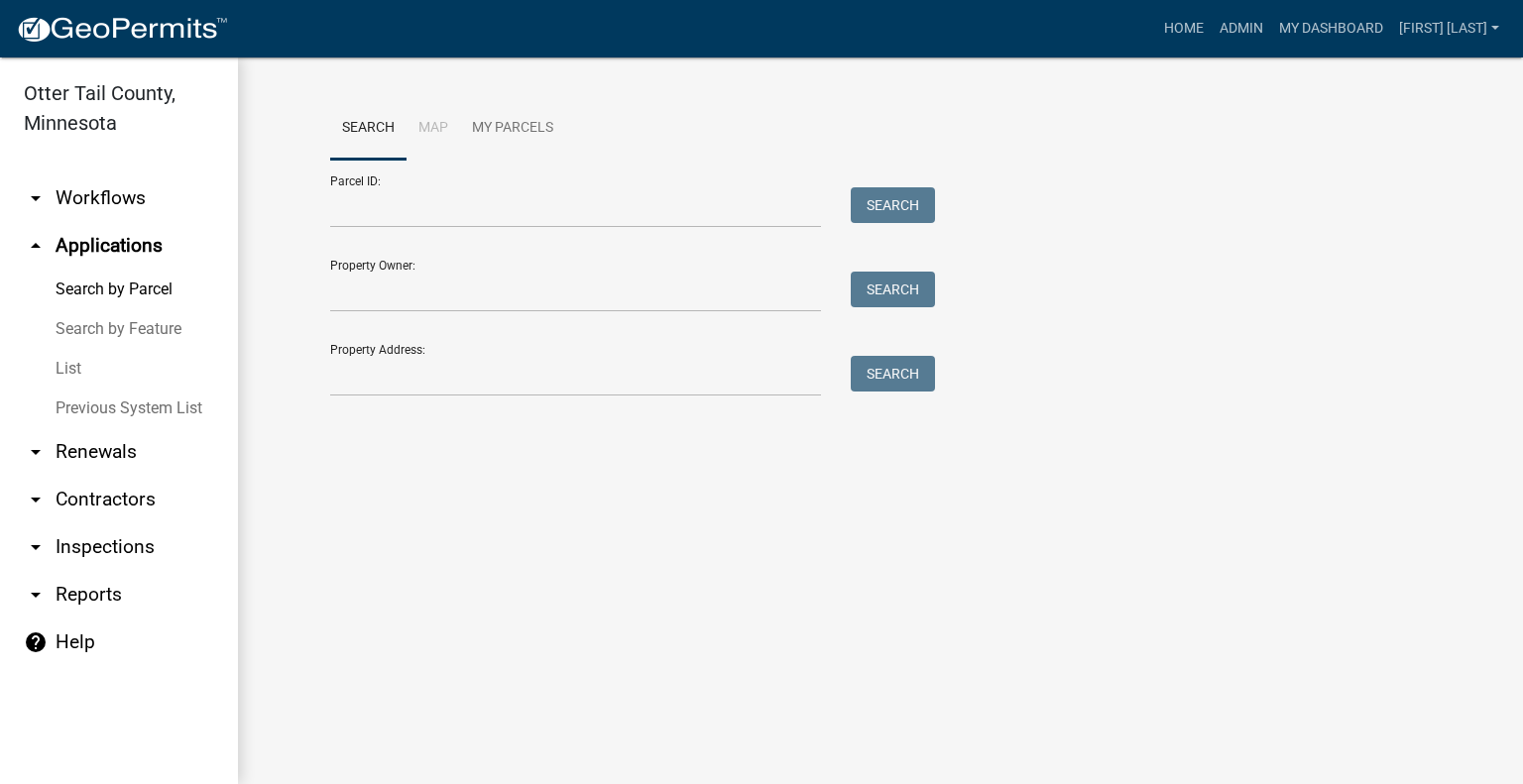 click on "arrow_drop_down   Workflows" at bounding box center (119, 198) 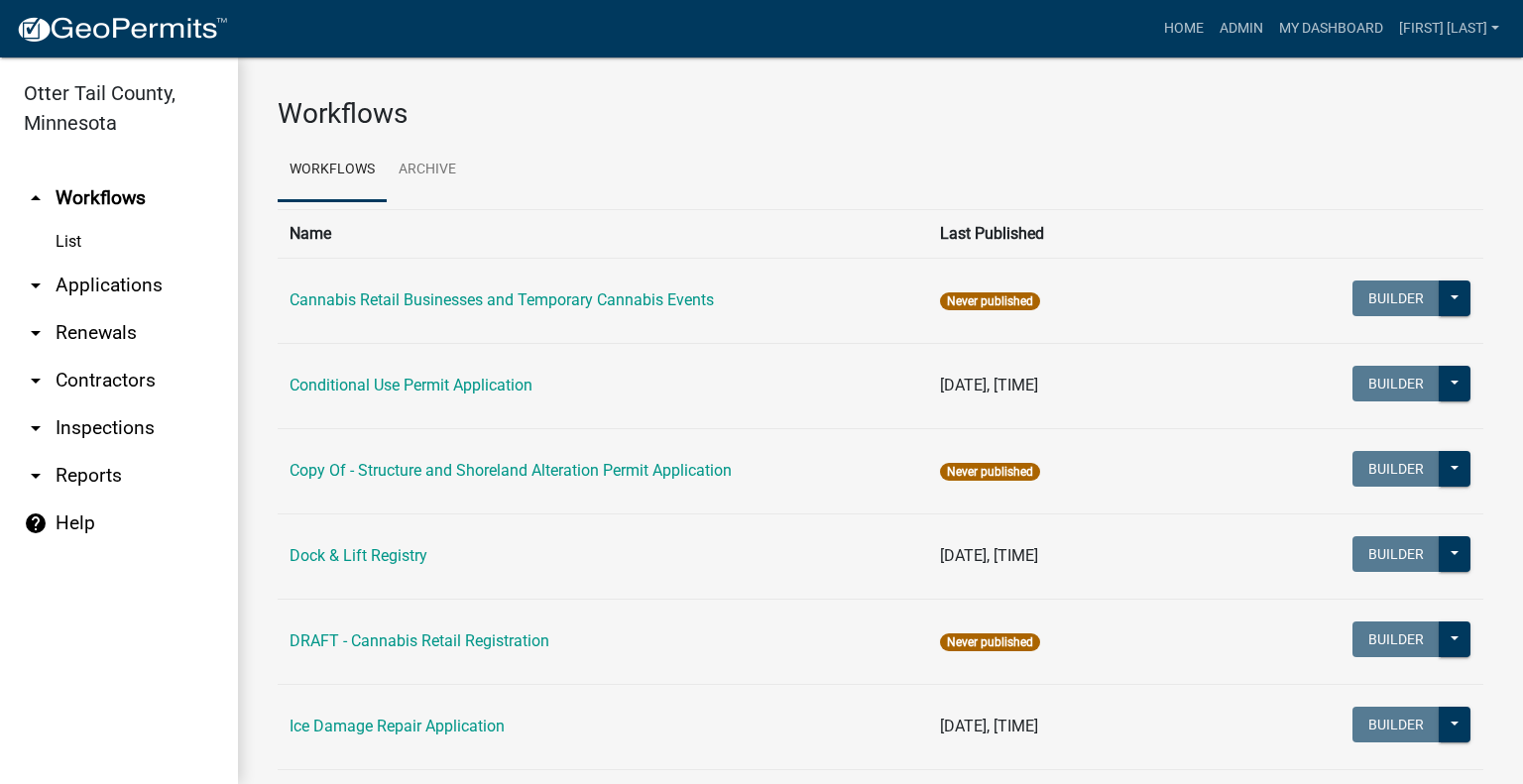 click on "arrow_drop_down   Applications" at bounding box center (119, 285) 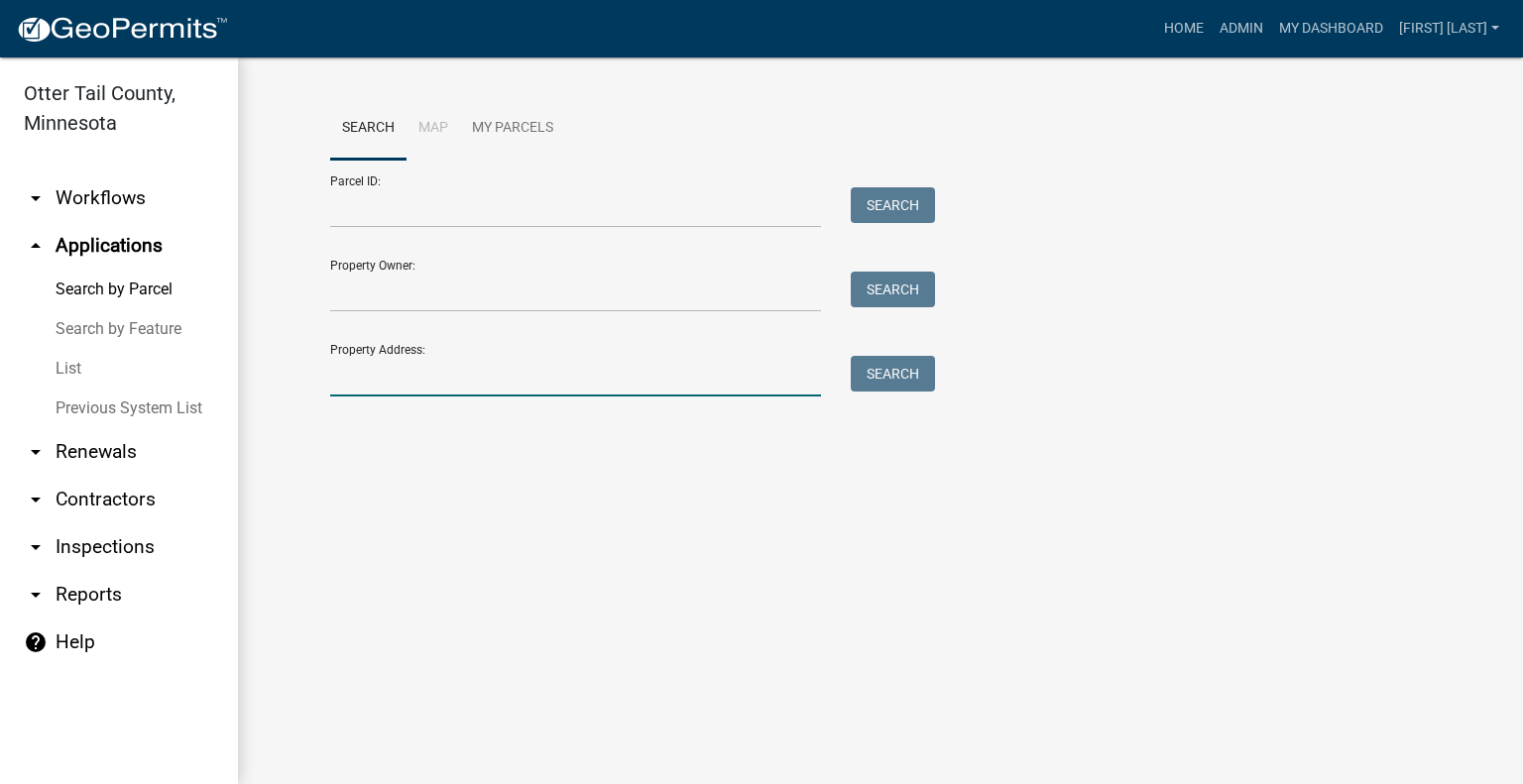 click on "Property Address:" at bounding box center (575, 376) 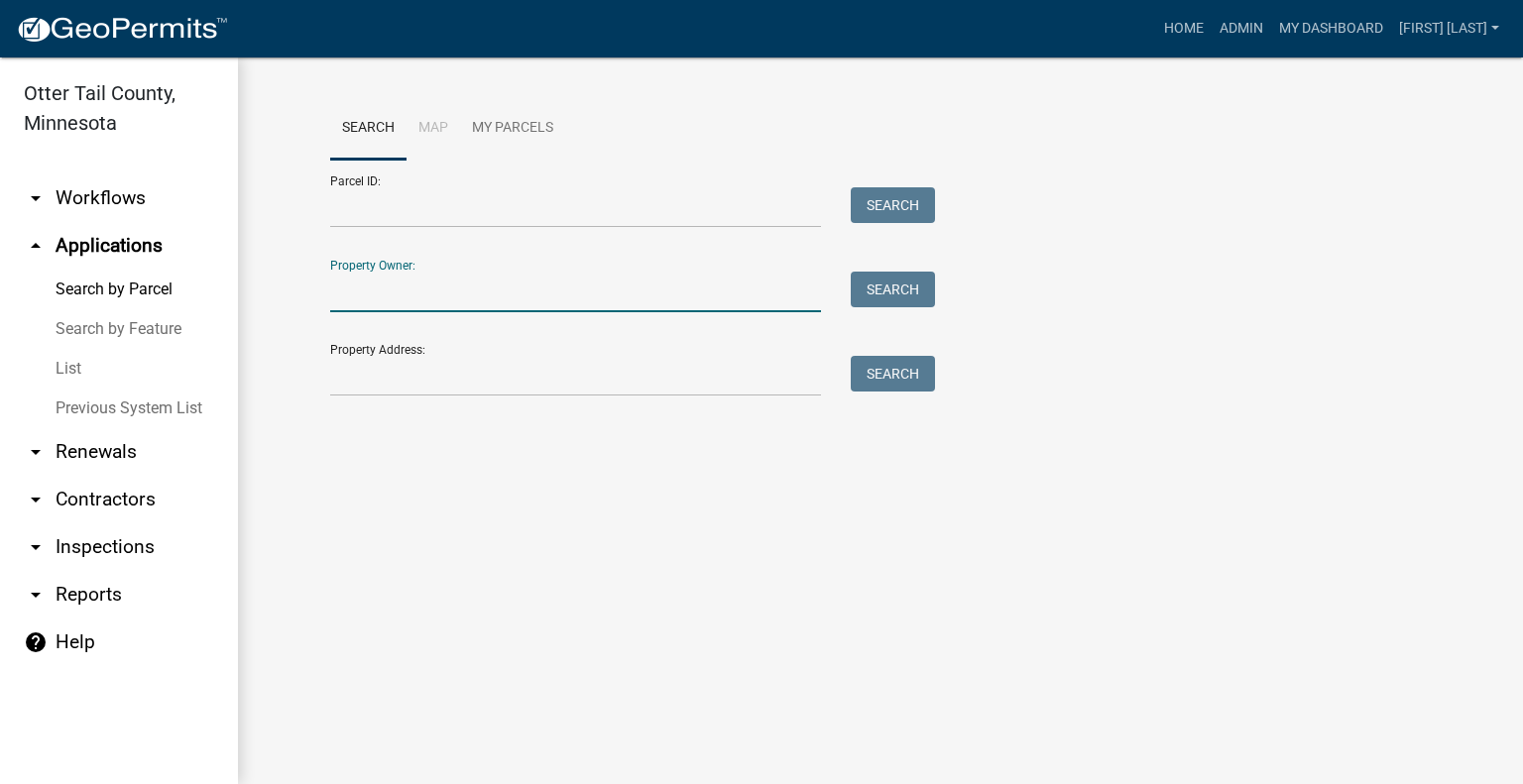click on "Property Owner:" at bounding box center (575, 291) 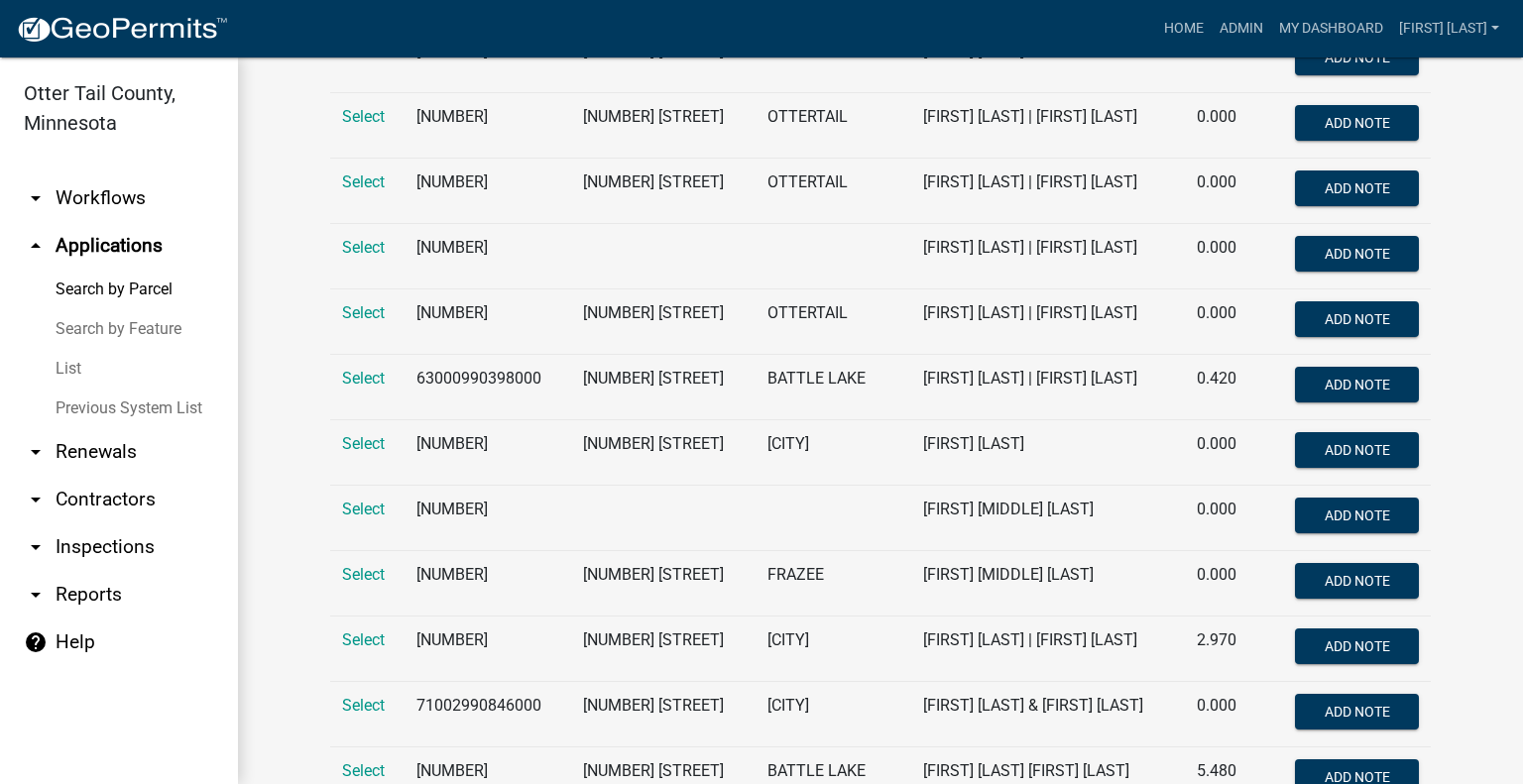 scroll, scrollTop: 595, scrollLeft: 0, axis: vertical 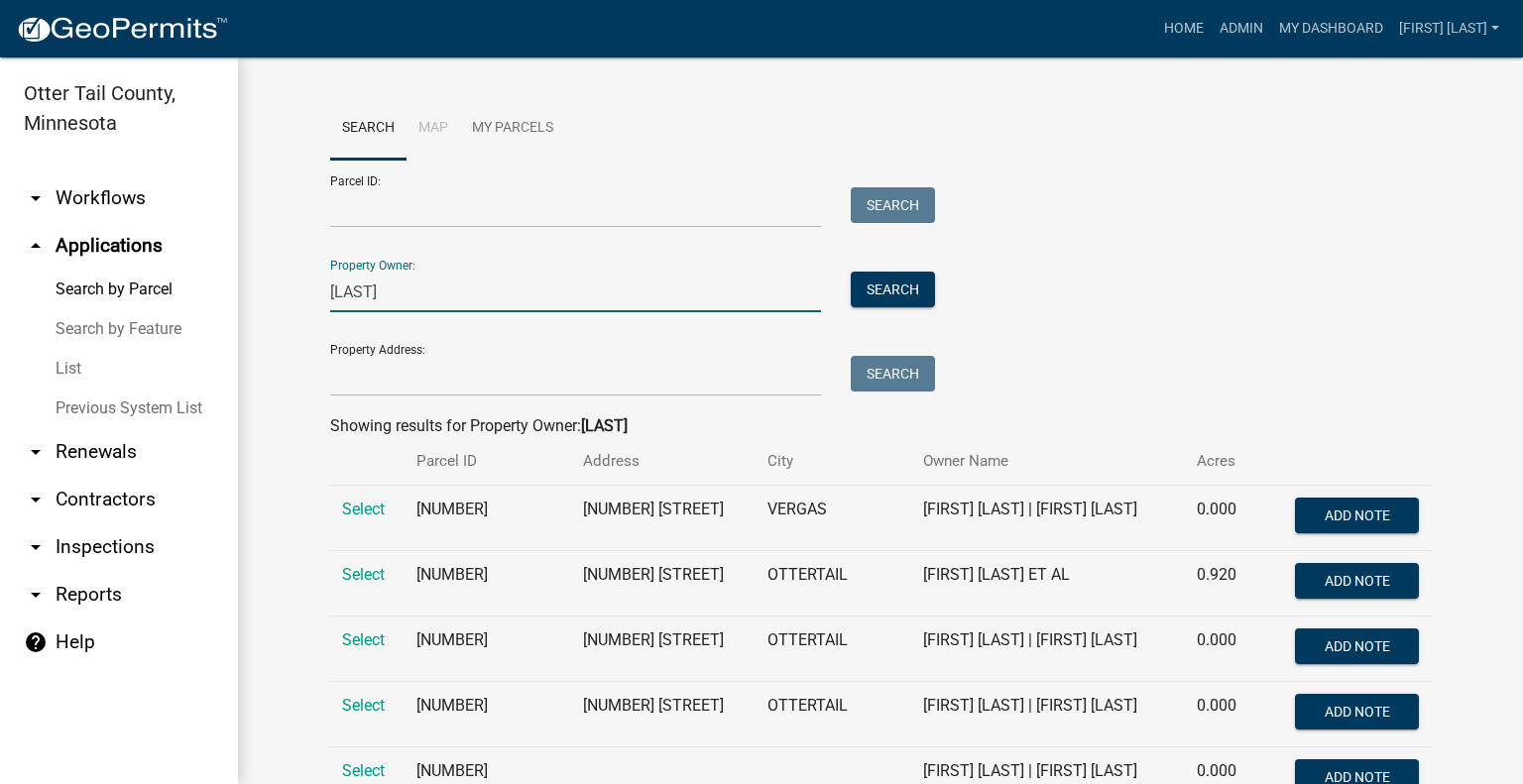 type on "[LAST]" 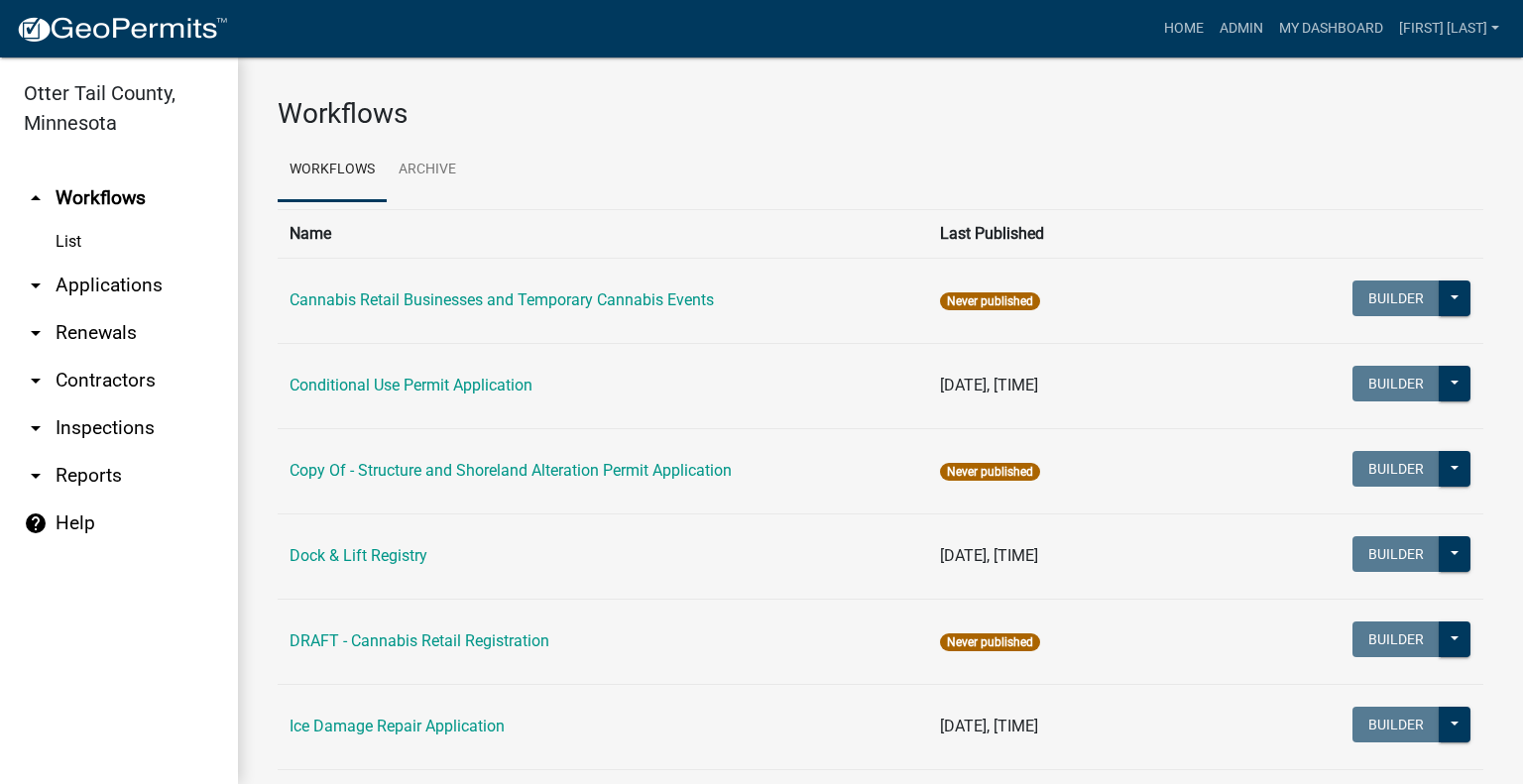 click on "arrow_drop_down   Applications" at bounding box center (119, 285) 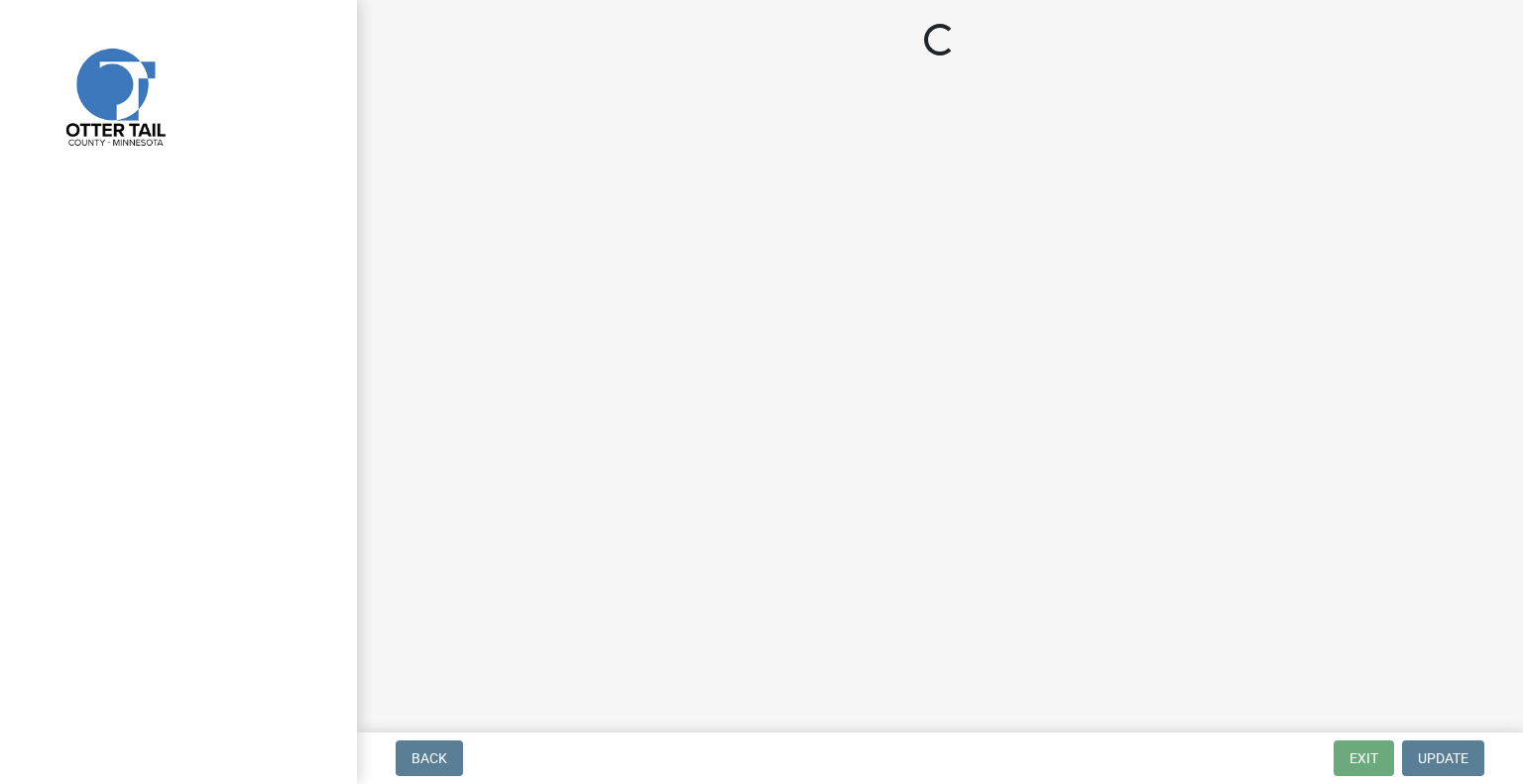 scroll, scrollTop: 0, scrollLeft: 0, axis: both 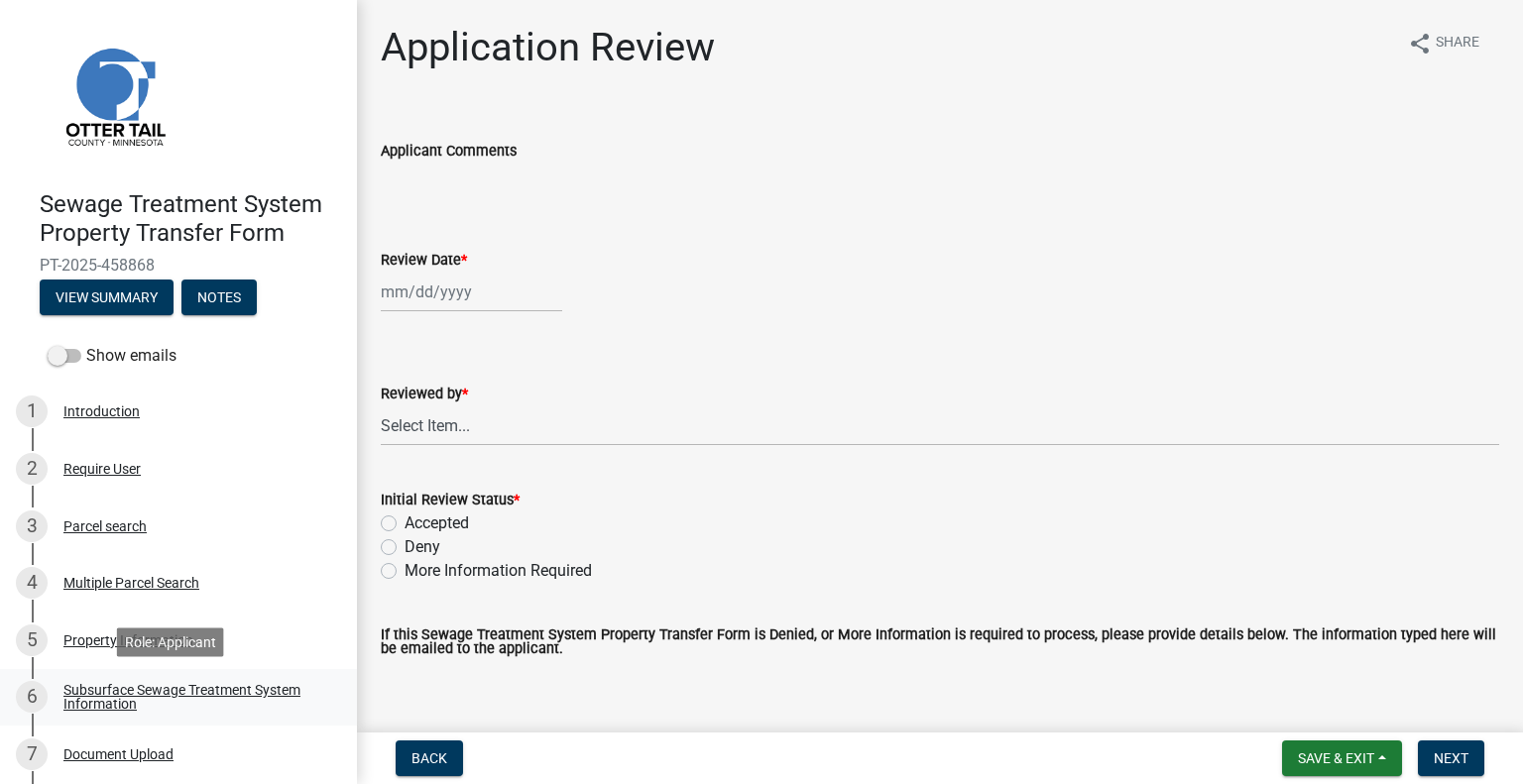 click on "Subsurface Sewage Treatment System Information" at bounding box center (194, 697) 